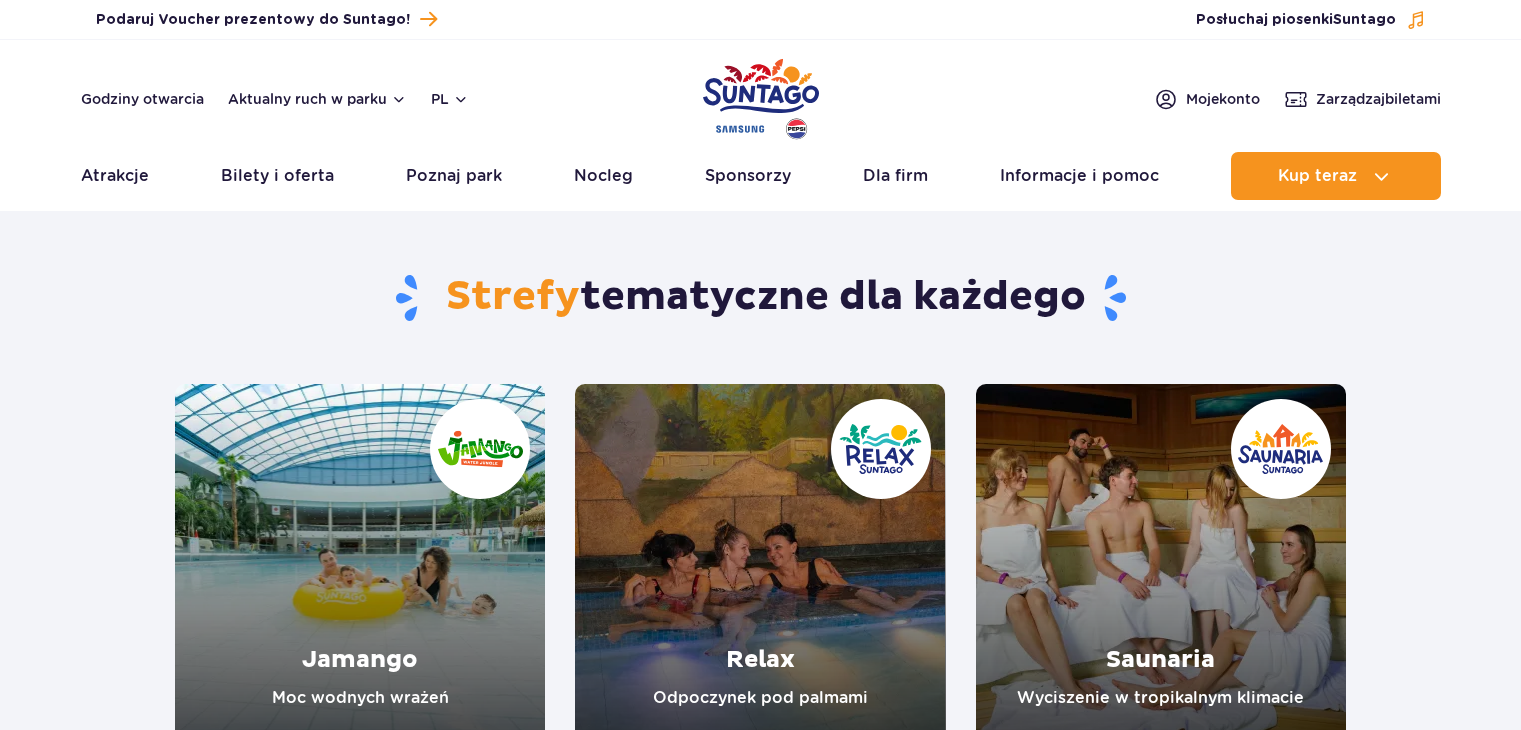 scroll, scrollTop: 0, scrollLeft: 0, axis: both 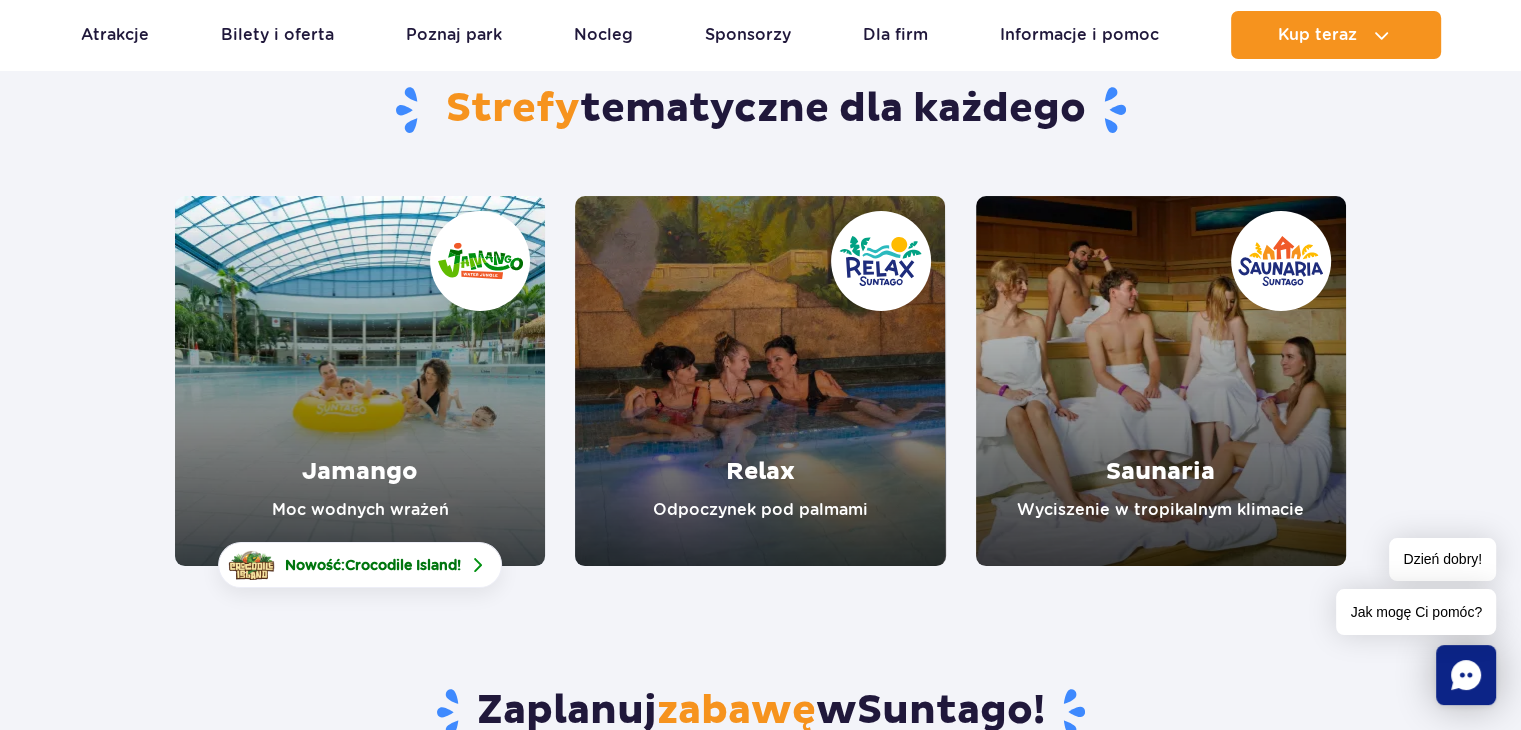 click at bounding box center [360, 381] 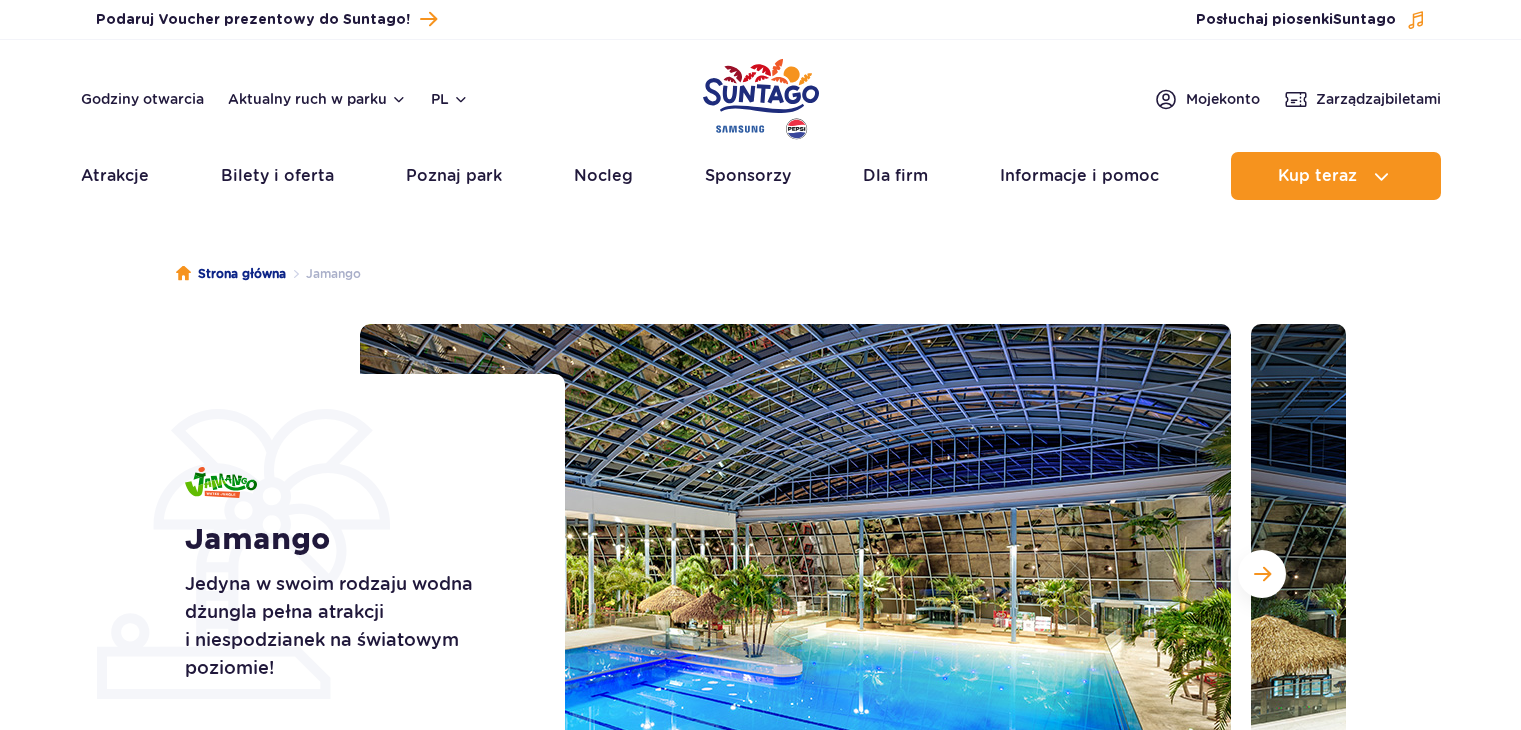 scroll, scrollTop: 0, scrollLeft: 0, axis: both 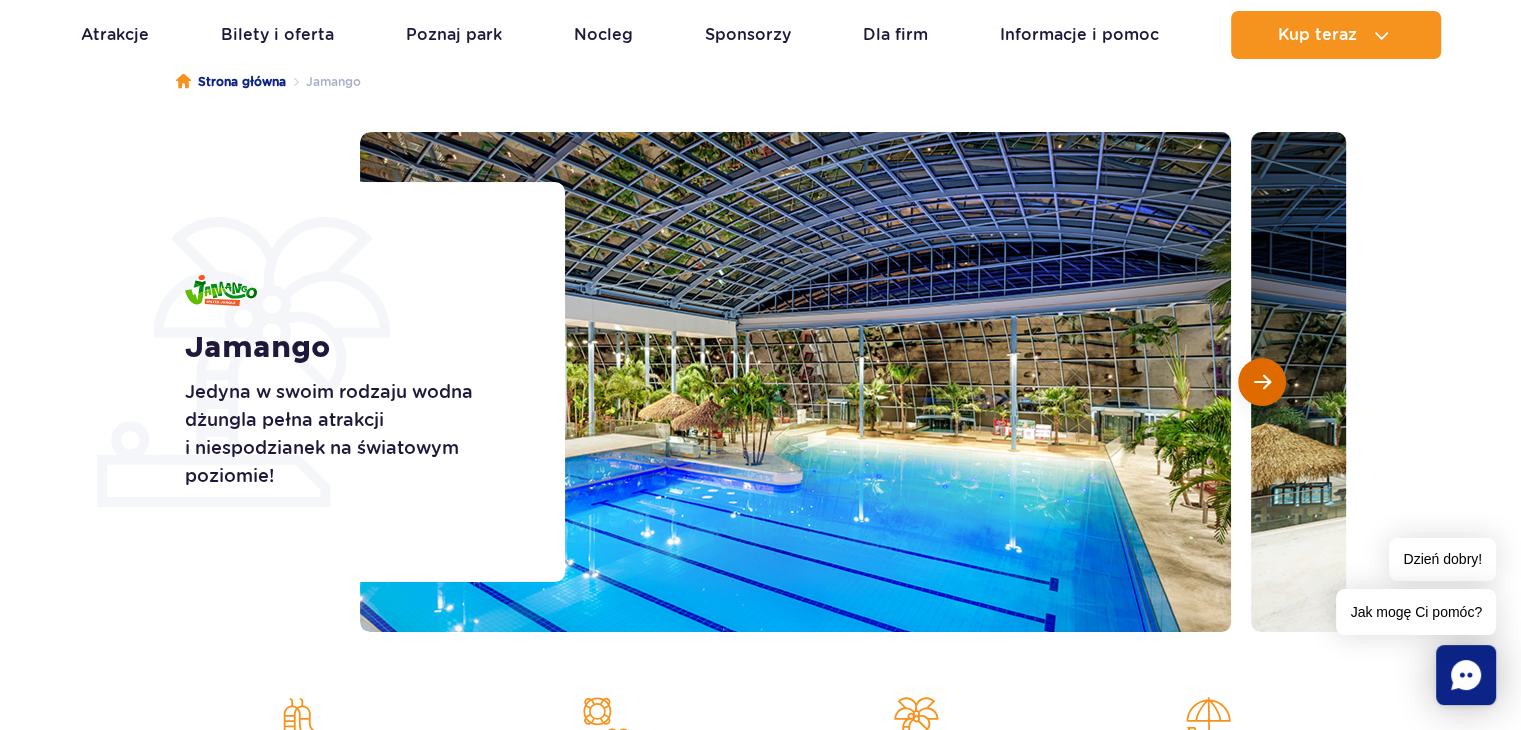 click at bounding box center (1262, 382) 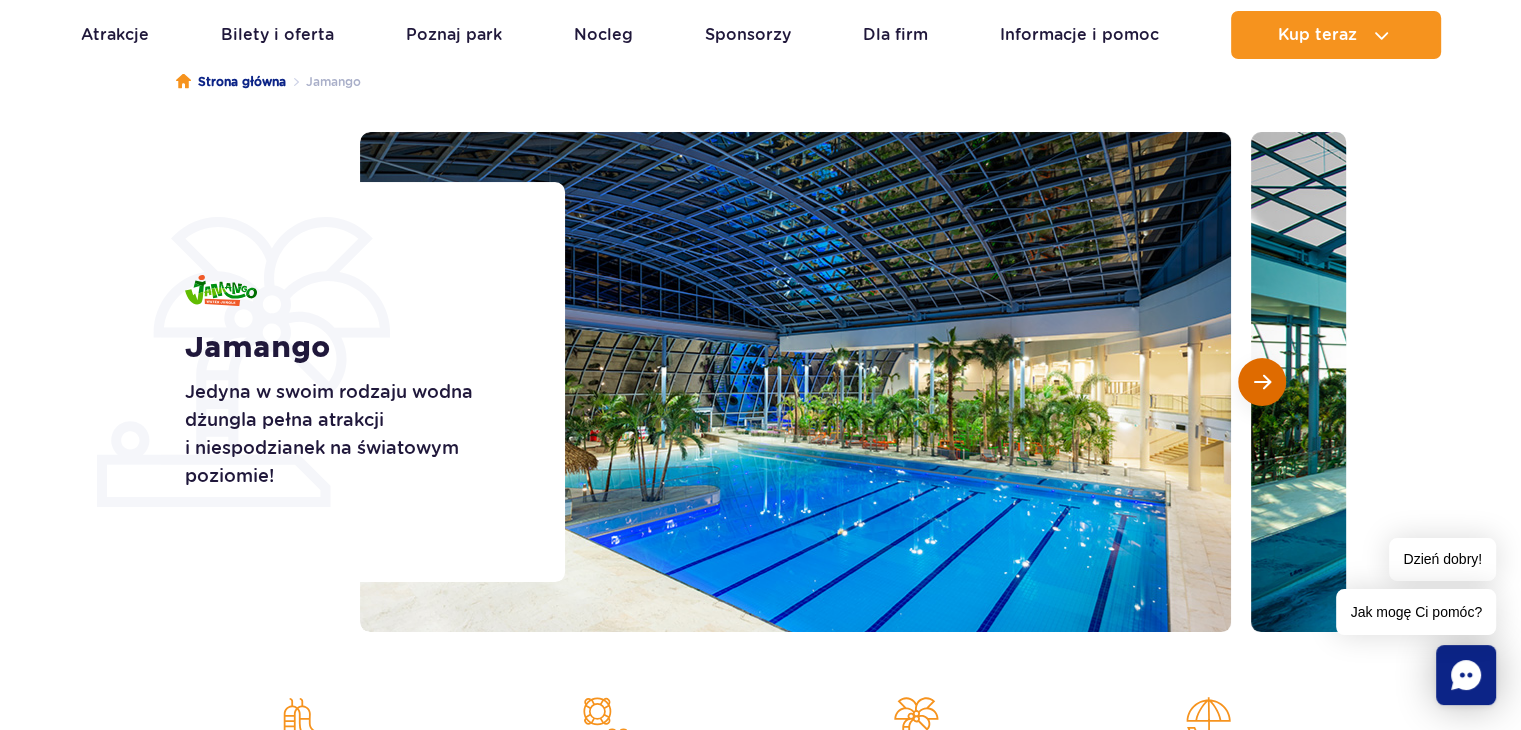click at bounding box center [1262, 382] 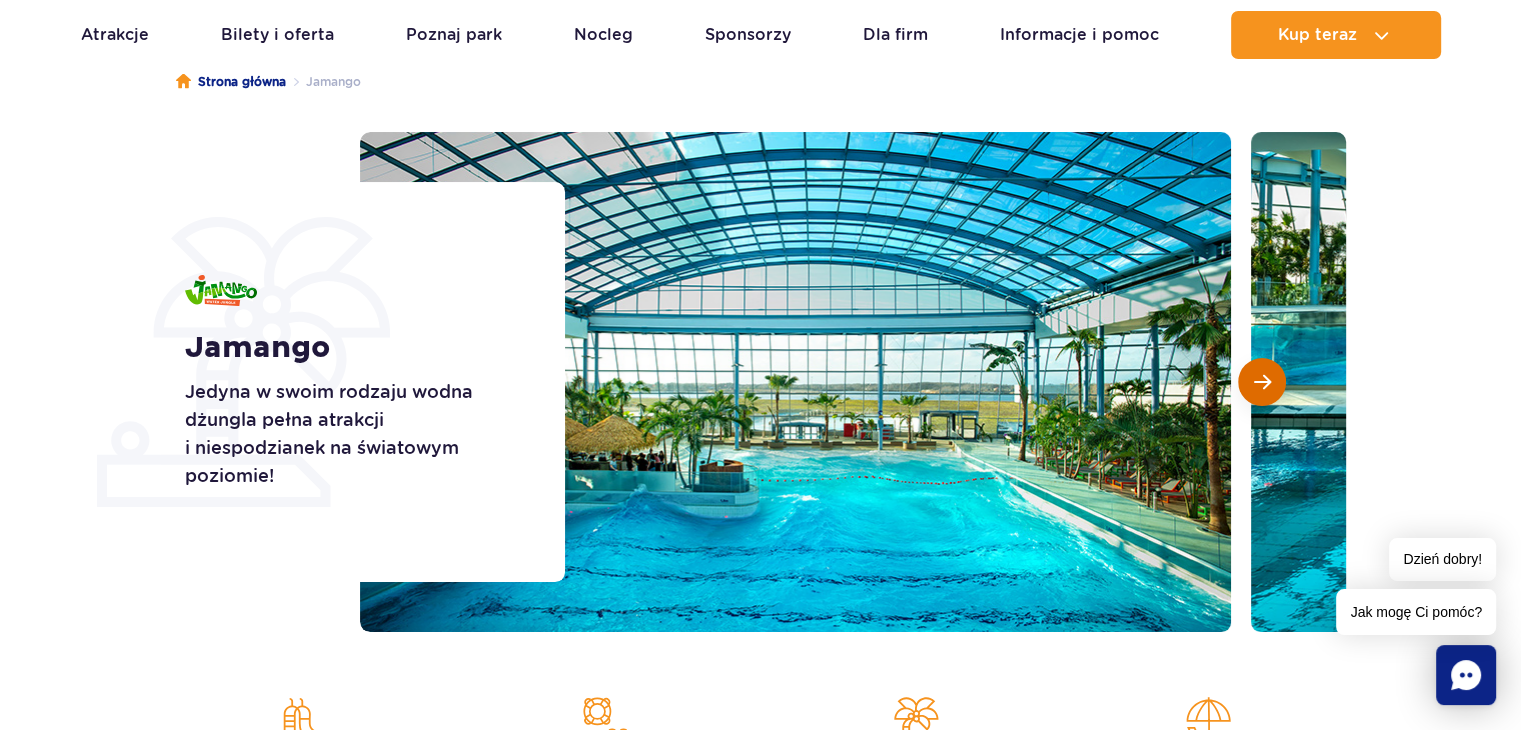click at bounding box center [1262, 382] 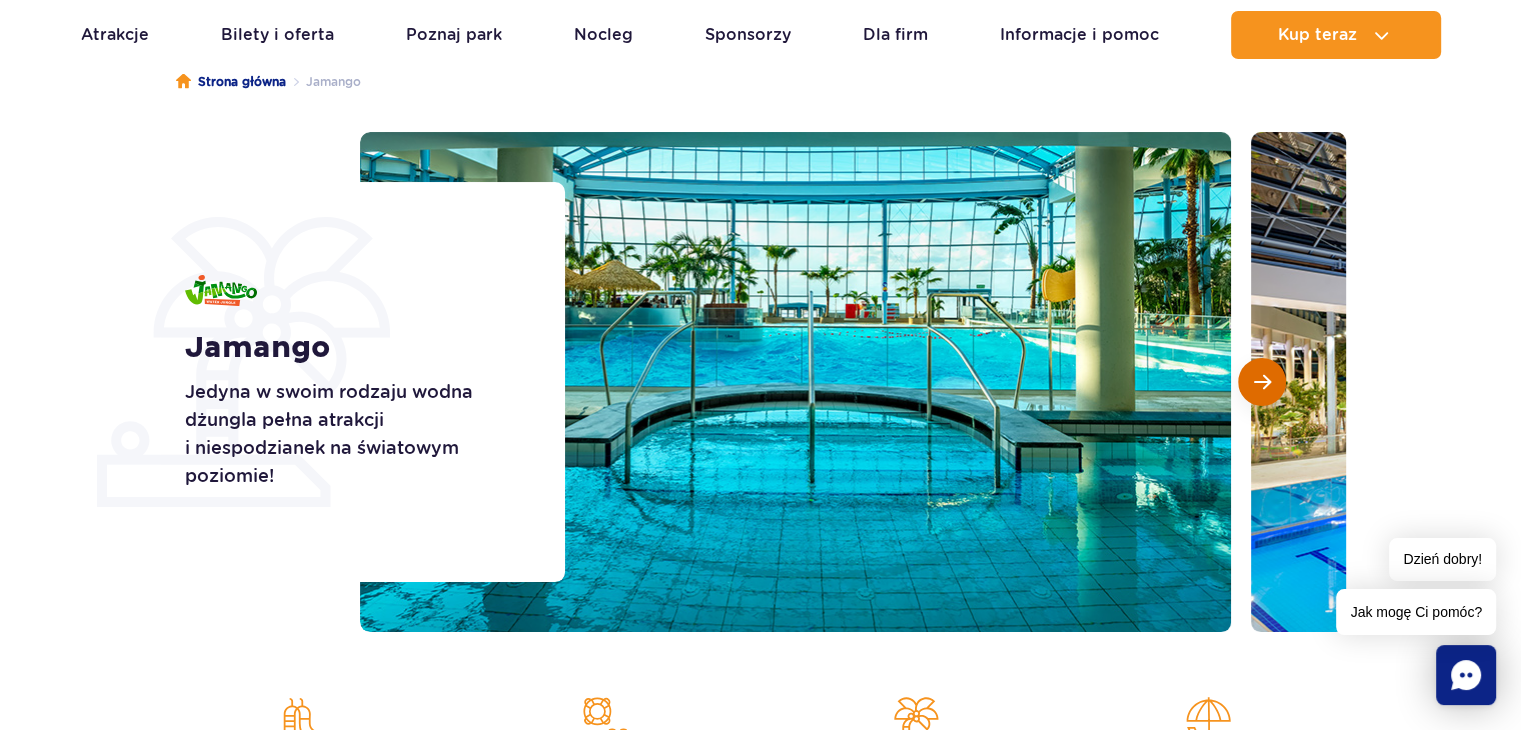 click at bounding box center (1262, 382) 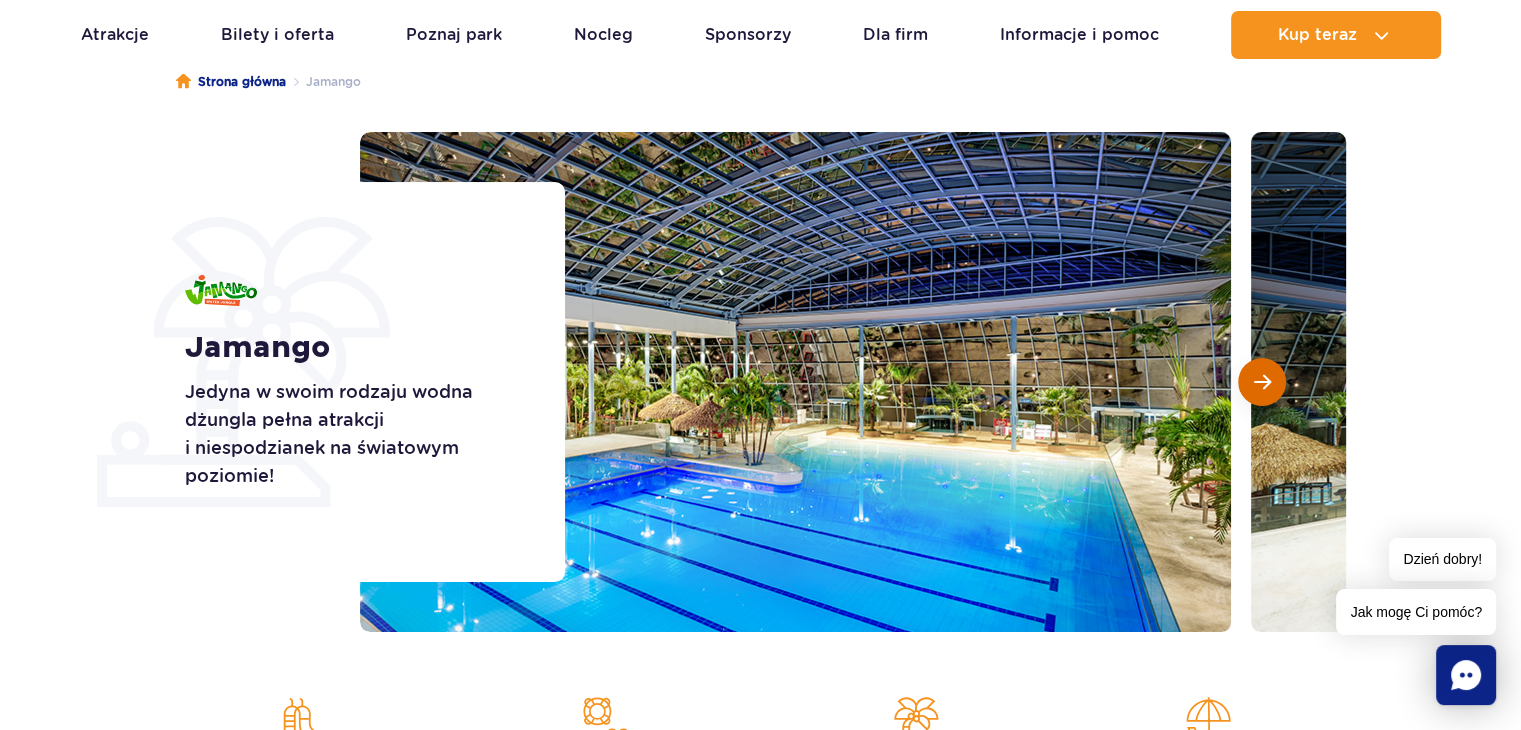 click at bounding box center [1262, 382] 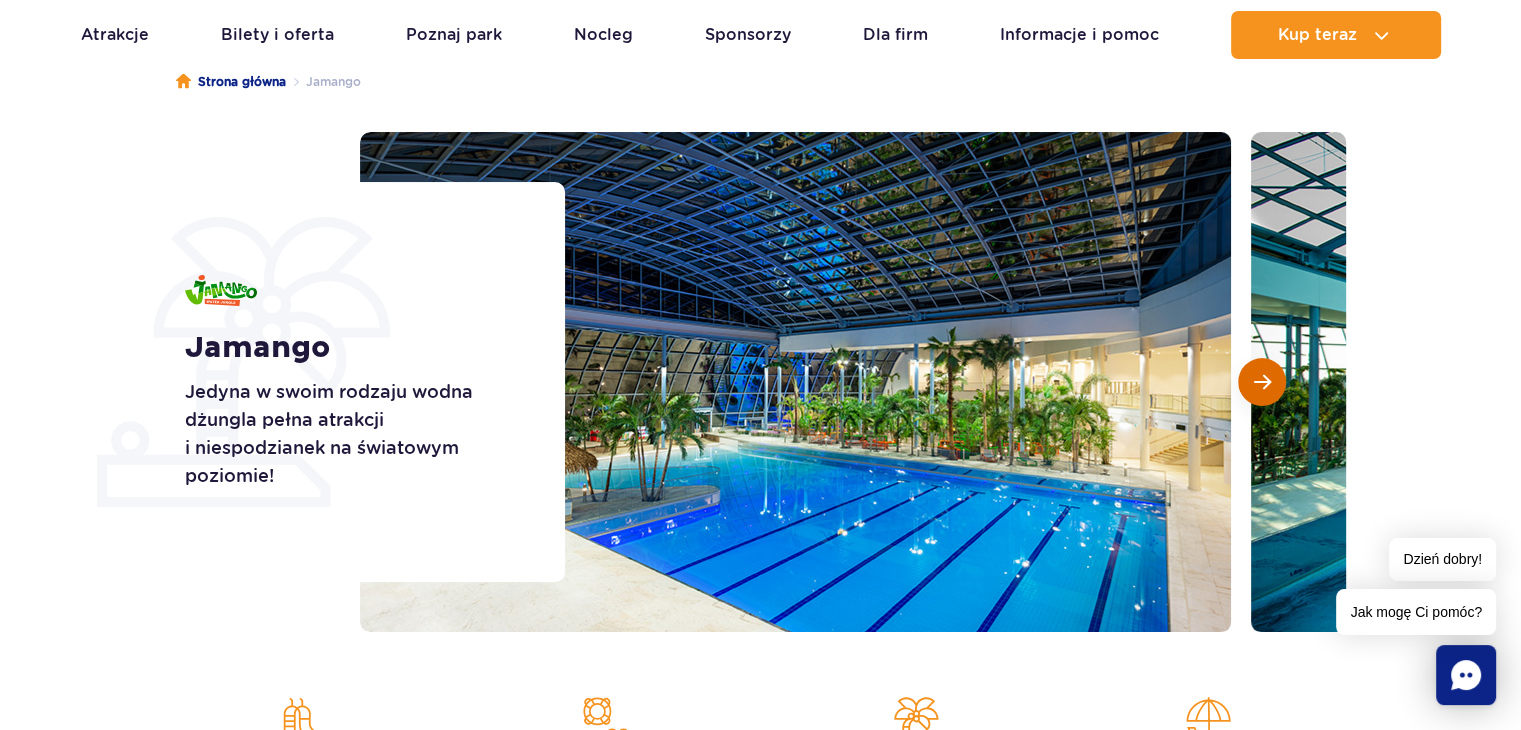 click at bounding box center [1262, 382] 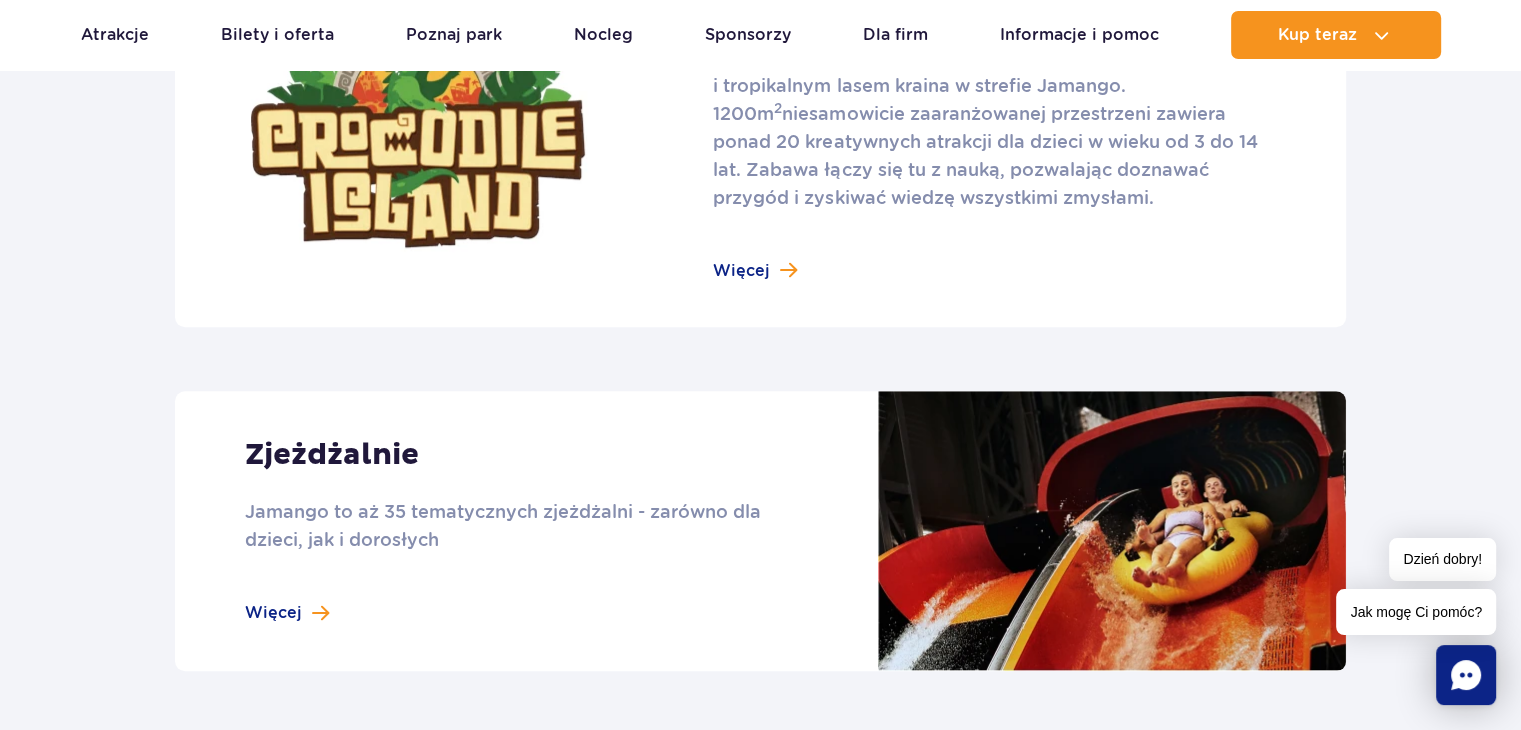 scroll, scrollTop: 1514, scrollLeft: 0, axis: vertical 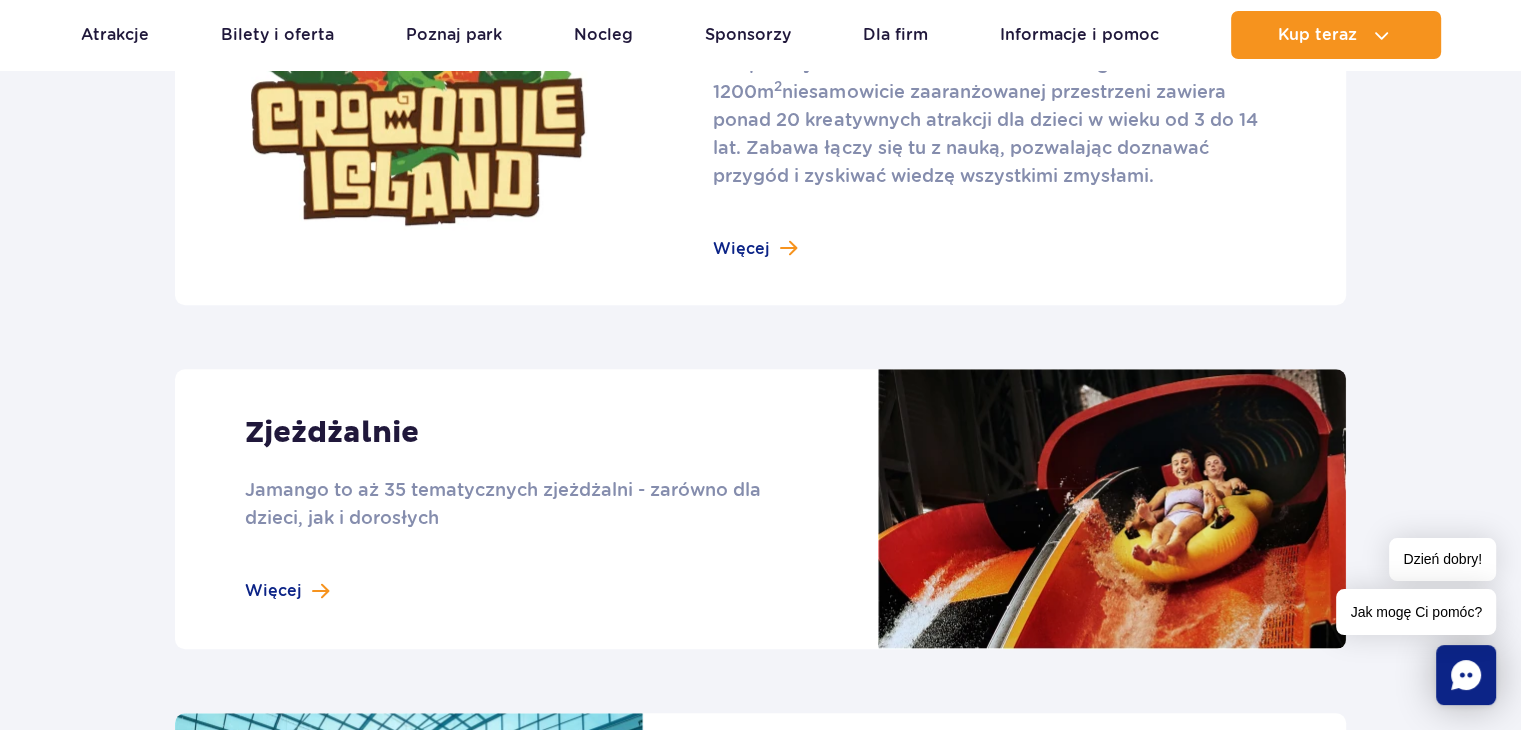 click at bounding box center [760, 509] 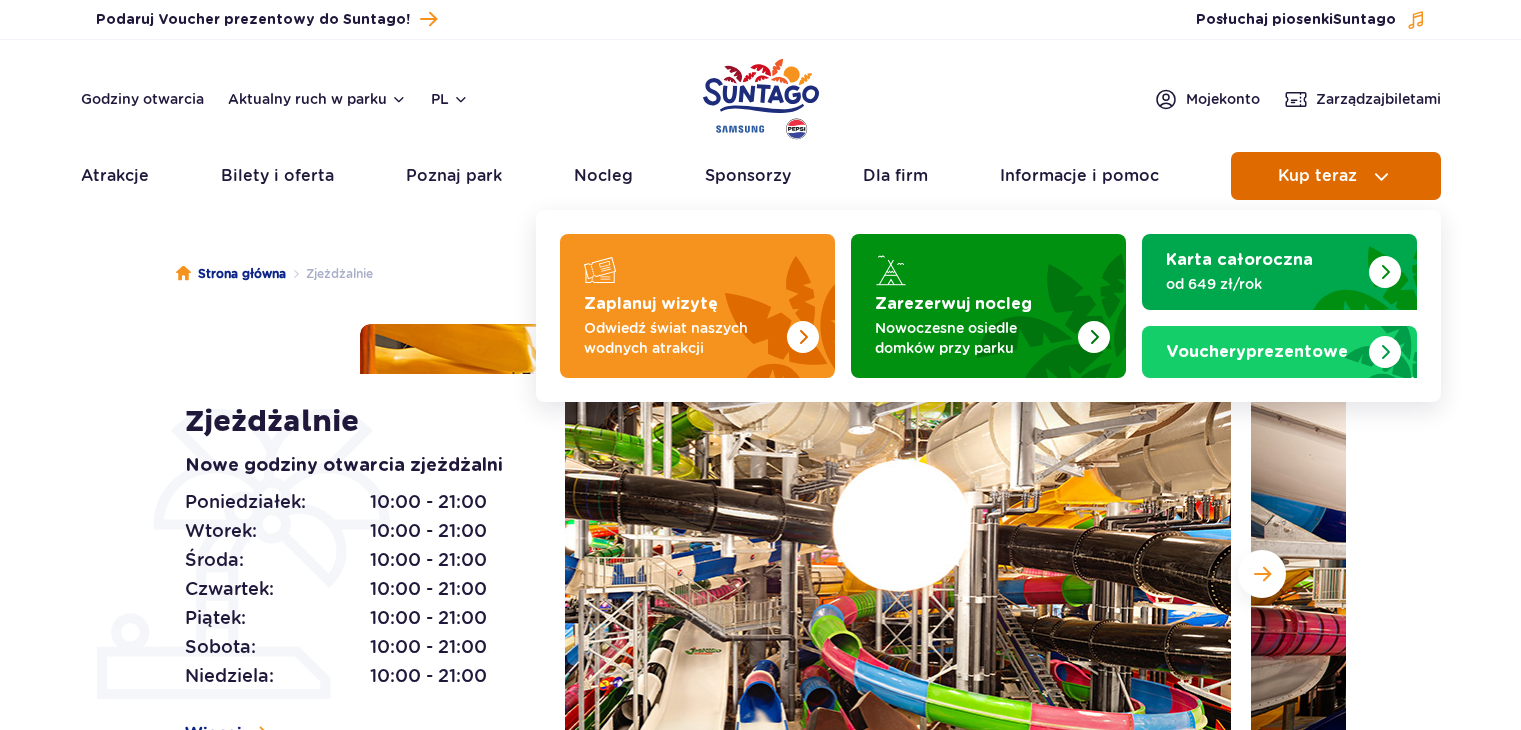 scroll, scrollTop: 0, scrollLeft: 0, axis: both 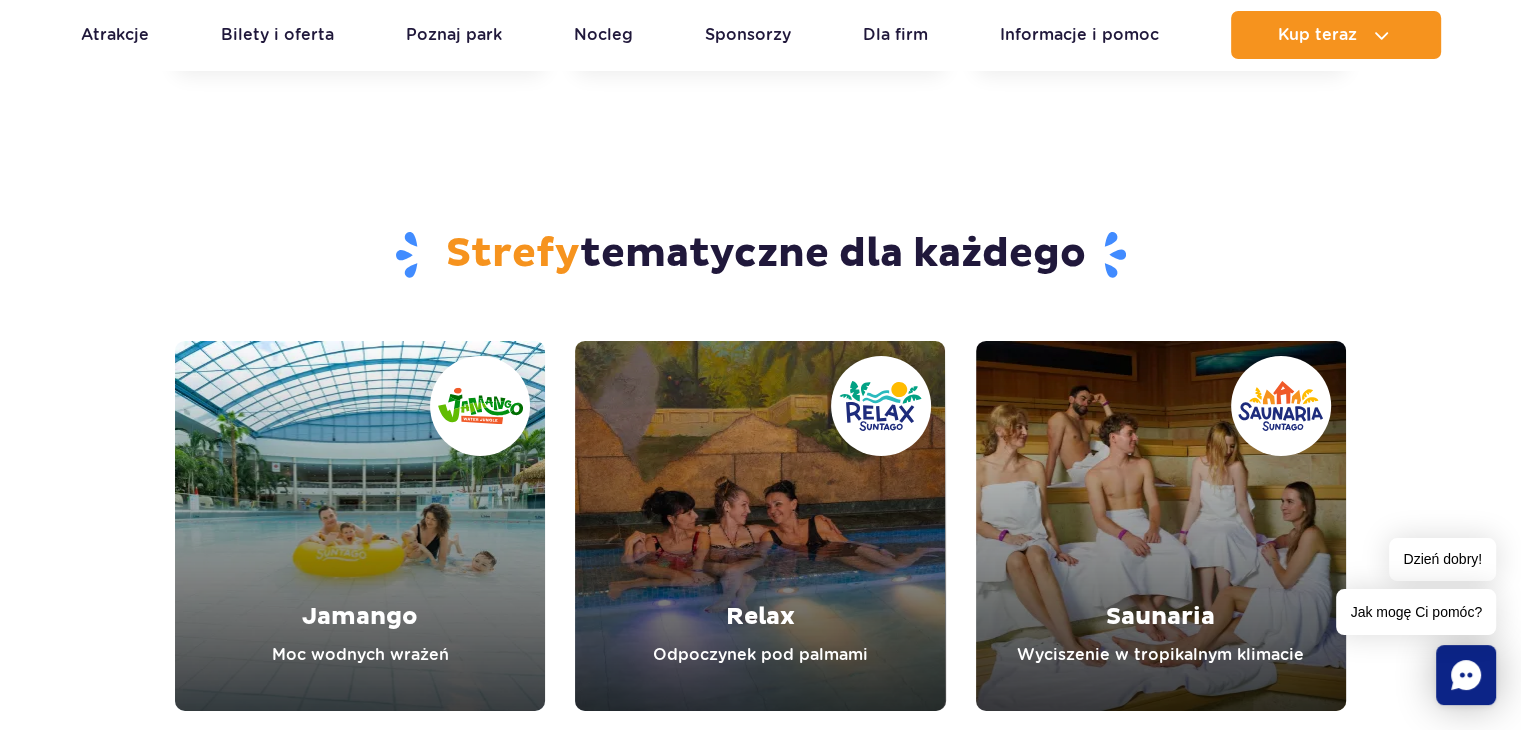 click at bounding box center (360, 526) 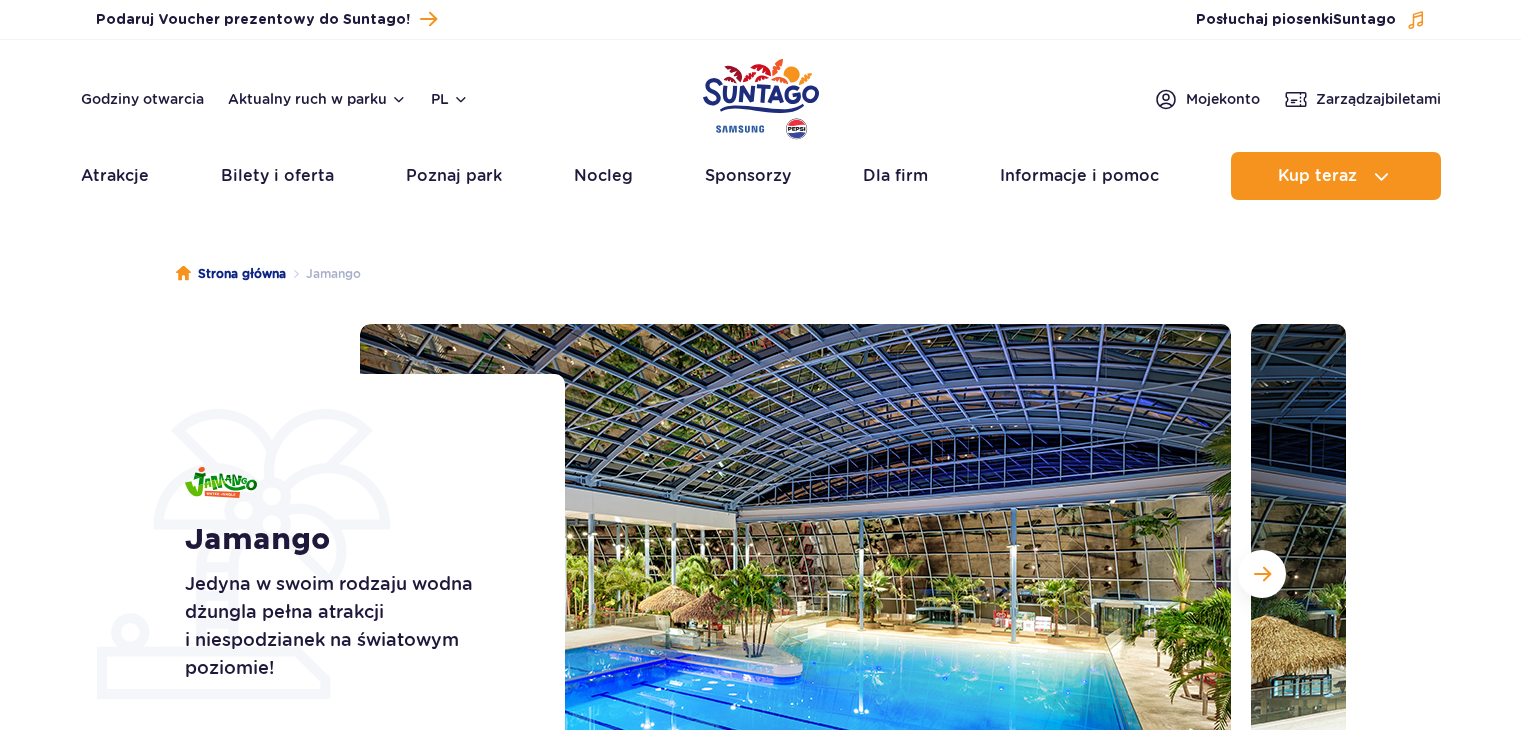 scroll, scrollTop: 0, scrollLeft: 0, axis: both 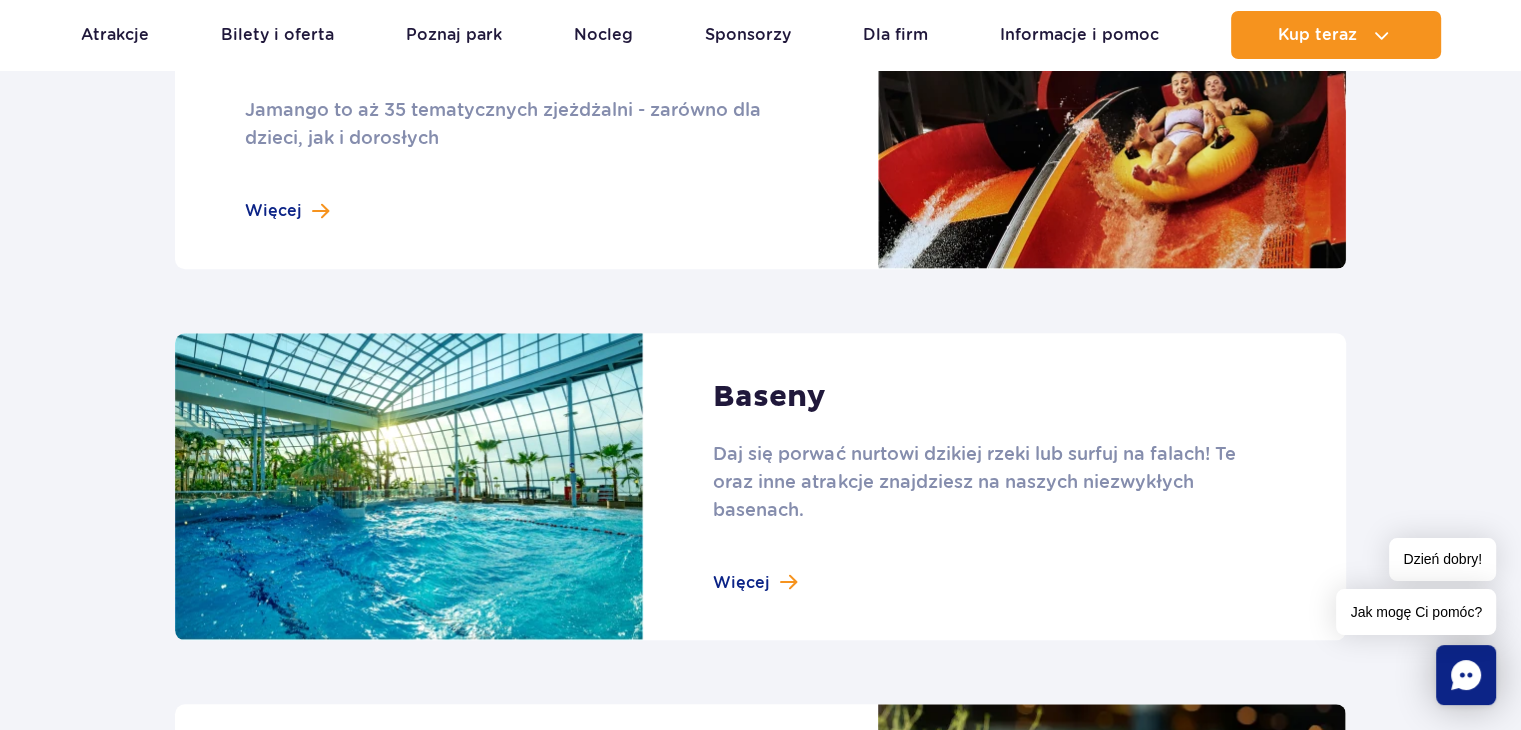 click at bounding box center (760, 487) 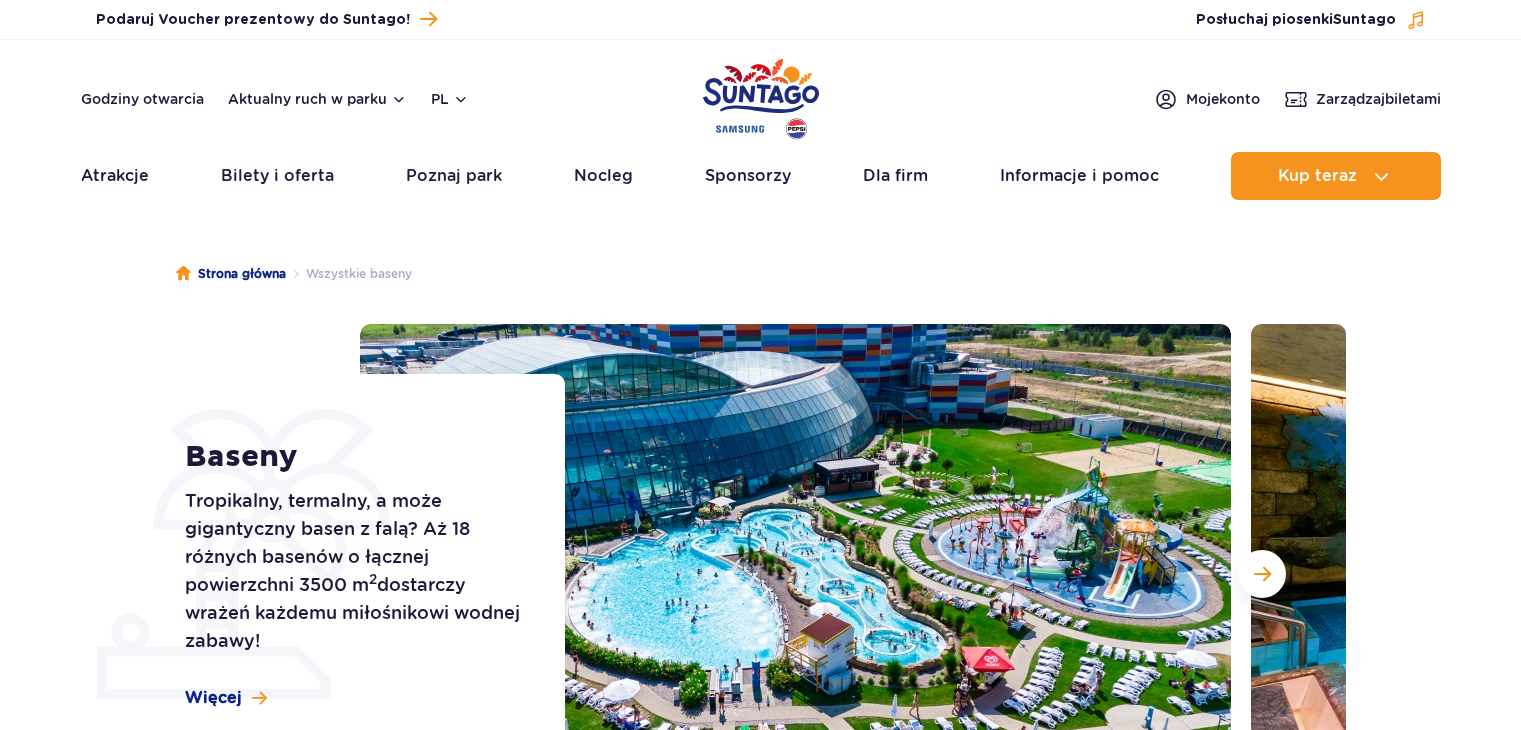 scroll, scrollTop: 0, scrollLeft: 0, axis: both 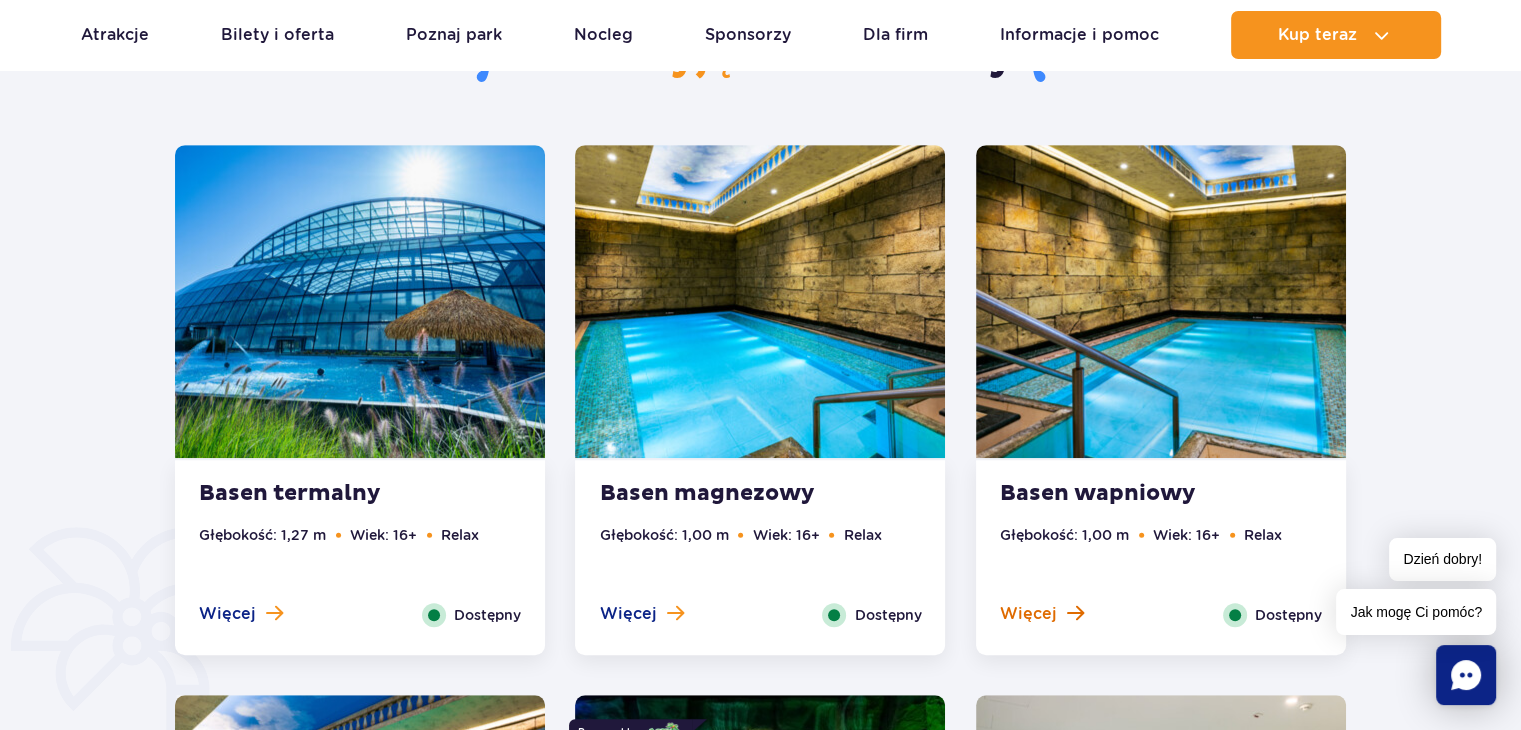 click on "Więcej" at bounding box center [1028, 614] 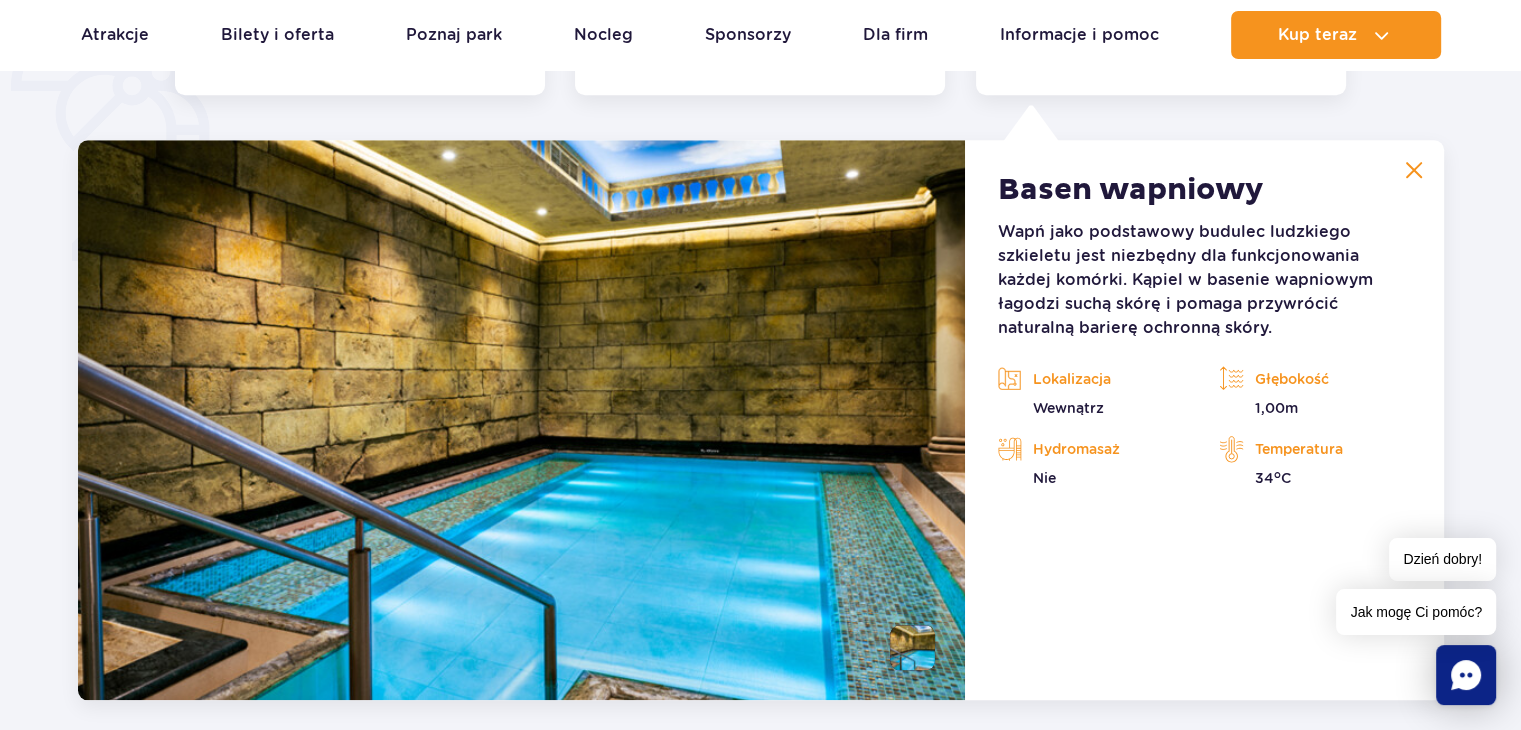 scroll, scrollTop: 1675, scrollLeft: 0, axis: vertical 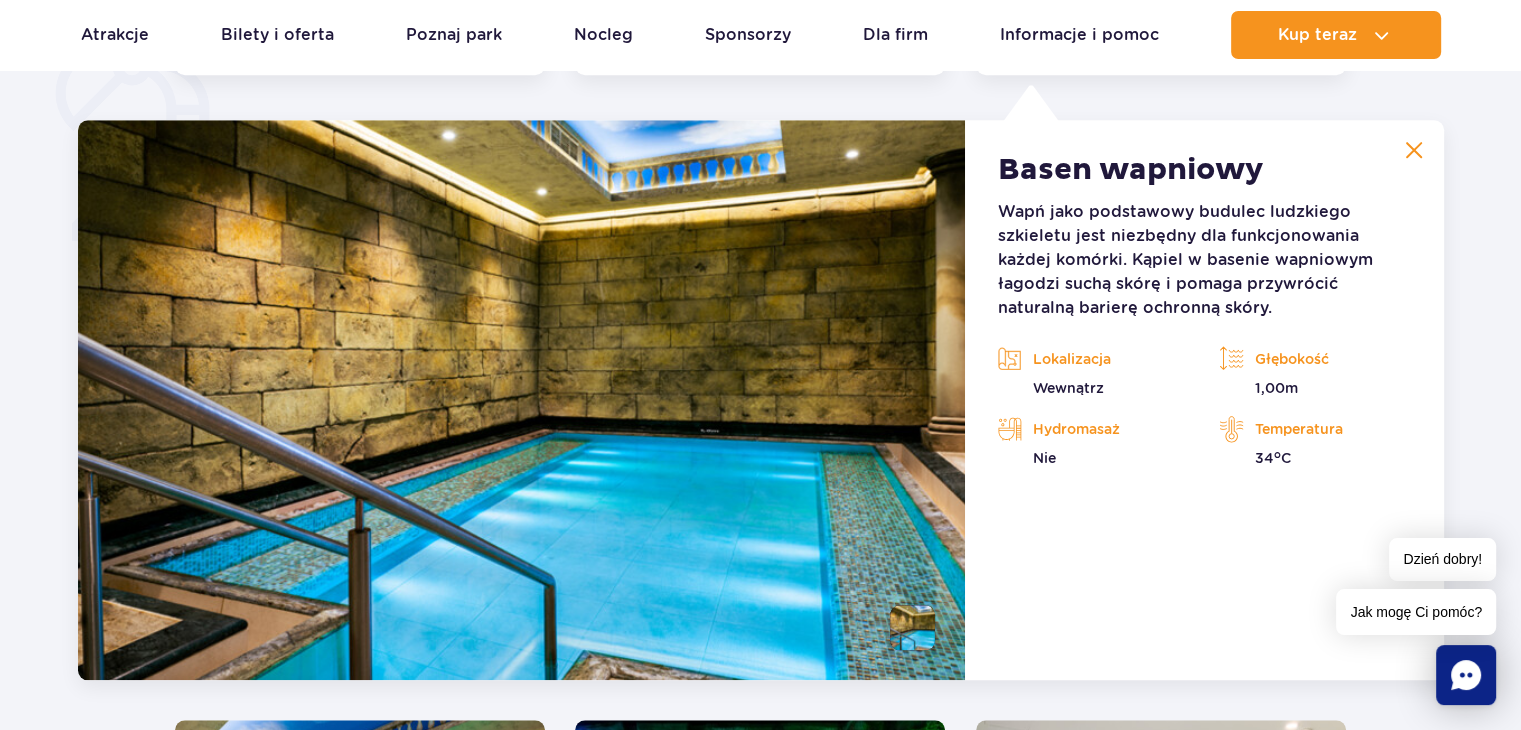 click at bounding box center (1414, 150) 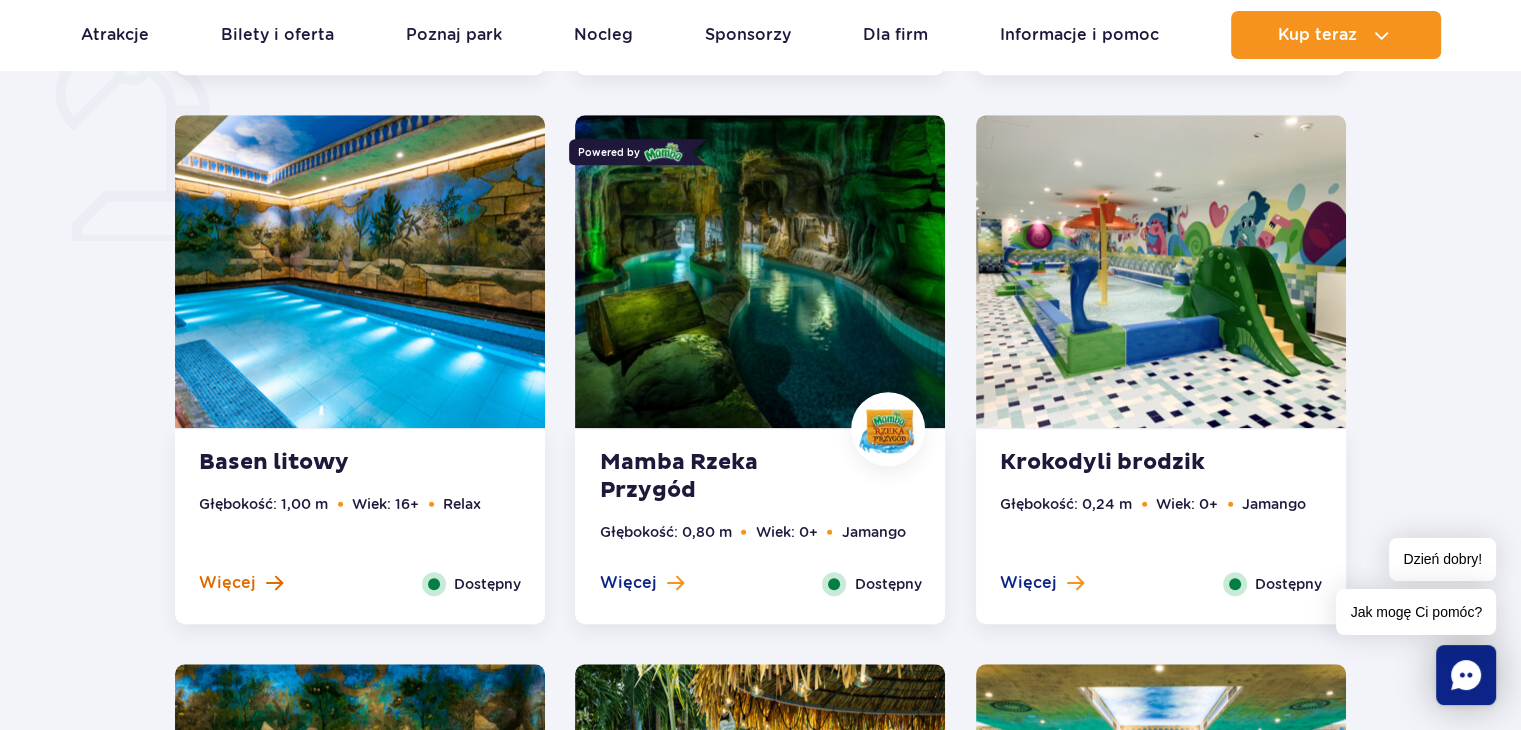 click on "Więcej" at bounding box center [227, 583] 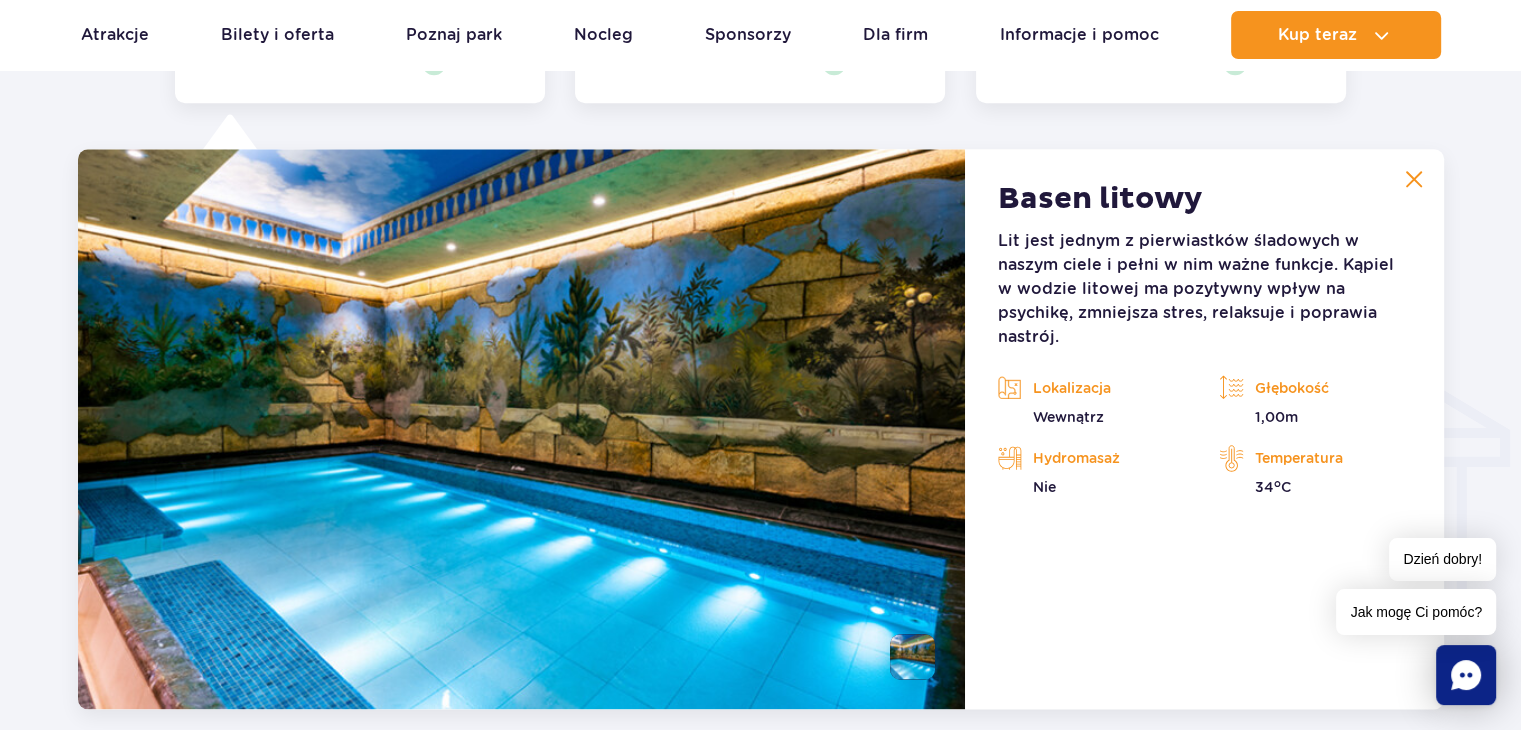 scroll, scrollTop: 2224, scrollLeft: 0, axis: vertical 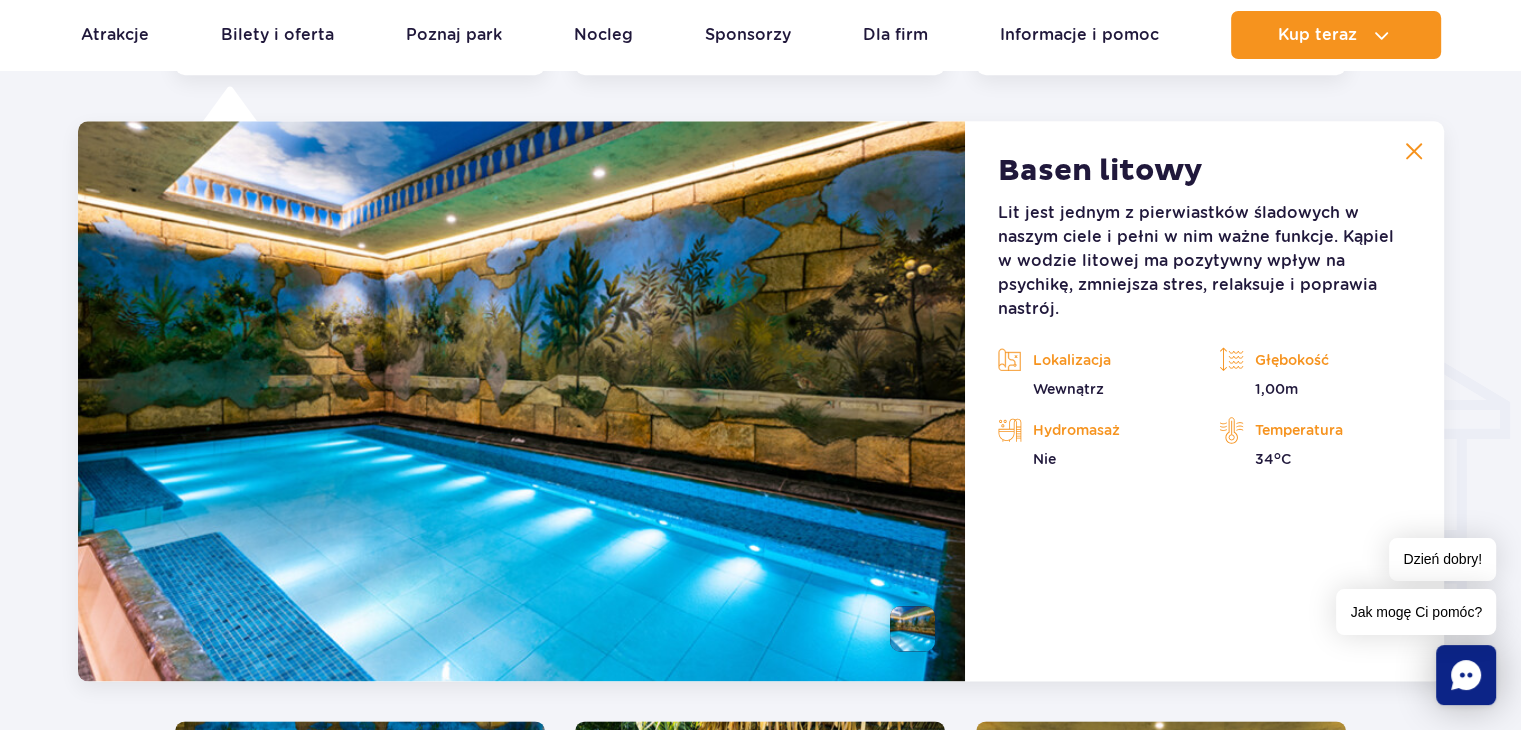 click at bounding box center (1414, 151) 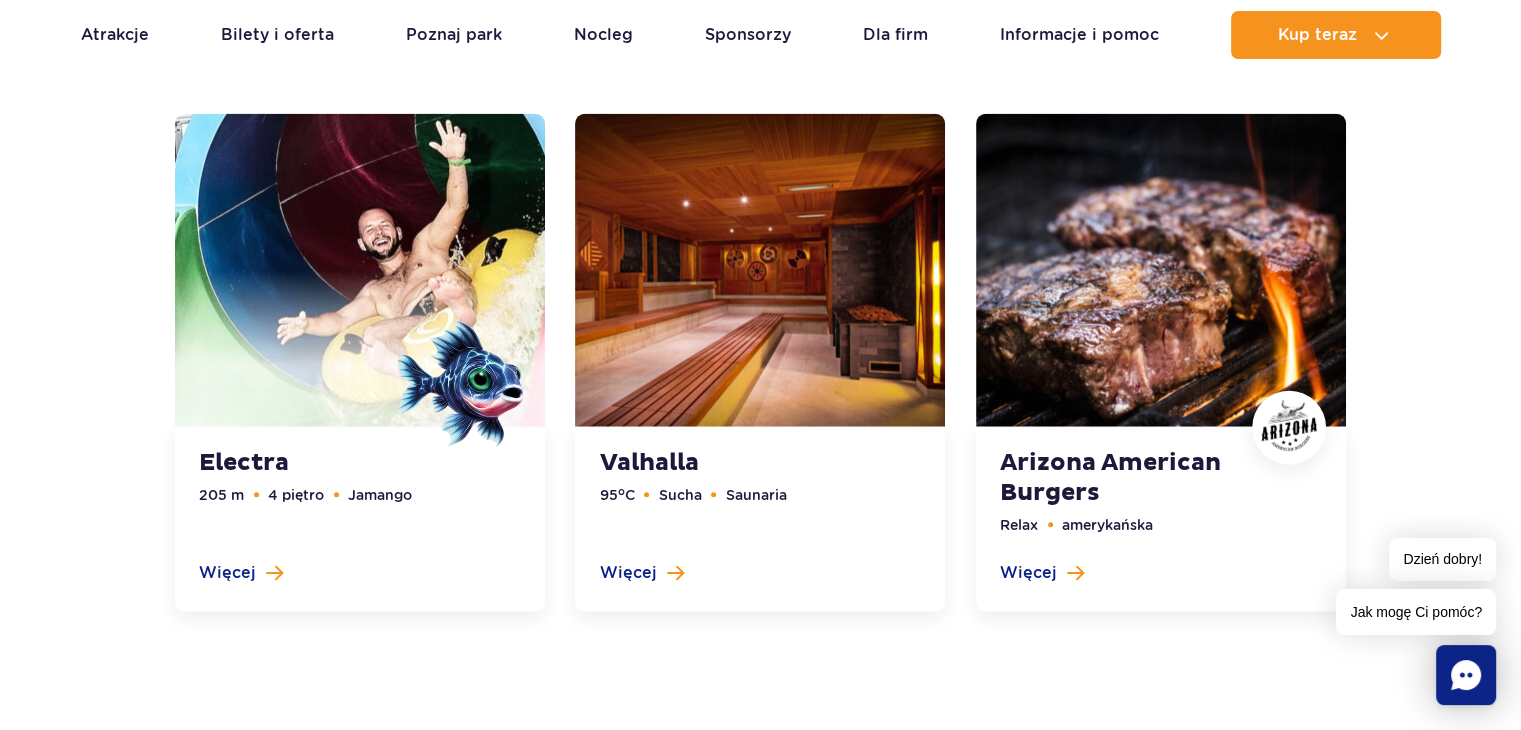 scroll, scrollTop: 4777, scrollLeft: 0, axis: vertical 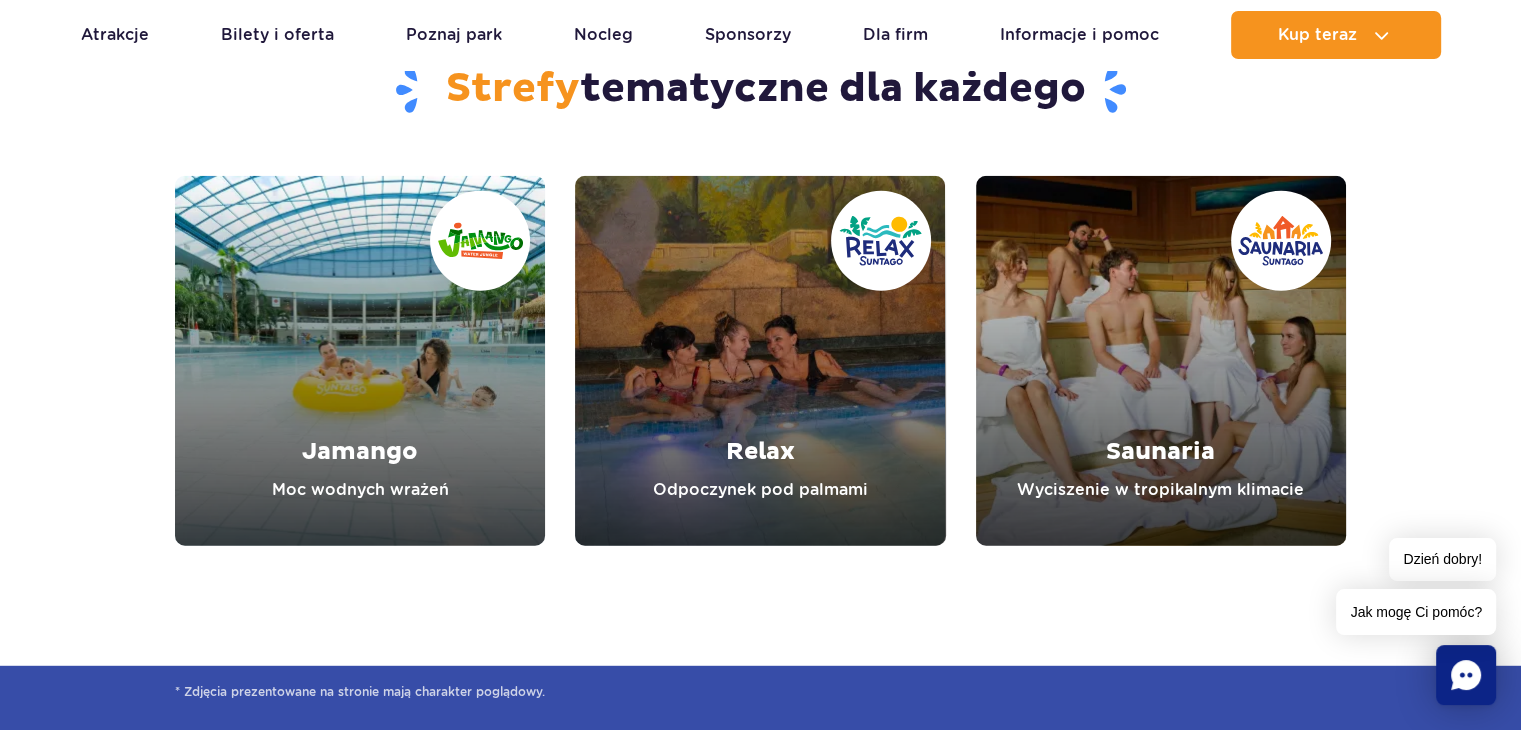 click at bounding box center (760, 361) 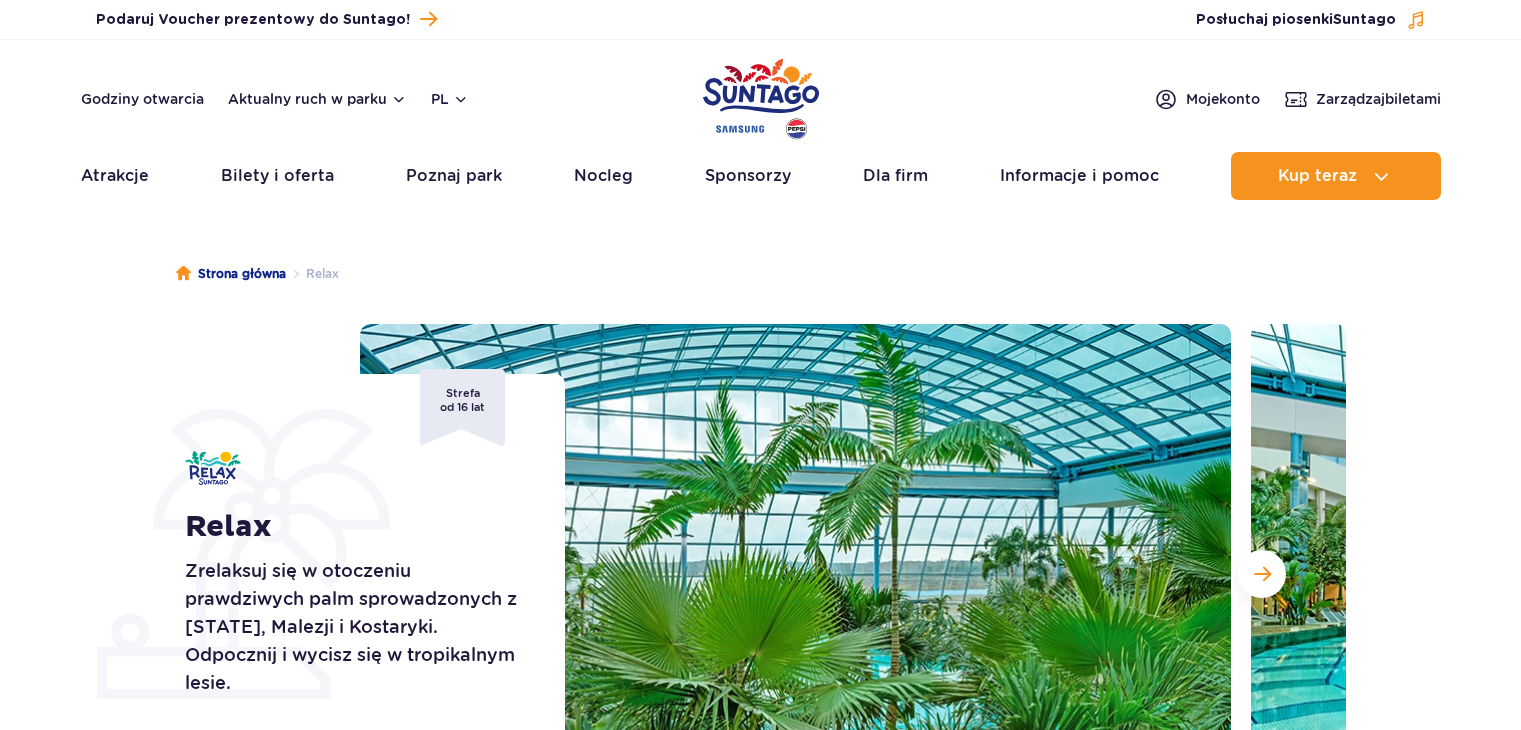 scroll, scrollTop: 0, scrollLeft: 0, axis: both 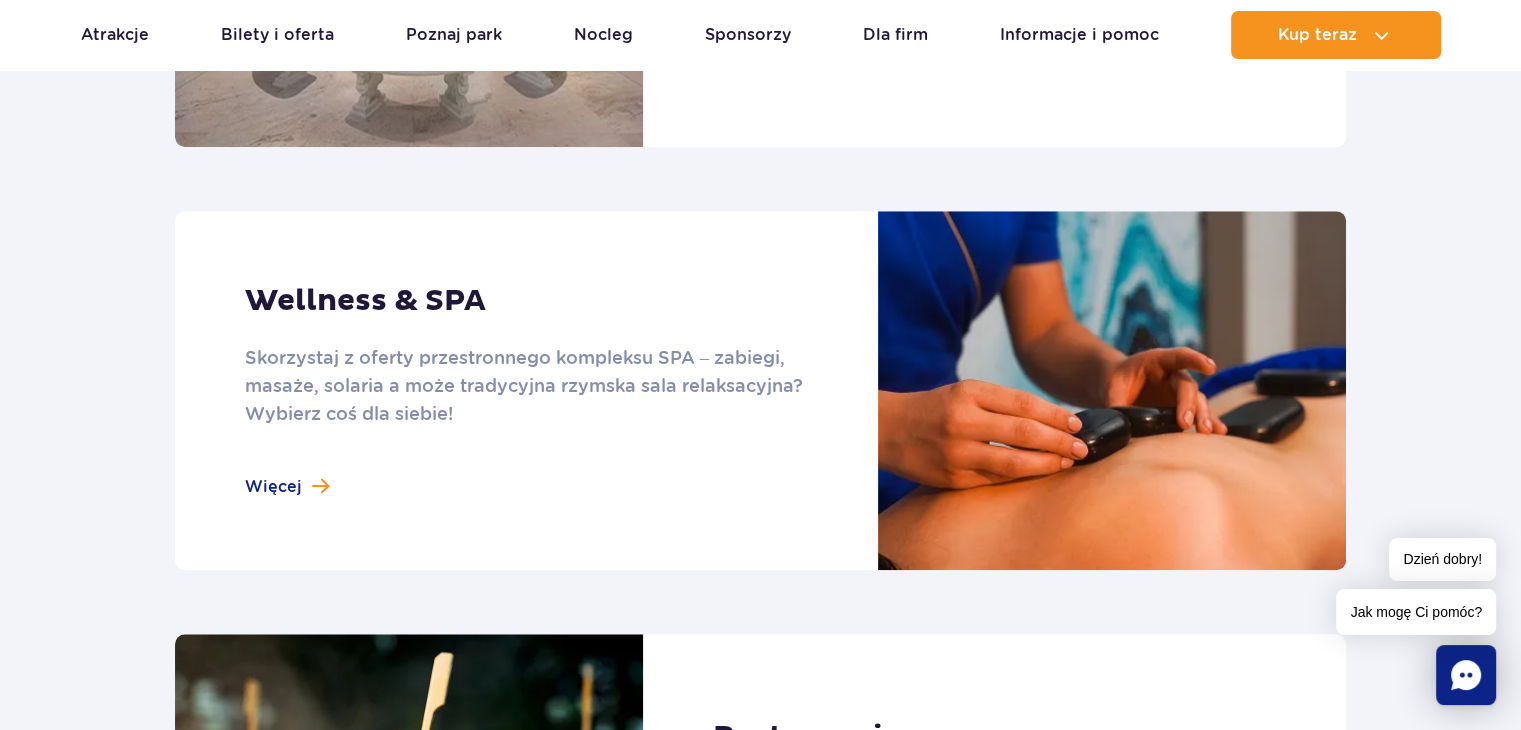 click at bounding box center [760, 390] 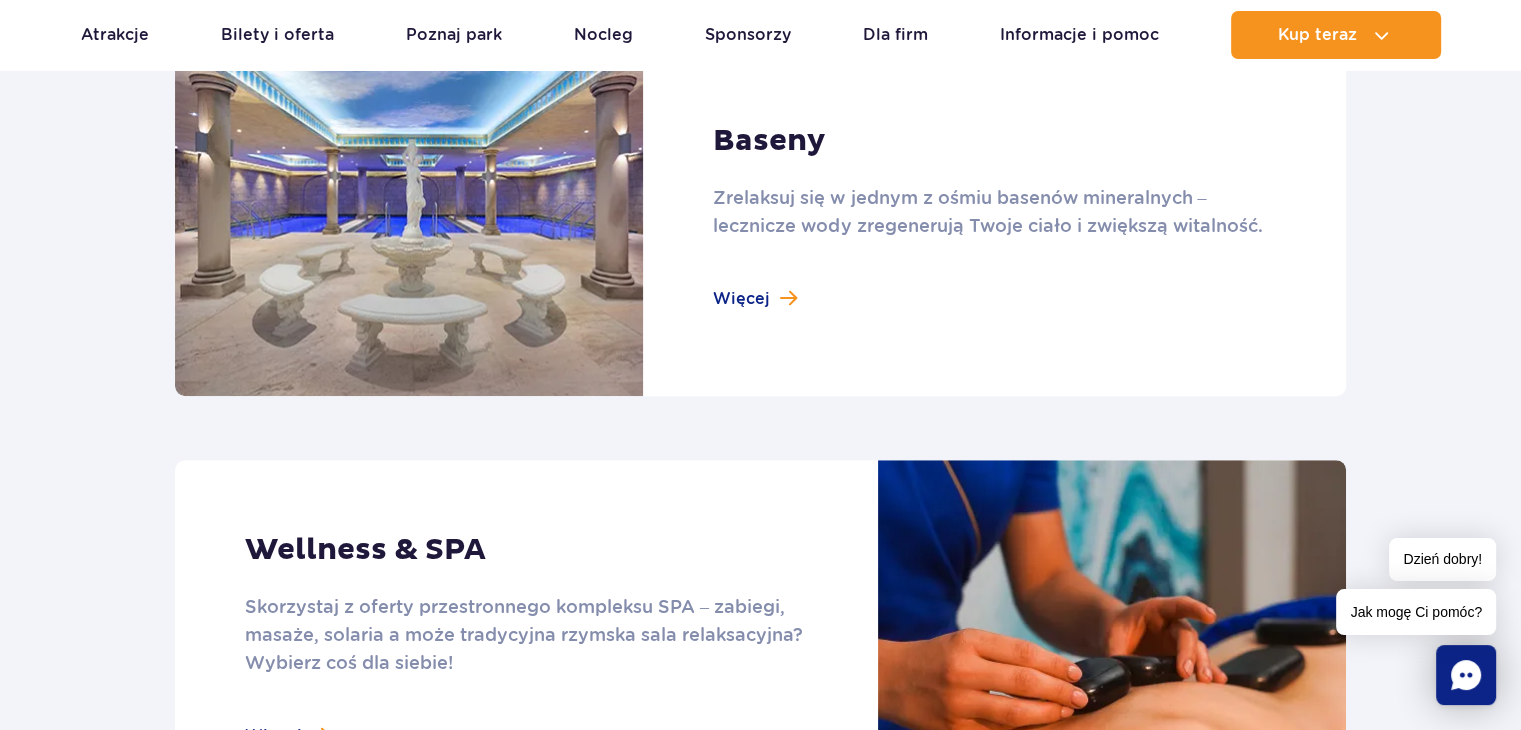scroll, scrollTop: 1428, scrollLeft: 0, axis: vertical 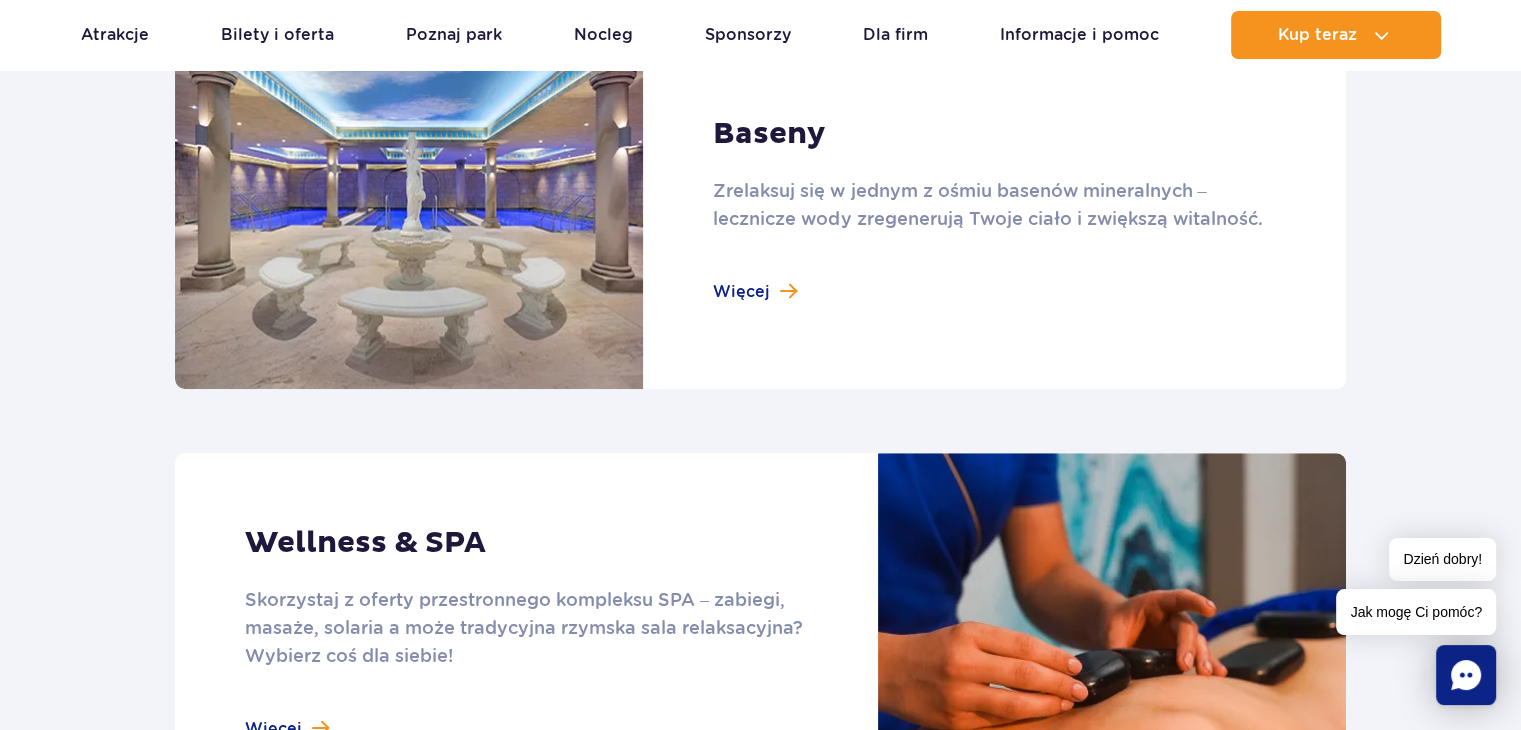 click at bounding box center (760, 209) 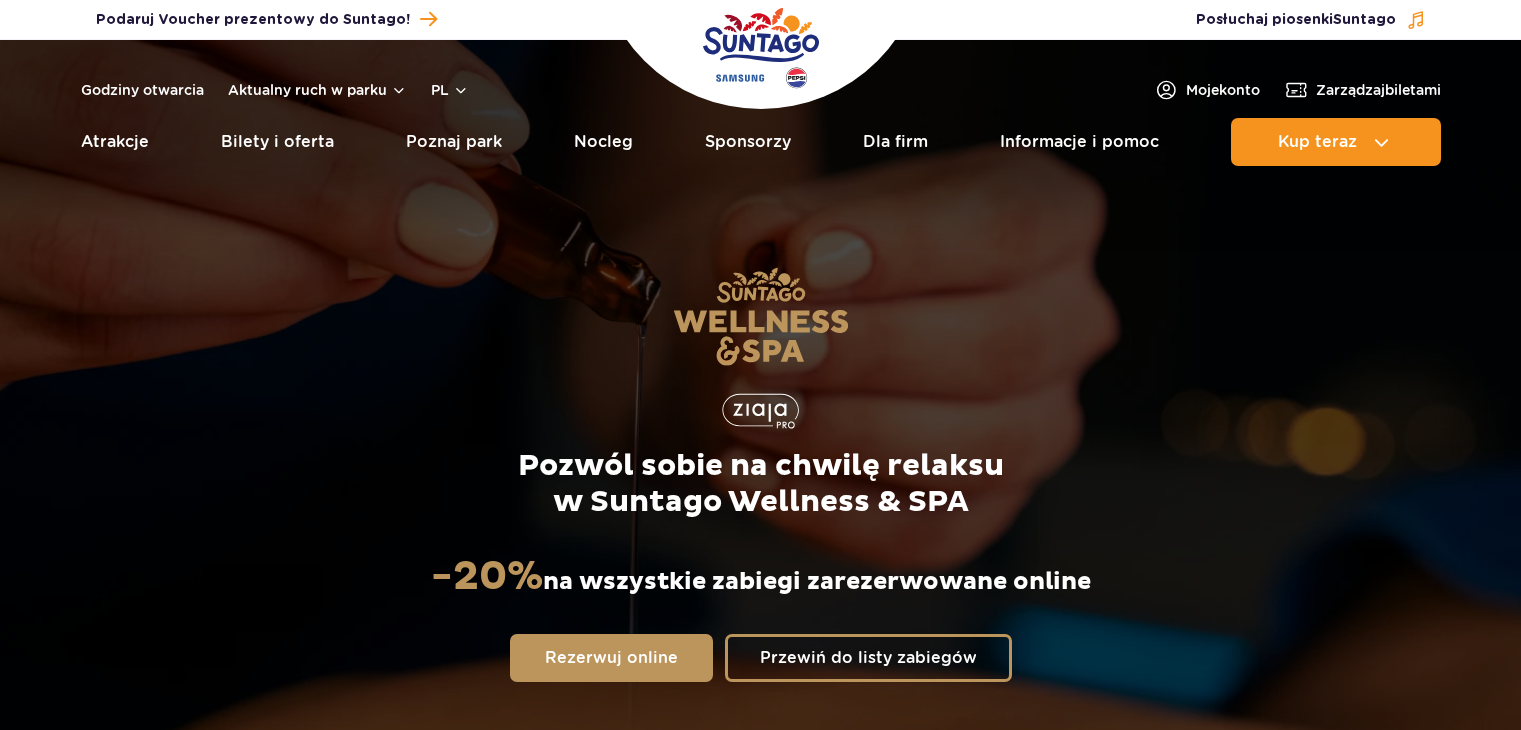 scroll, scrollTop: 0, scrollLeft: 0, axis: both 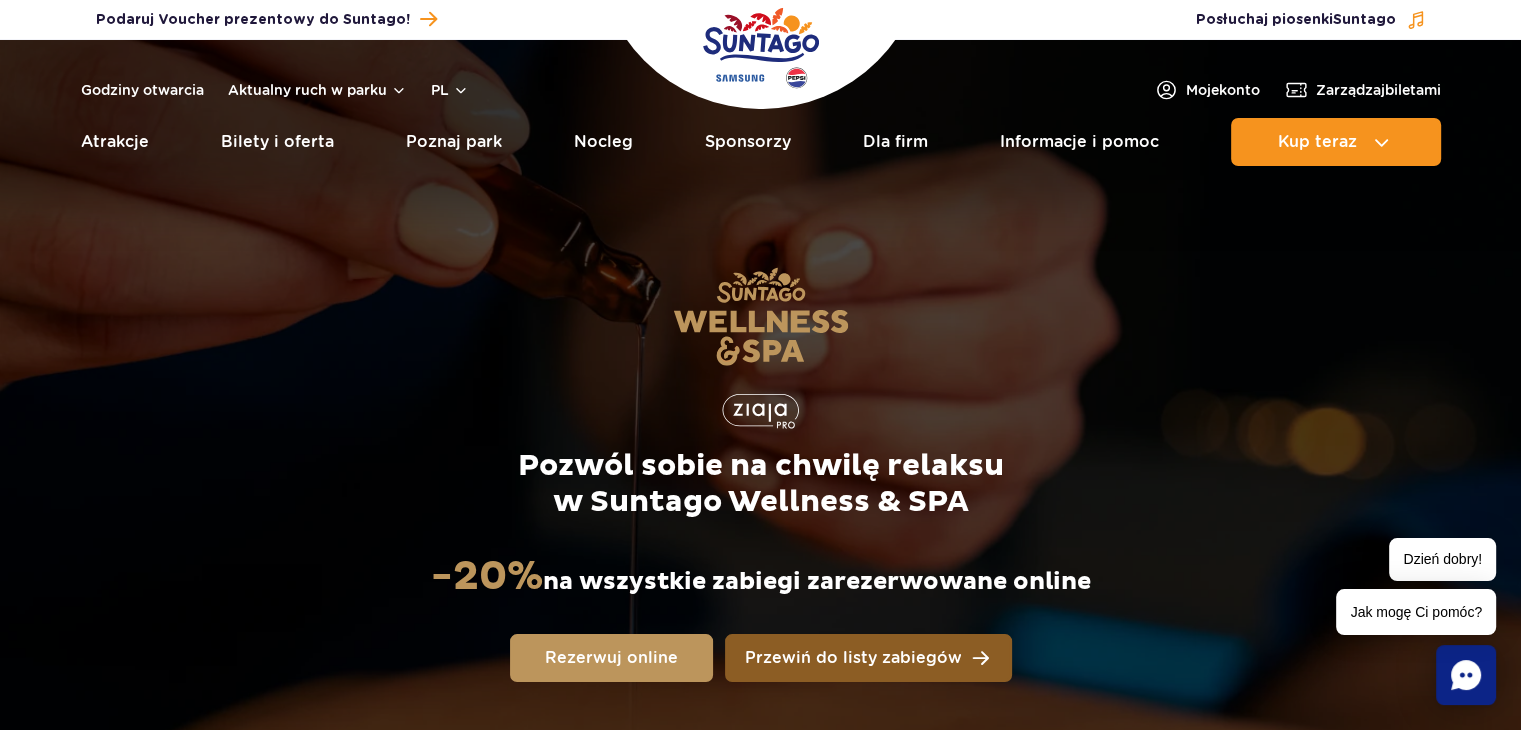 click on "Przewiń do listy zabiegów" at bounding box center [868, 658] 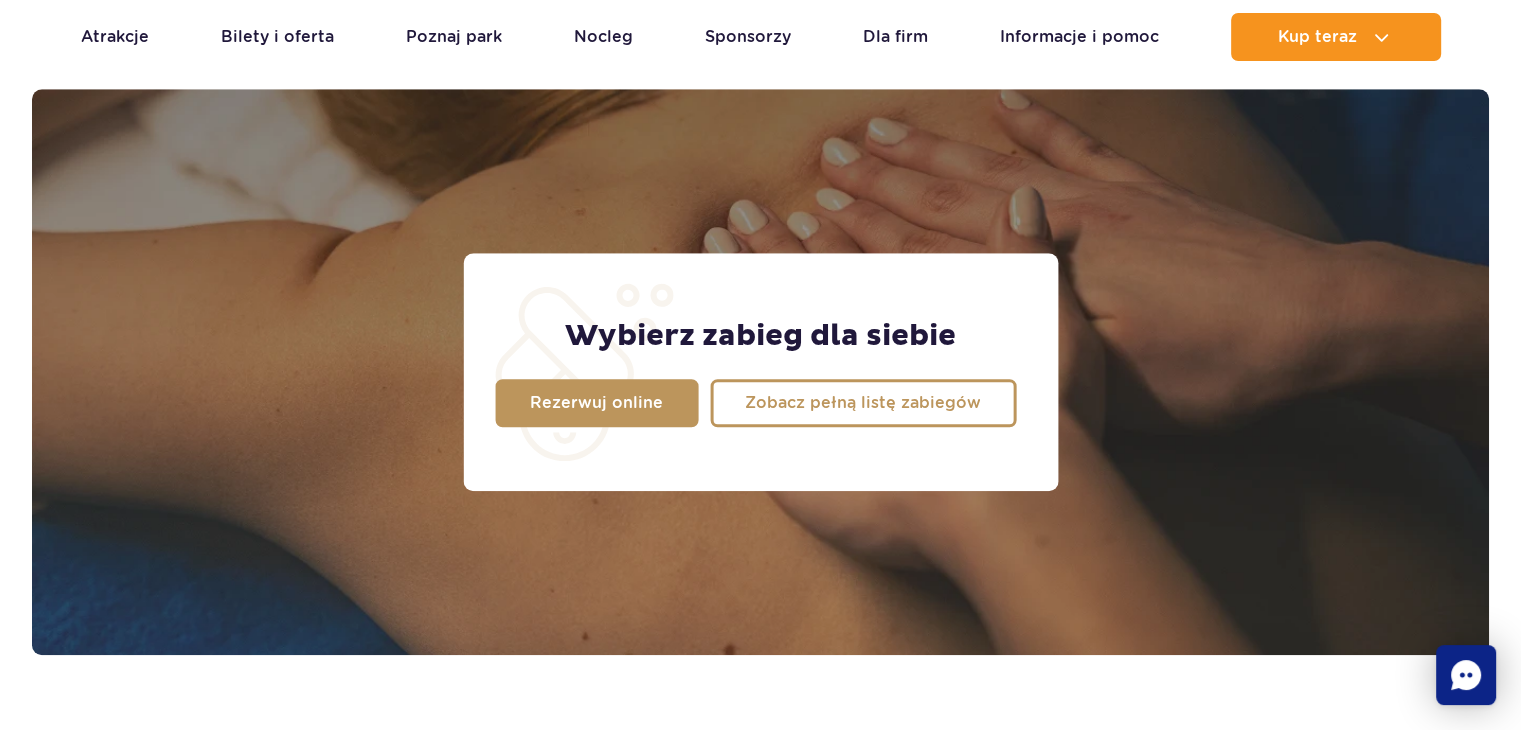 scroll, scrollTop: 1576, scrollLeft: 0, axis: vertical 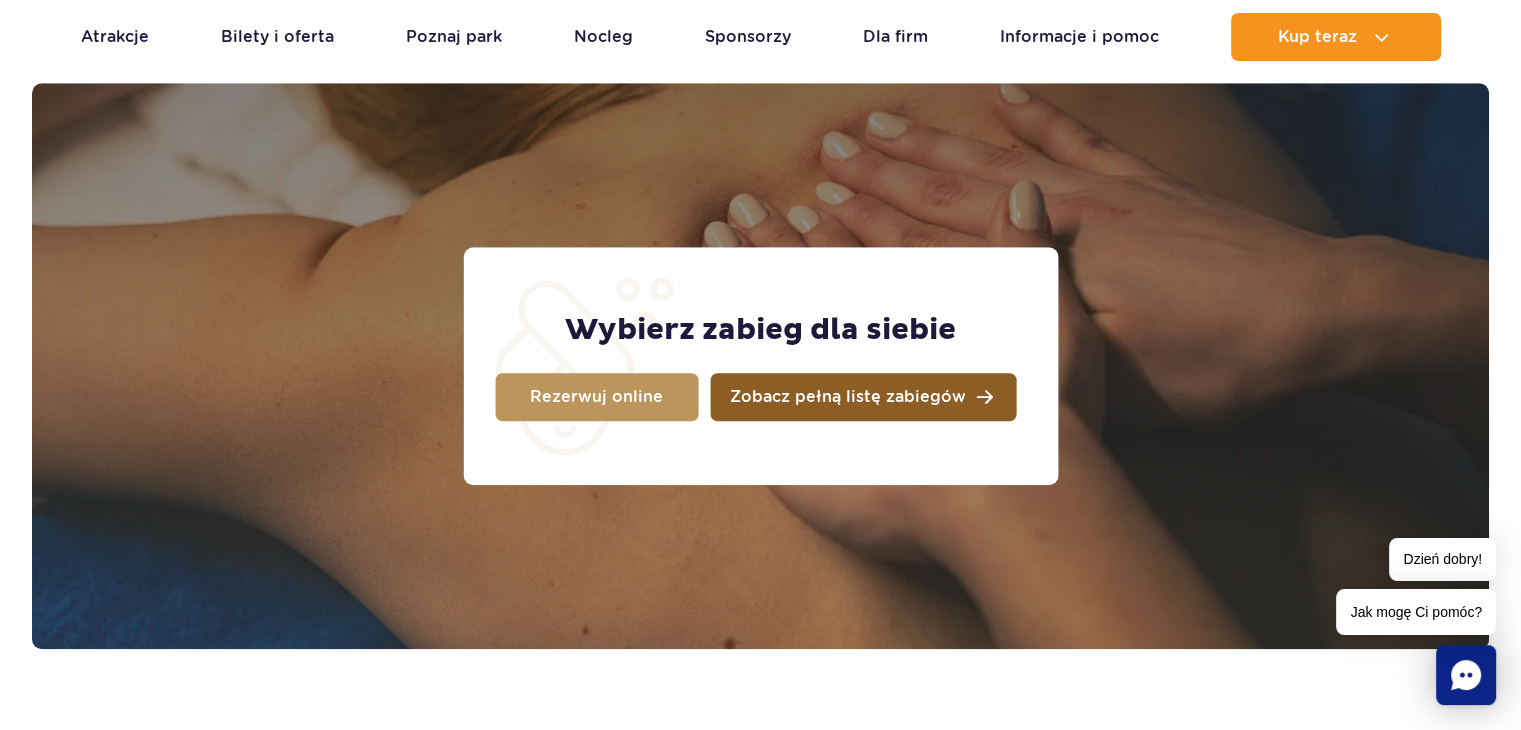 click on "Zobacz pełną listę zabiegów" at bounding box center (848, 397) 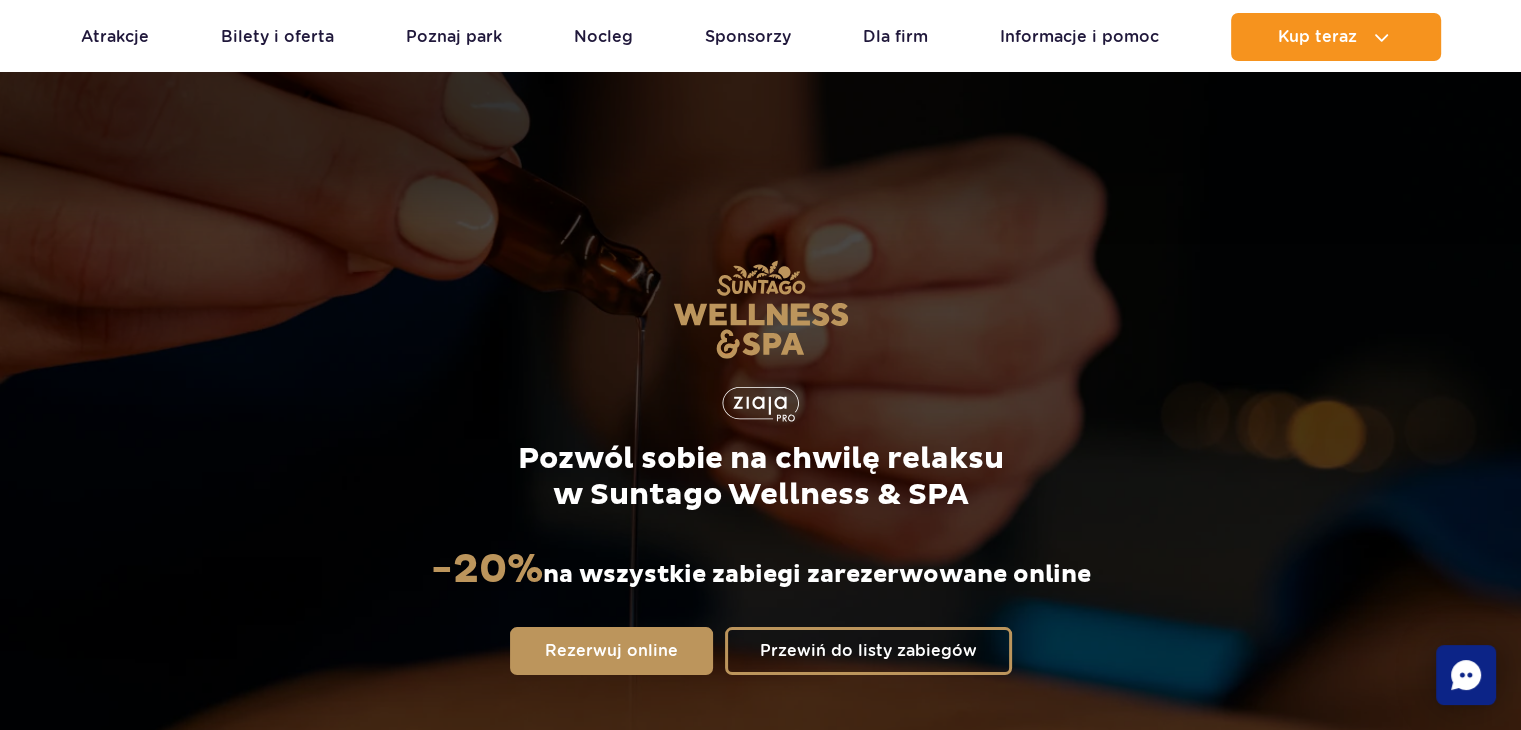 scroll, scrollTop: 0, scrollLeft: 0, axis: both 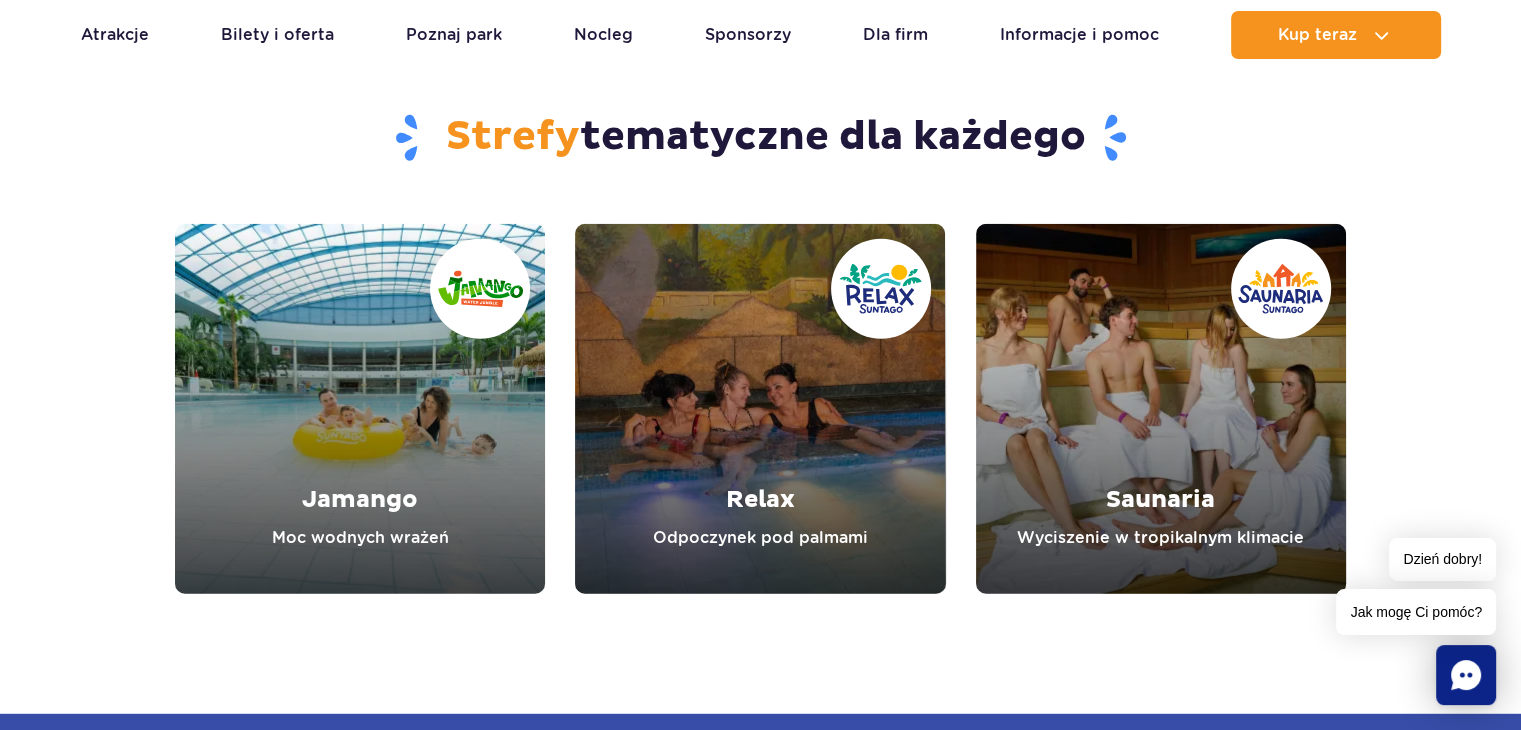 click at bounding box center (360, 409) 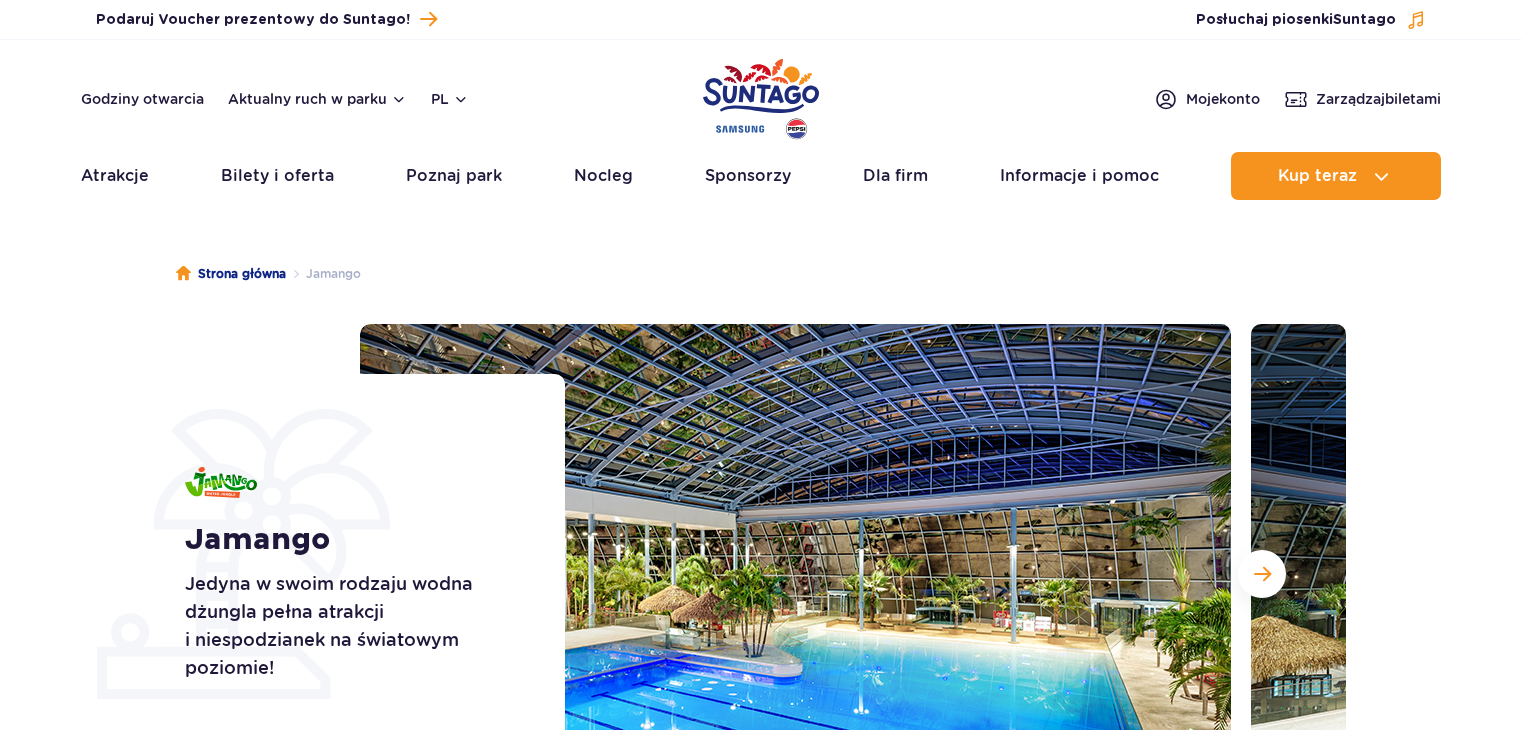 scroll, scrollTop: 0, scrollLeft: 0, axis: both 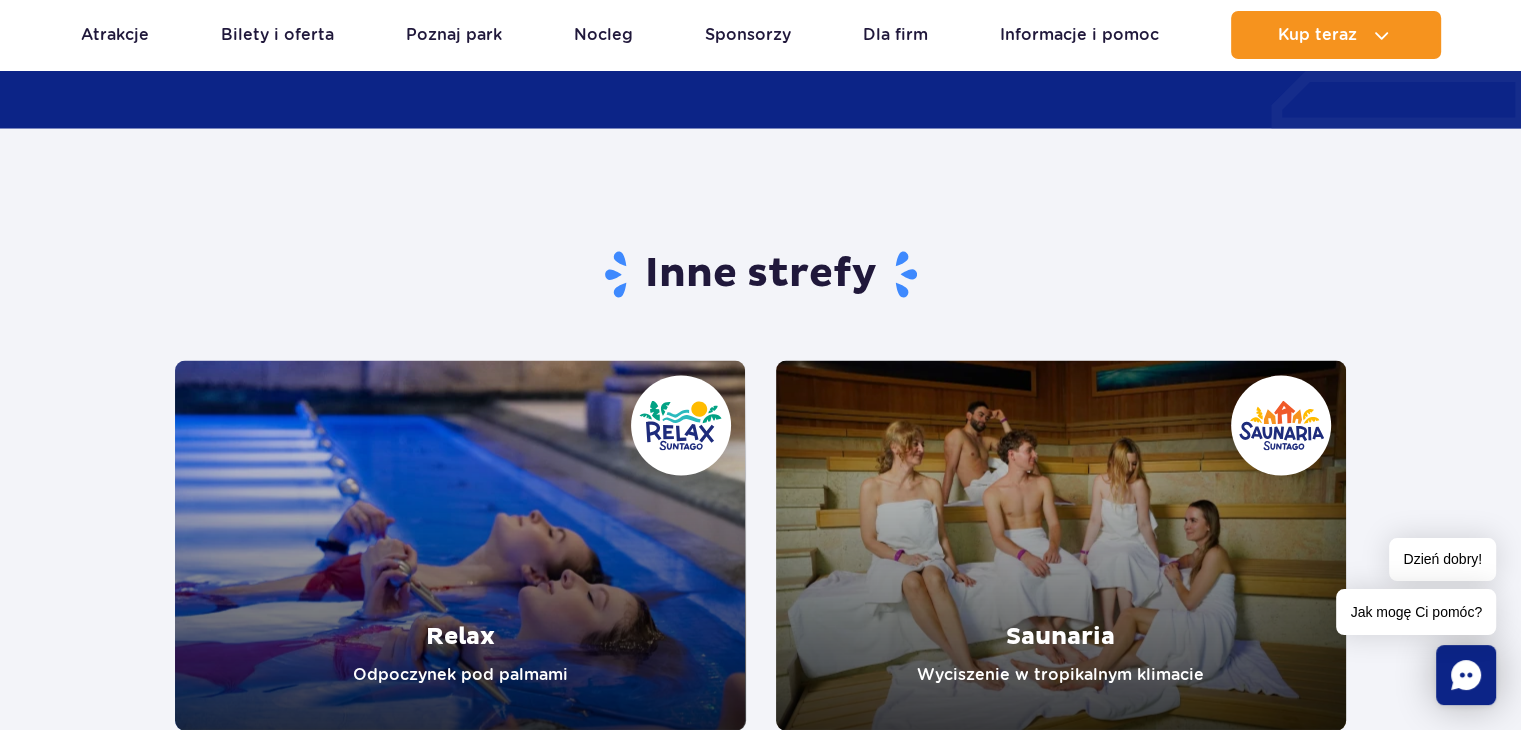 click at bounding box center [1061, 545] 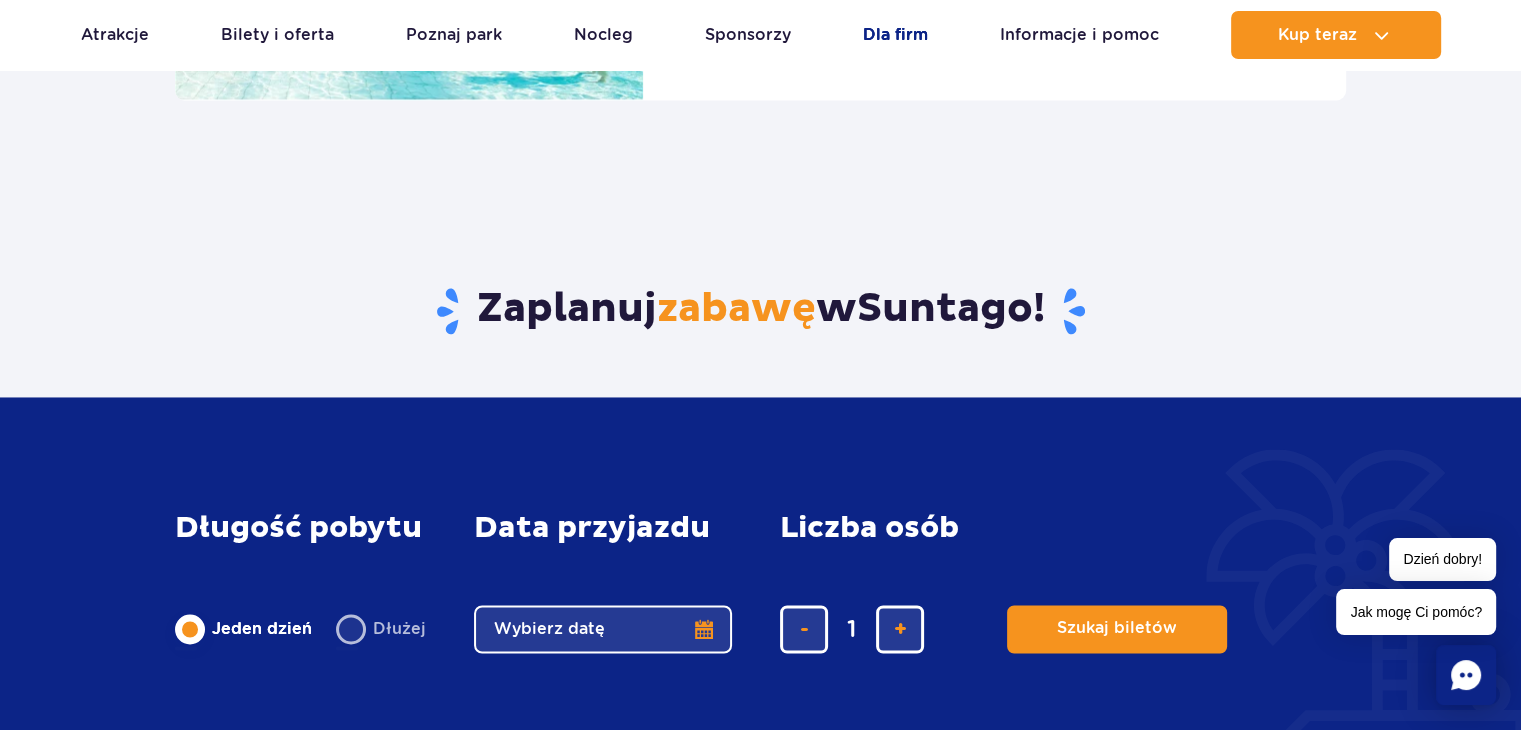 click on "Dla firm" at bounding box center (895, 35) 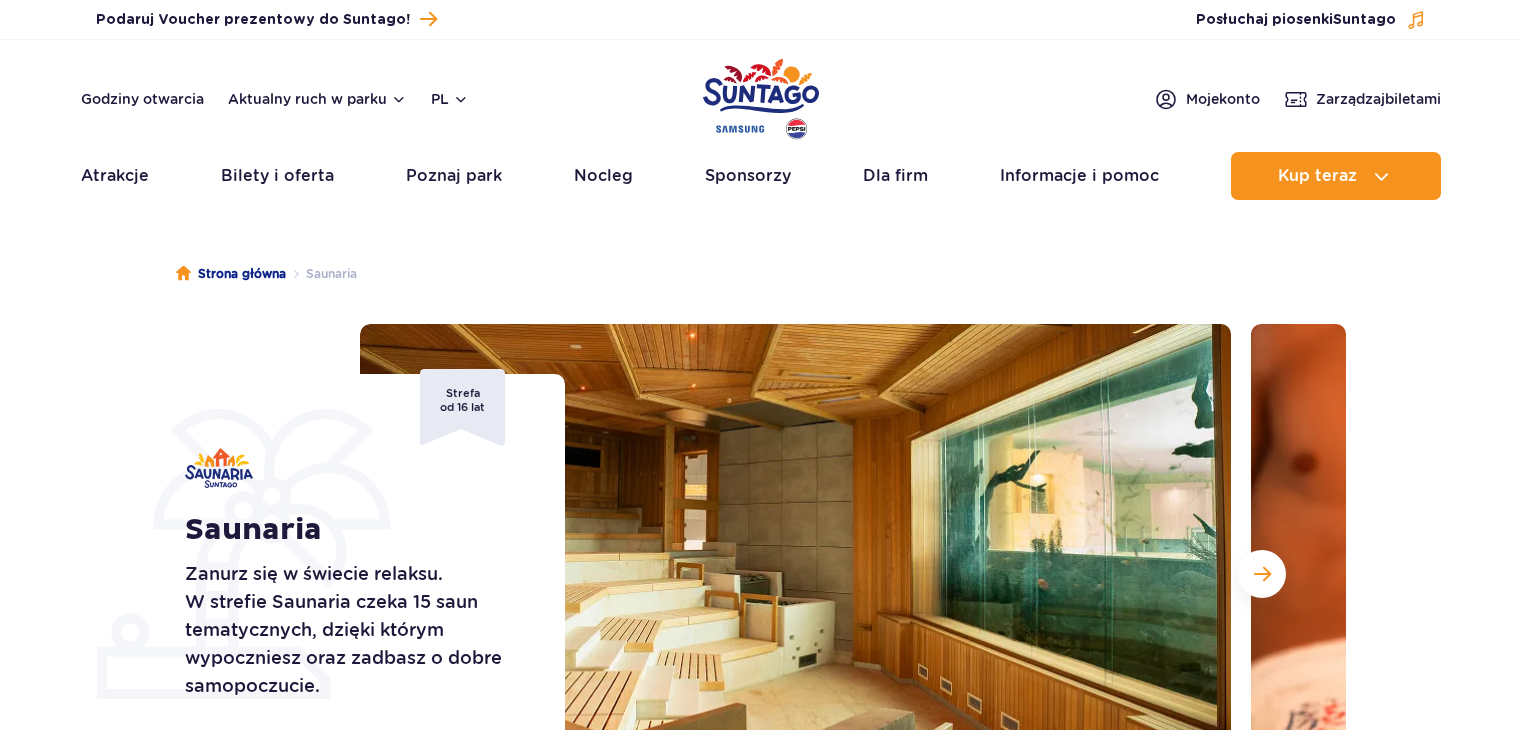 scroll, scrollTop: 0, scrollLeft: 0, axis: both 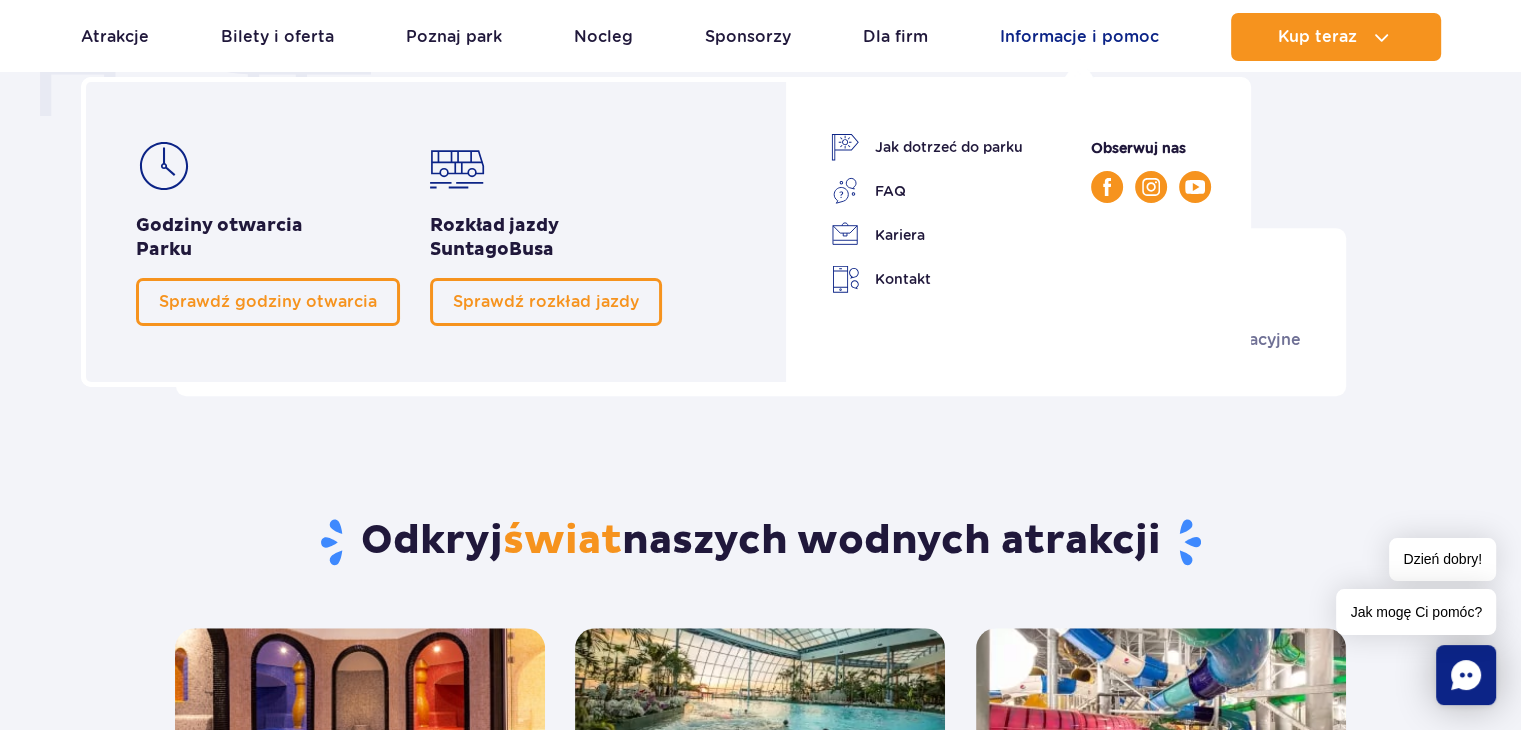 click on "Informacje i pomoc" at bounding box center [1079, 37] 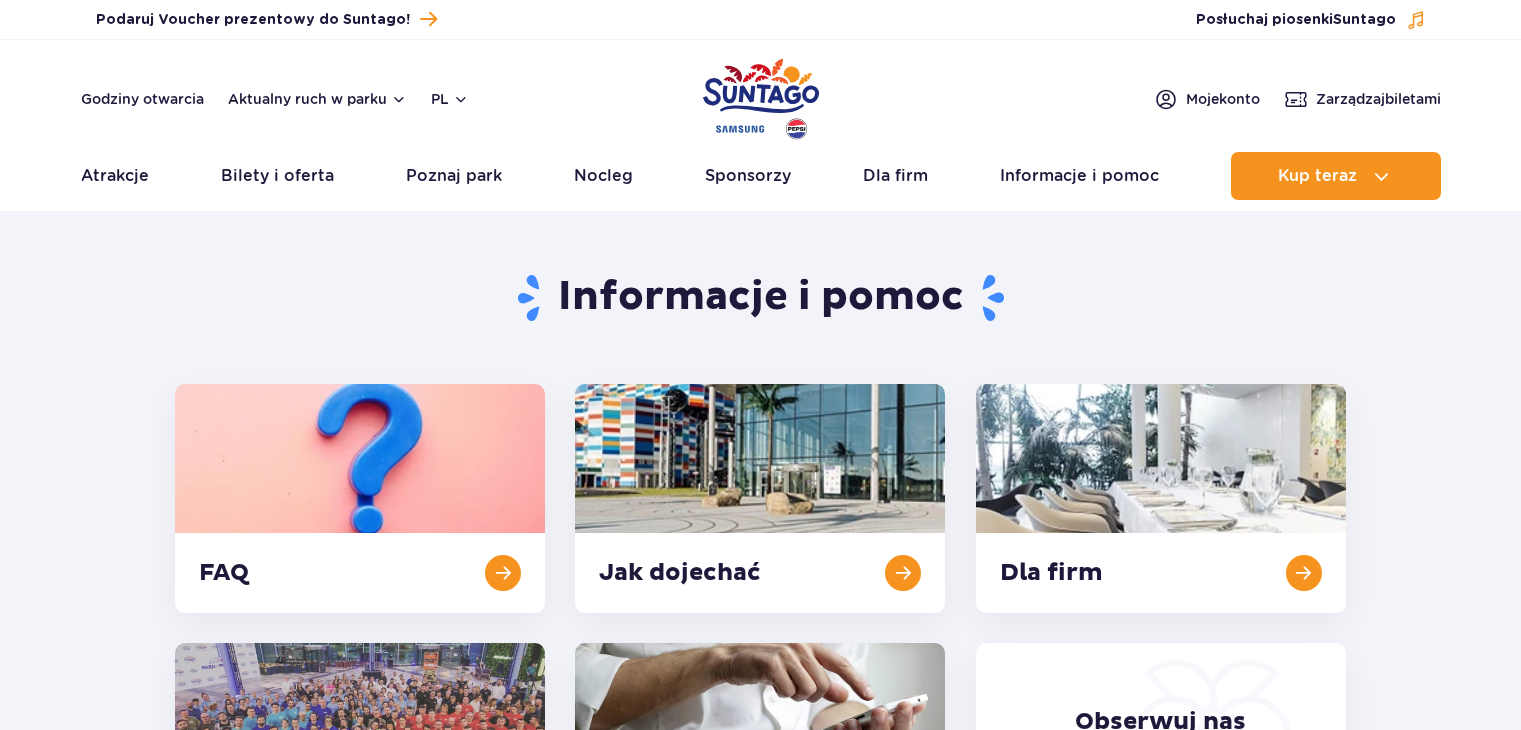 scroll, scrollTop: 0, scrollLeft: 0, axis: both 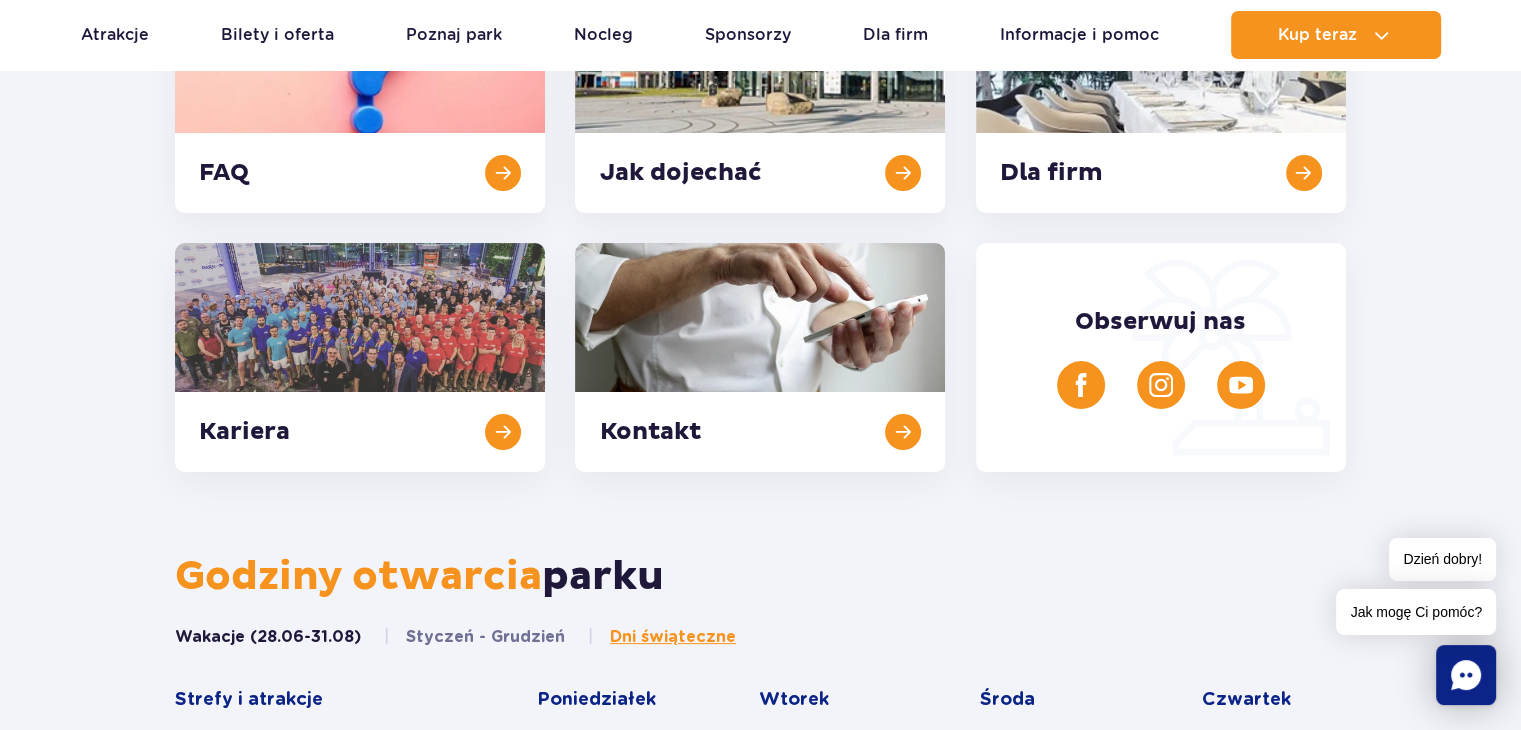 click 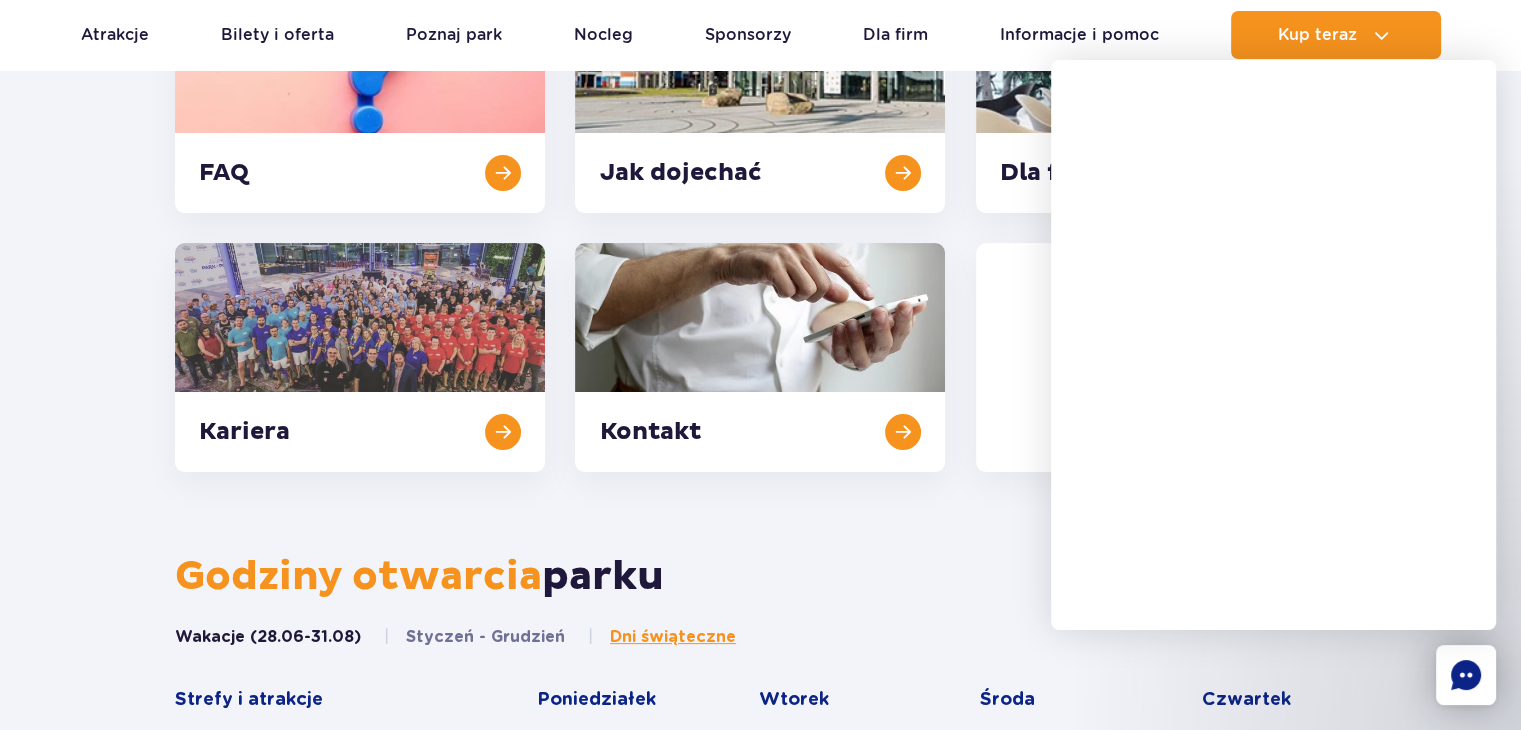 click on "Informacje i pomoc
FAQ
Jak dojechać
Dla firm
Kariera
Kontakt
Obserwuj nas
Godziny otwarcia  parku" at bounding box center (760, 1791) 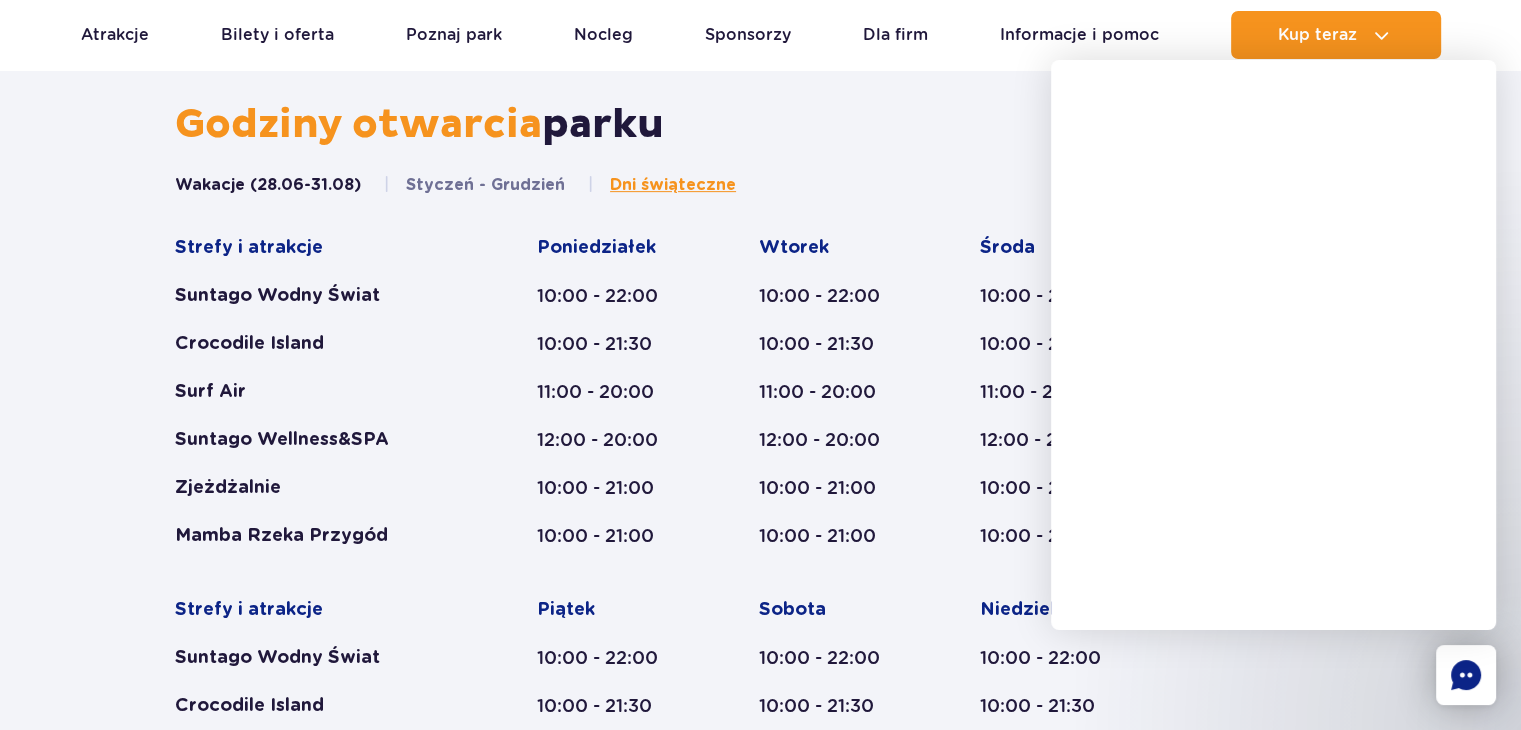 scroll, scrollTop: 1038, scrollLeft: 0, axis: vertical 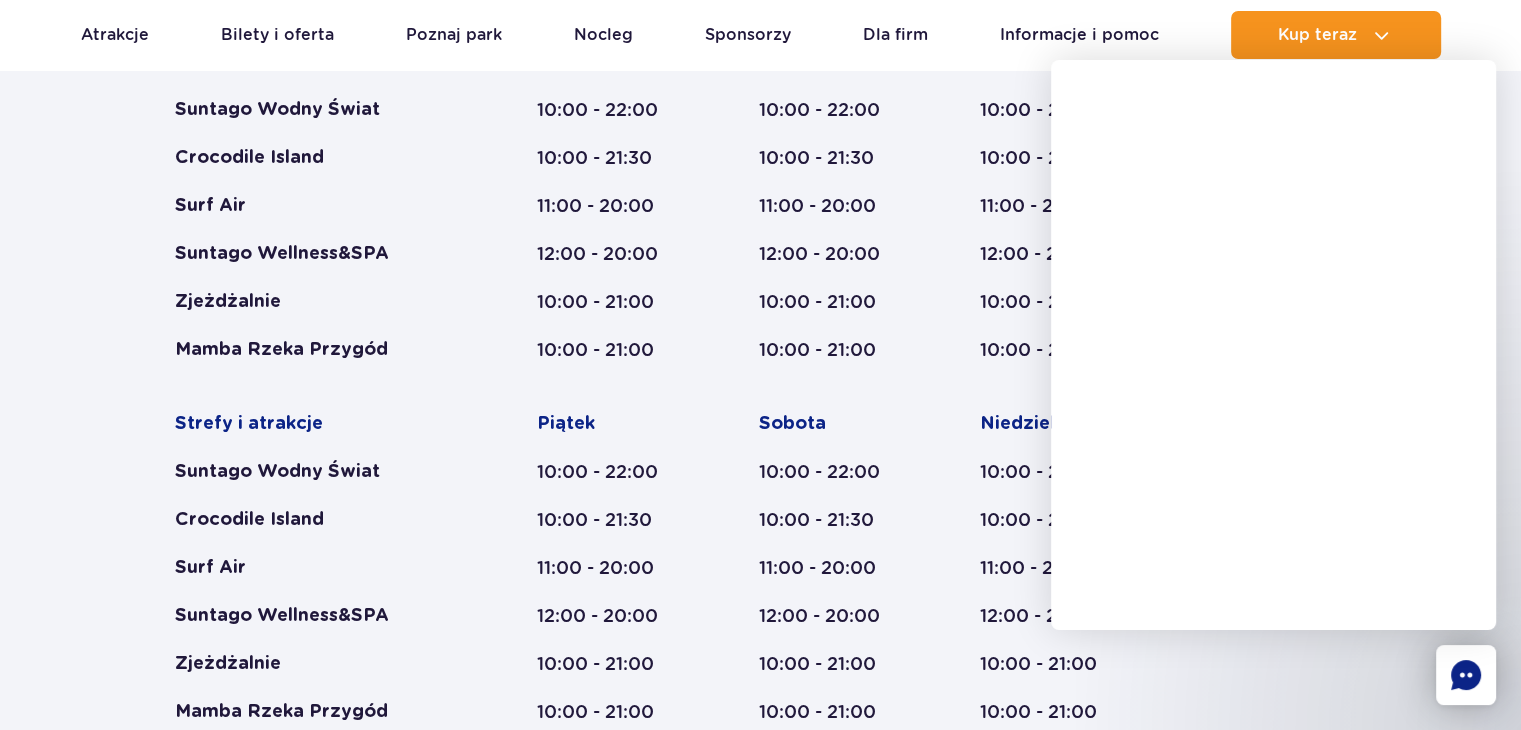 click on "Godziny otwarcia  parku
Wakacje (28.06-31.08)
Styczeń - Grudzień
Dni świąteczne
Strefy i atrakcje
Suntago Wodny Świat
Crocodile Island Surf Air" at bounding box center [760, 545] 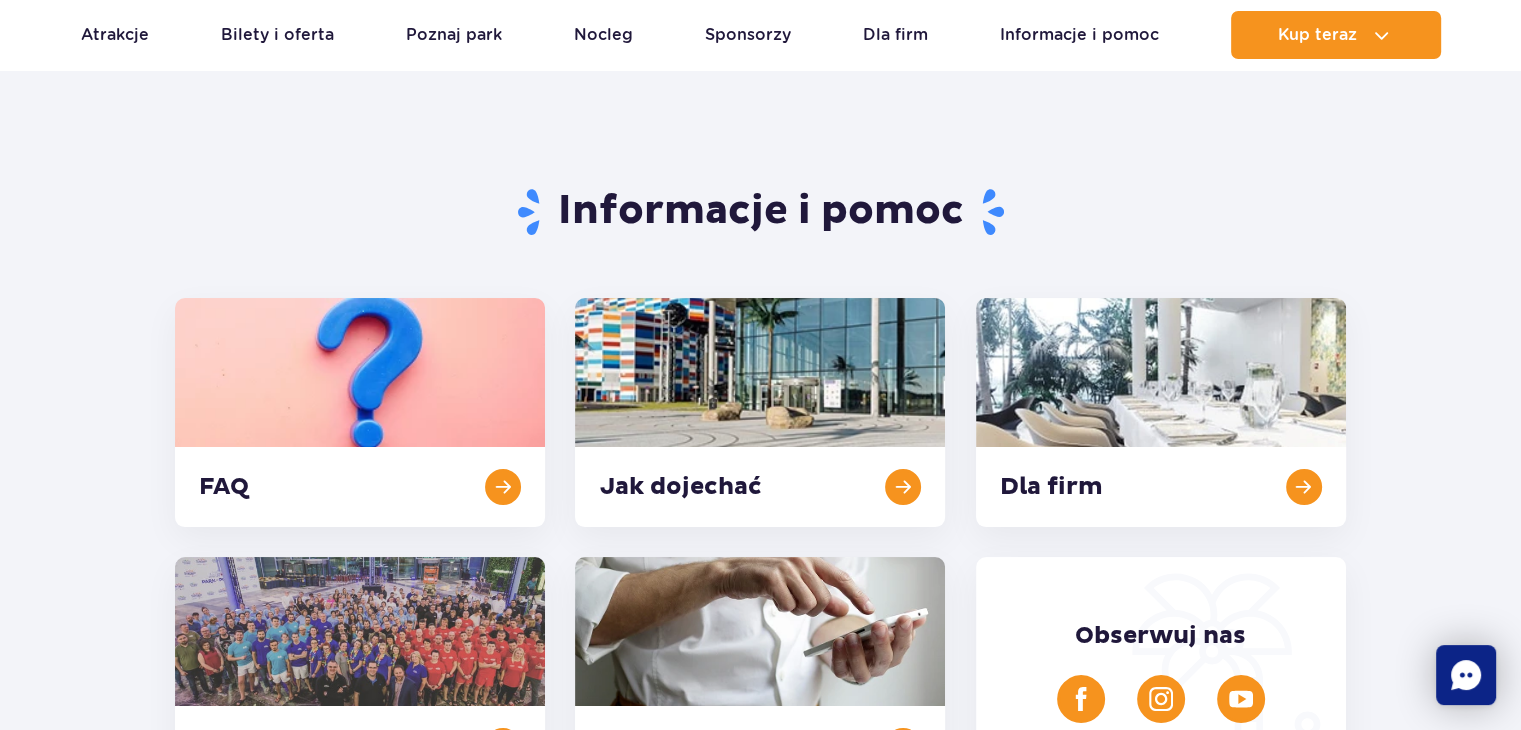 scroll, scrollTop: 0, scrollLeft: 0, axis: both 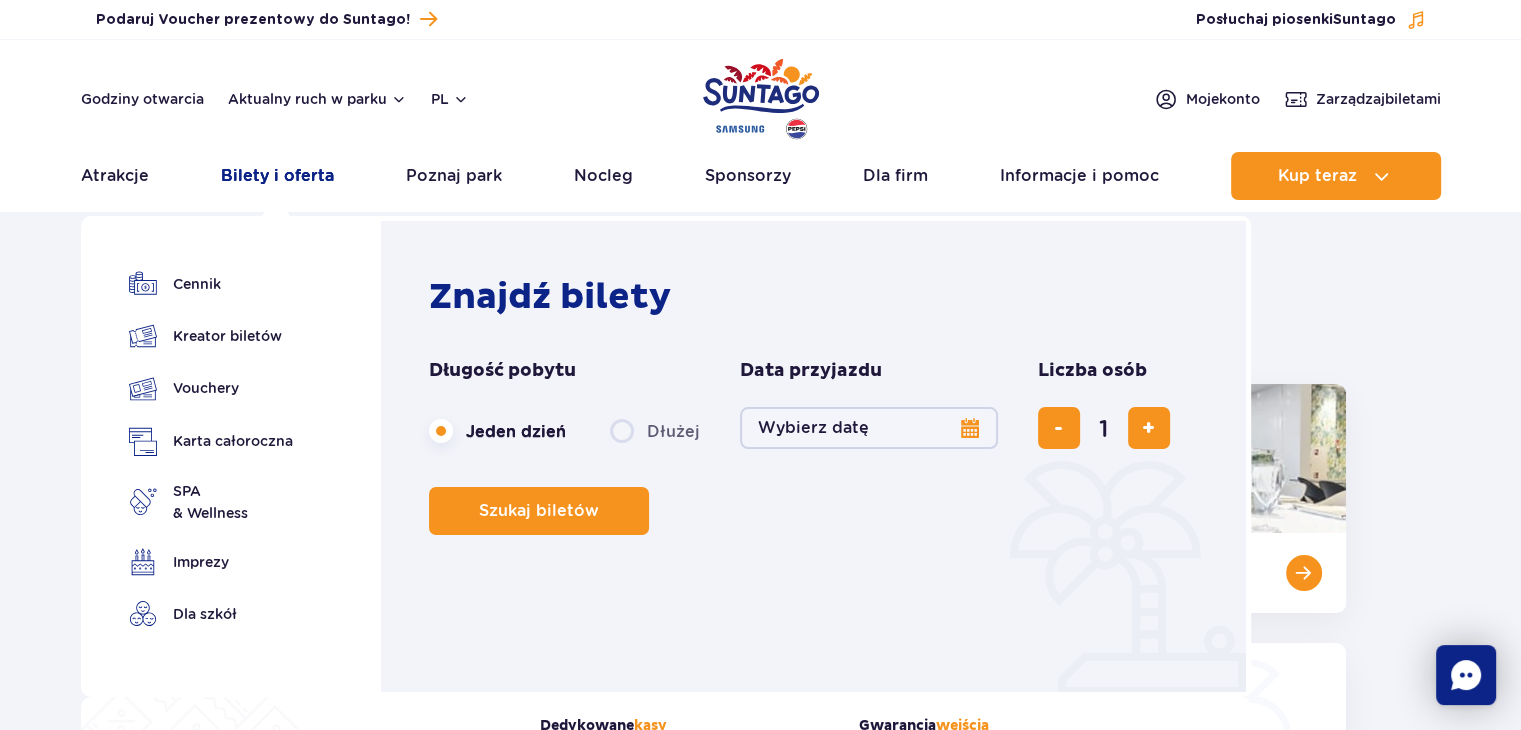 click on "Bilety i oferta" at bounding box center (277, 176) 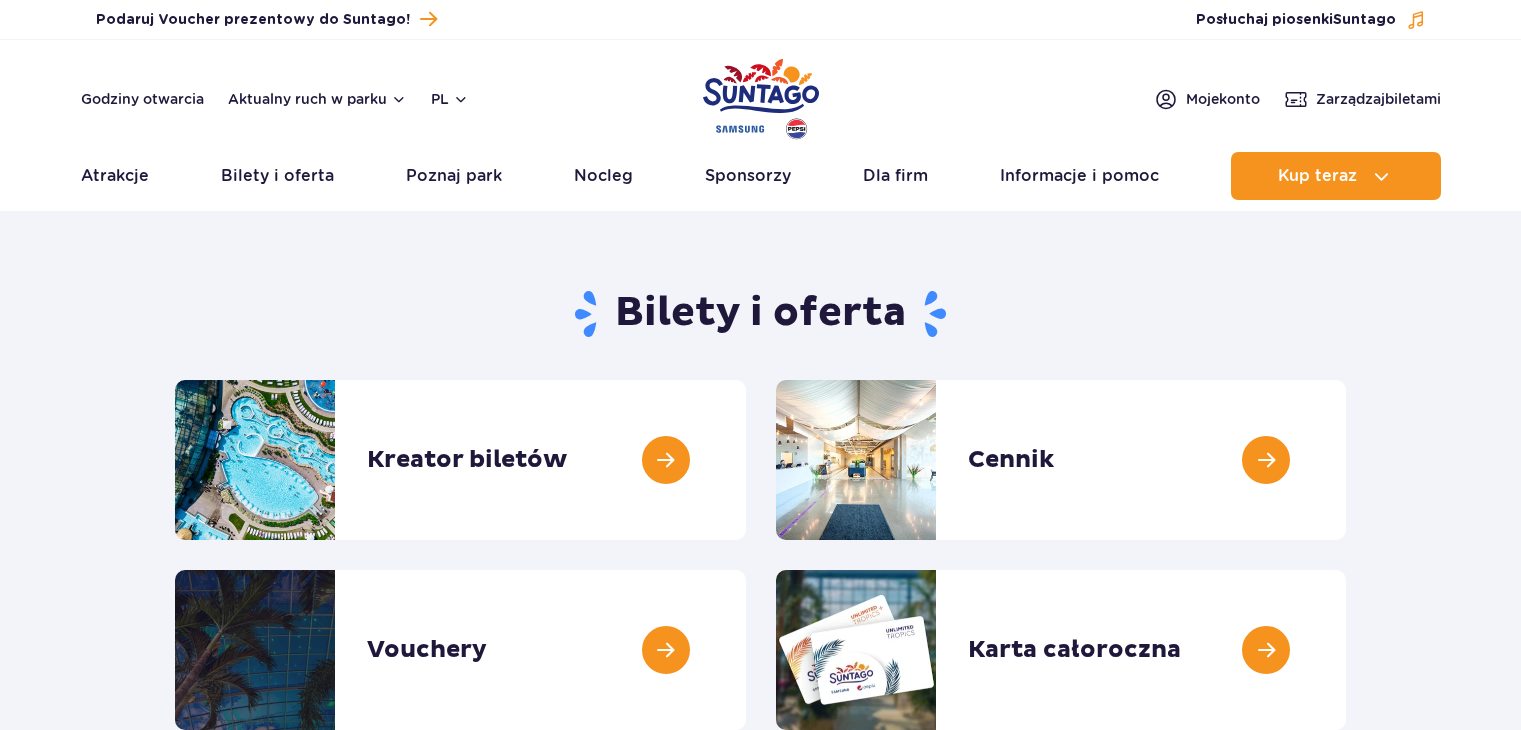 scroll, scrollTop: 0, scrollLeft: 0, axis: both 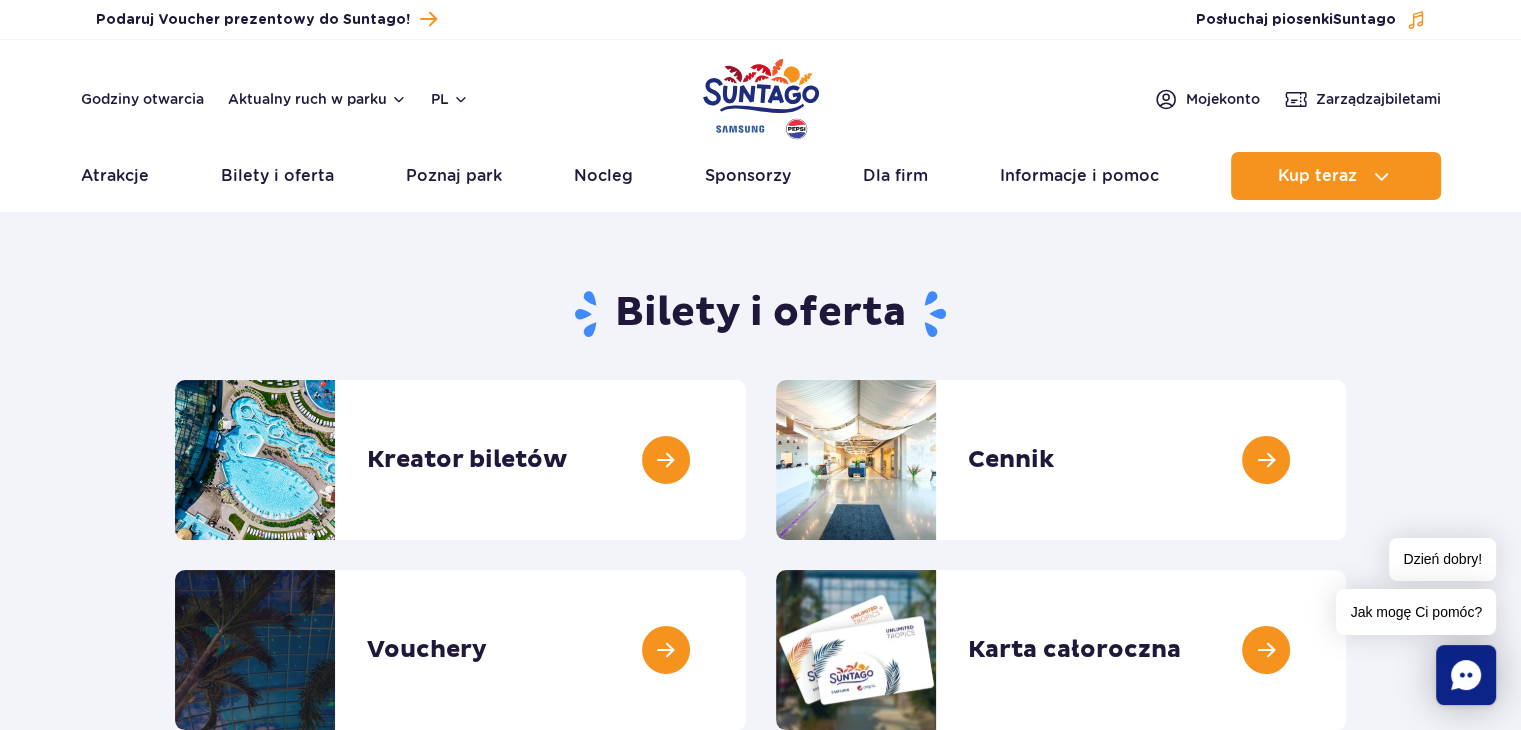 click on "Godziny otwarcia
Aktualny ruch w parku
pl
PL
EN
UA
Moje  konto
Zarządzaj  biletami
Aktualny ruch w parku
Atrakcje
Zjeżdżalnie
Aster
SPA" at bounding box center [760, 125] 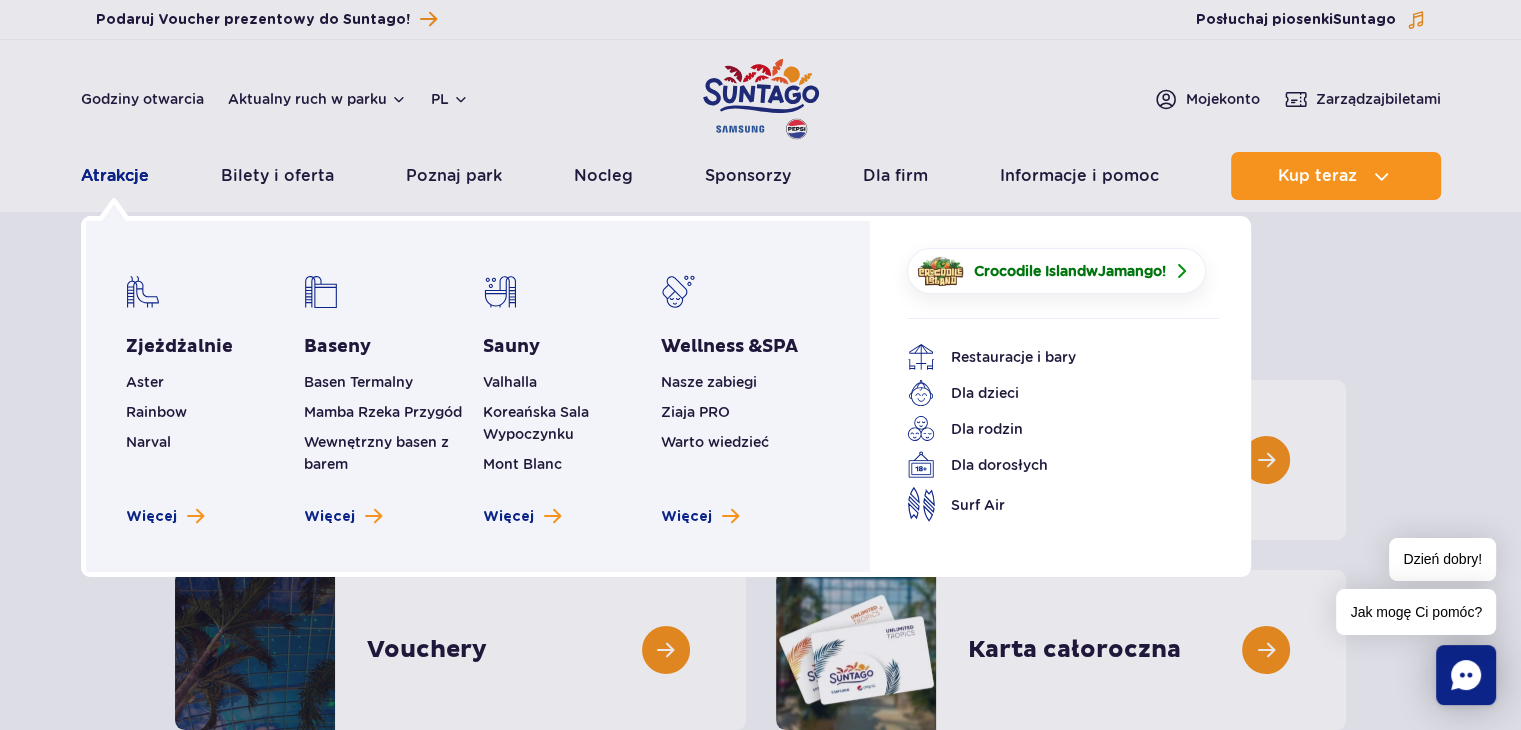 click on "Atrakcje" at bounding box center [115, 176] 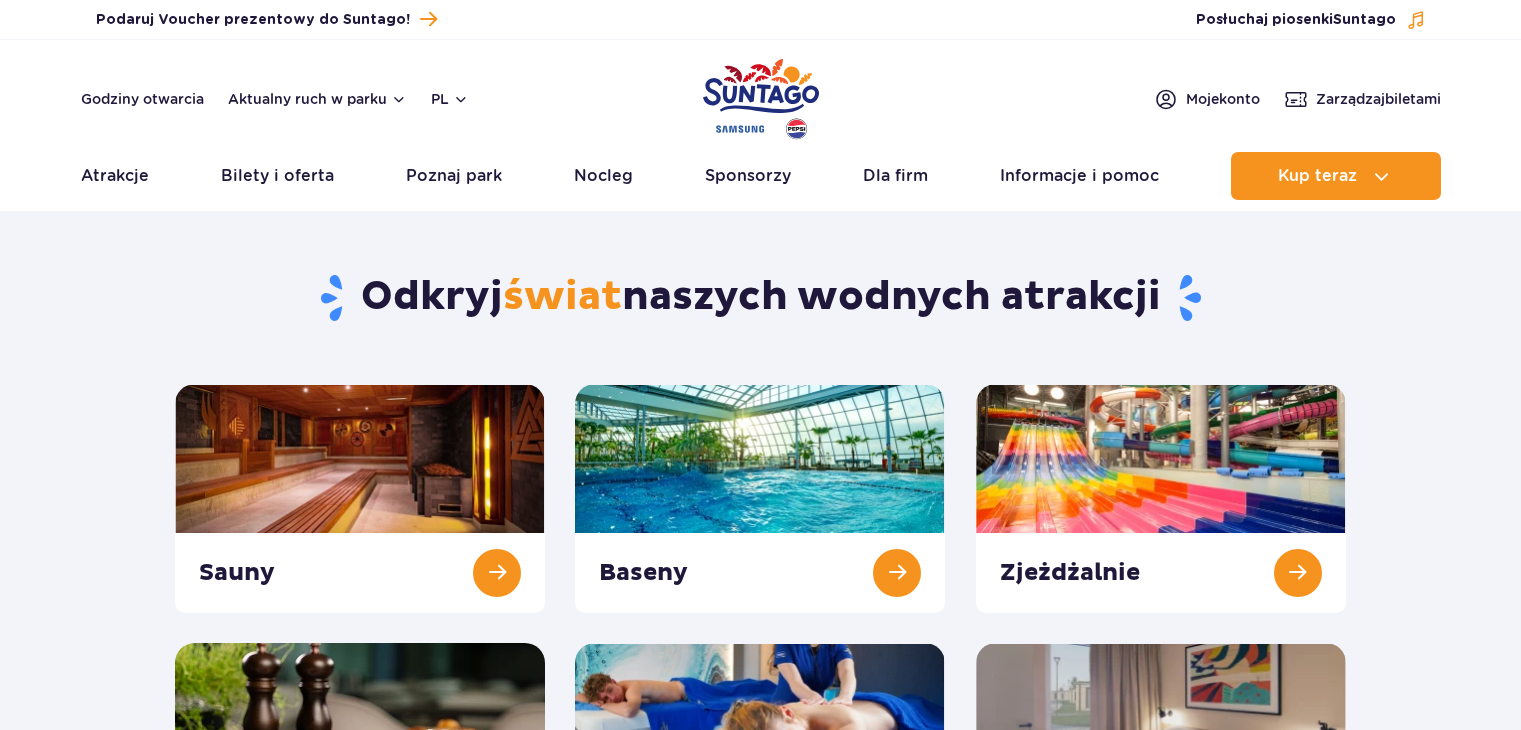 scroll, scrollTop: 0, scrollLeft: 0, axis: both 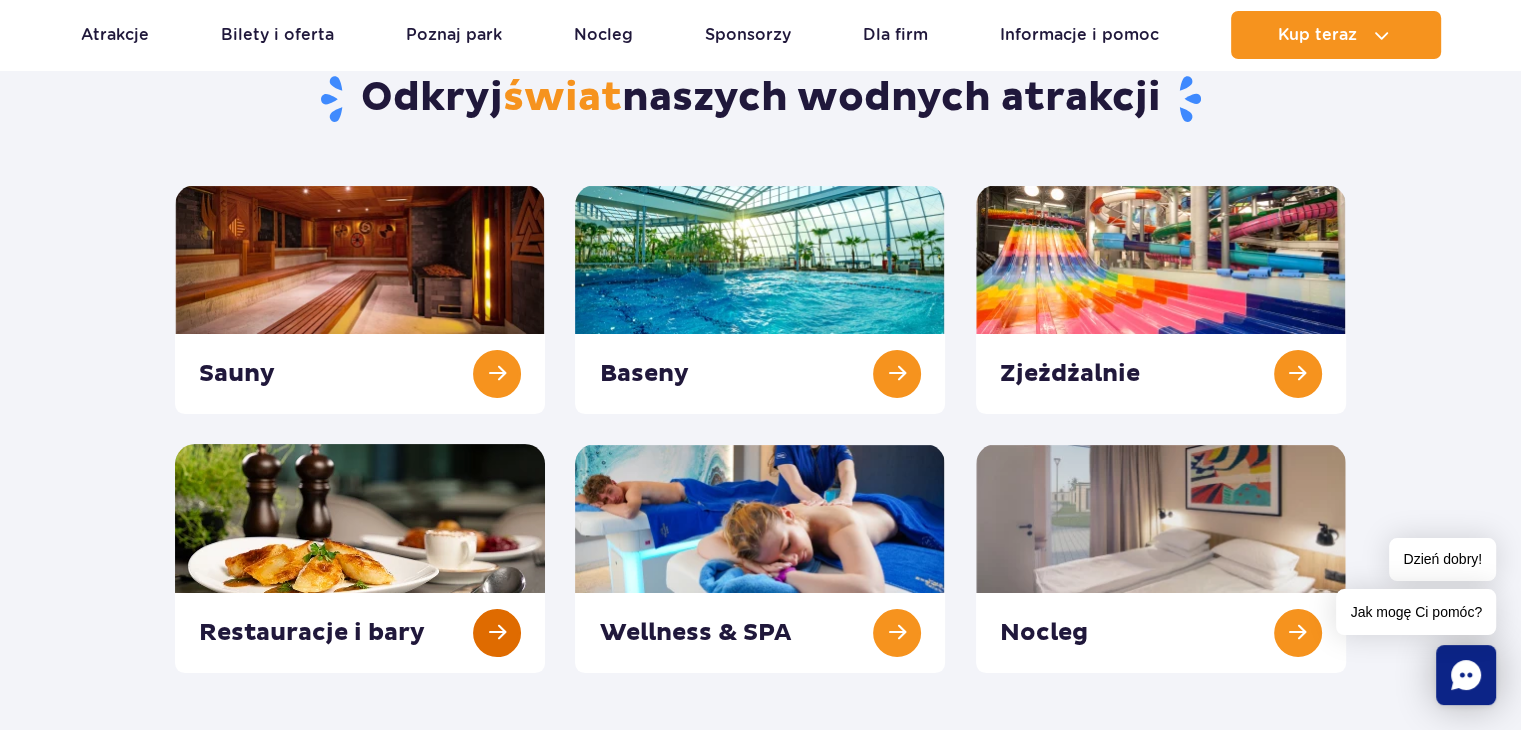 click at bounding box center [360, 558] 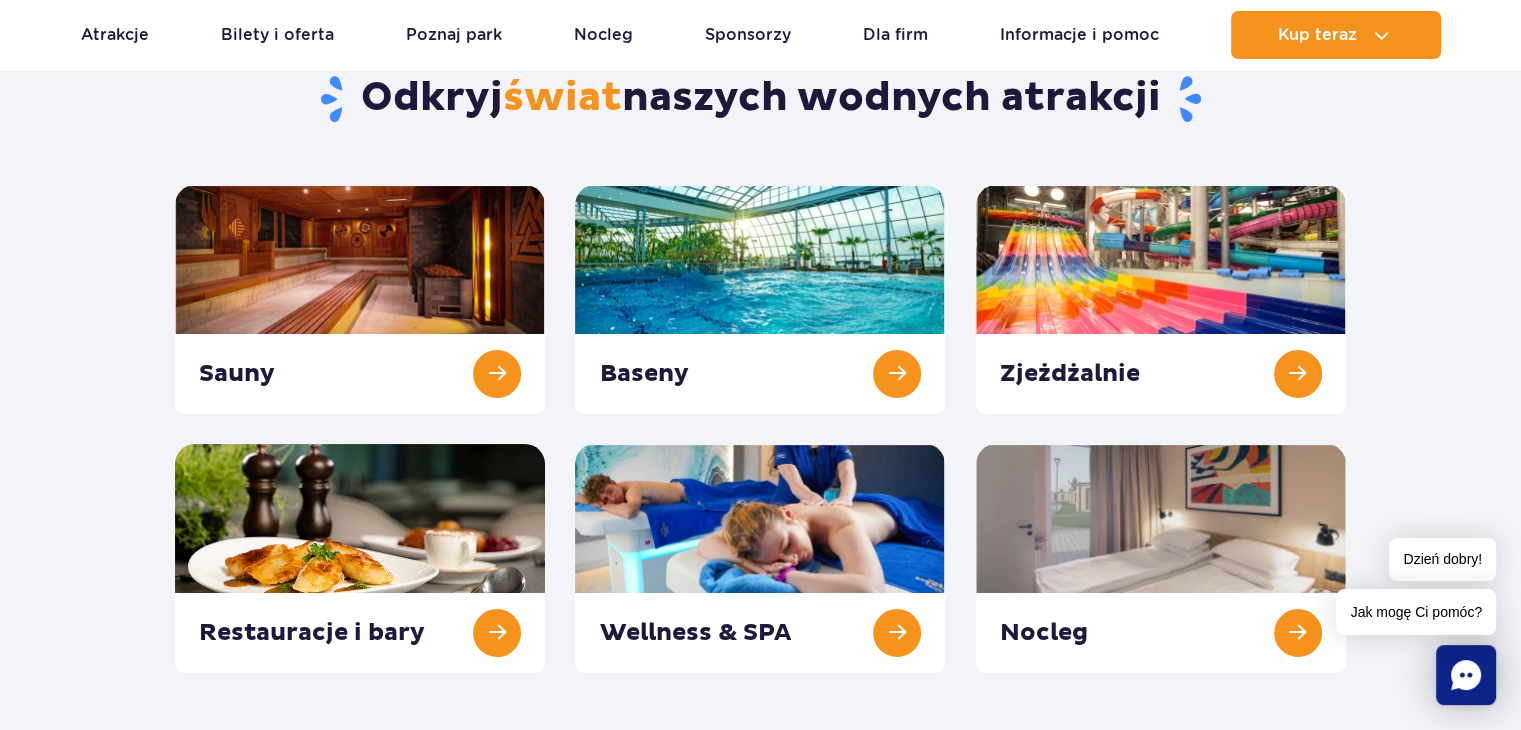 scroll, scrollTop: 837, scrollLeft: 0, axis: vertical 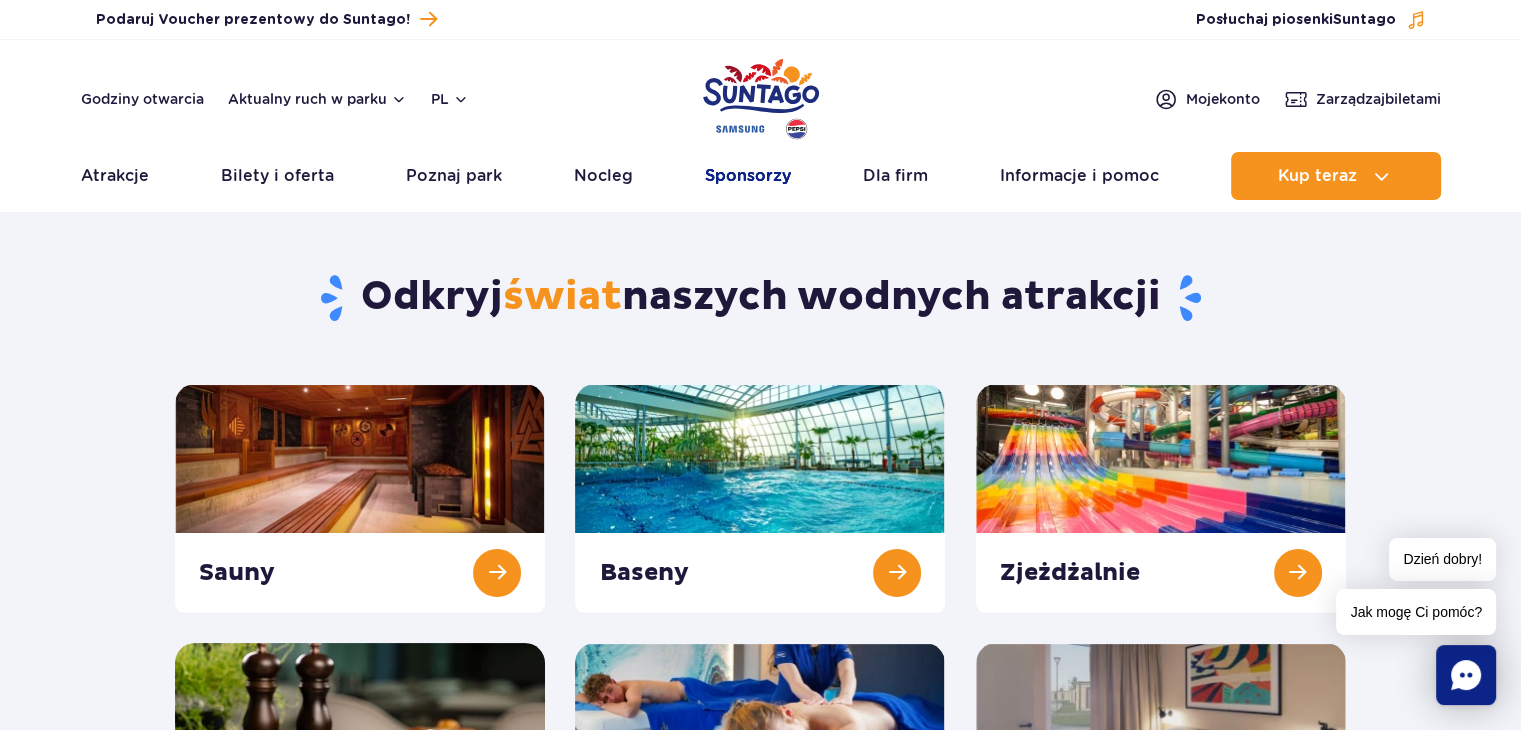 click on "Sponsorzy" at bounding box center (748, 176) 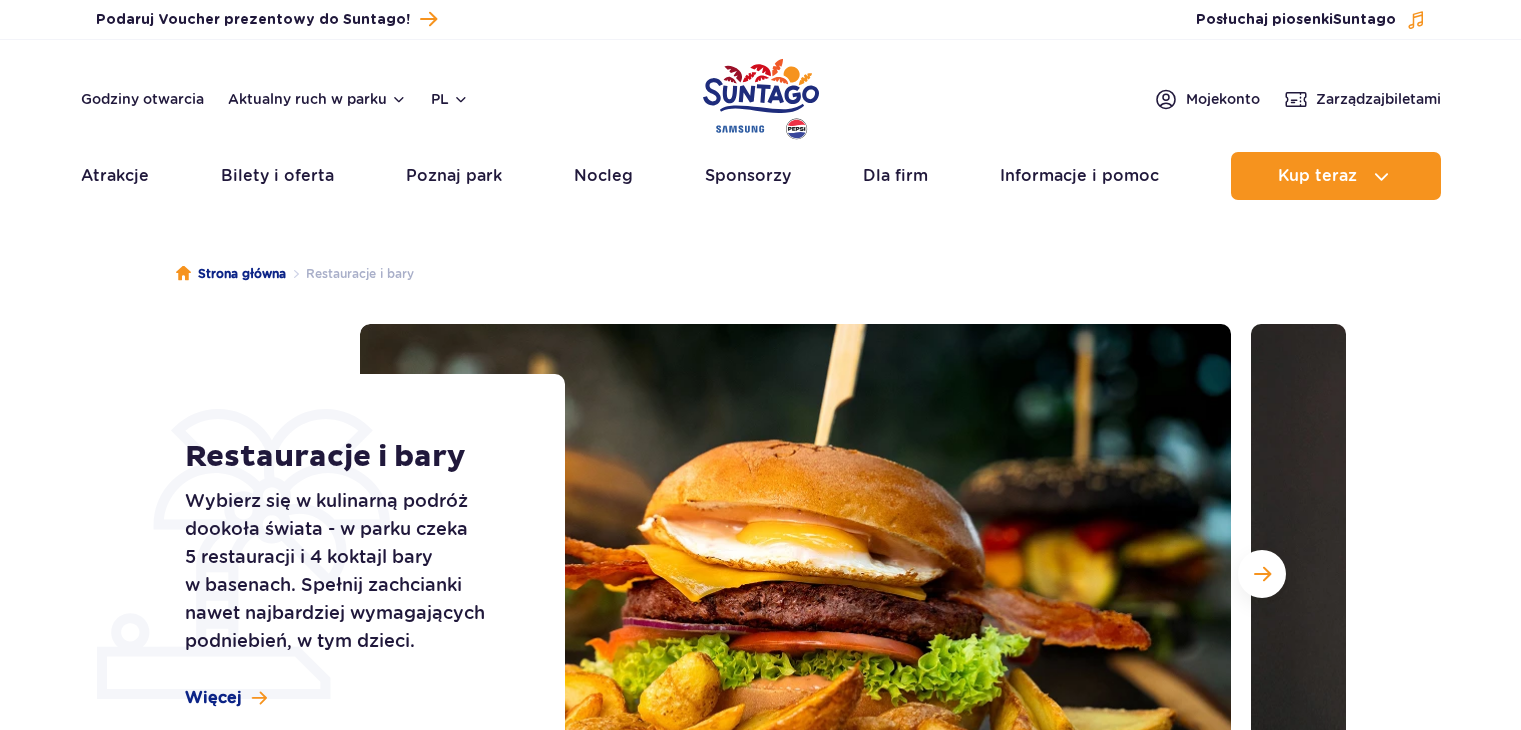 scroll, scrollTop: 0, scrollLeft: 0, axis: both 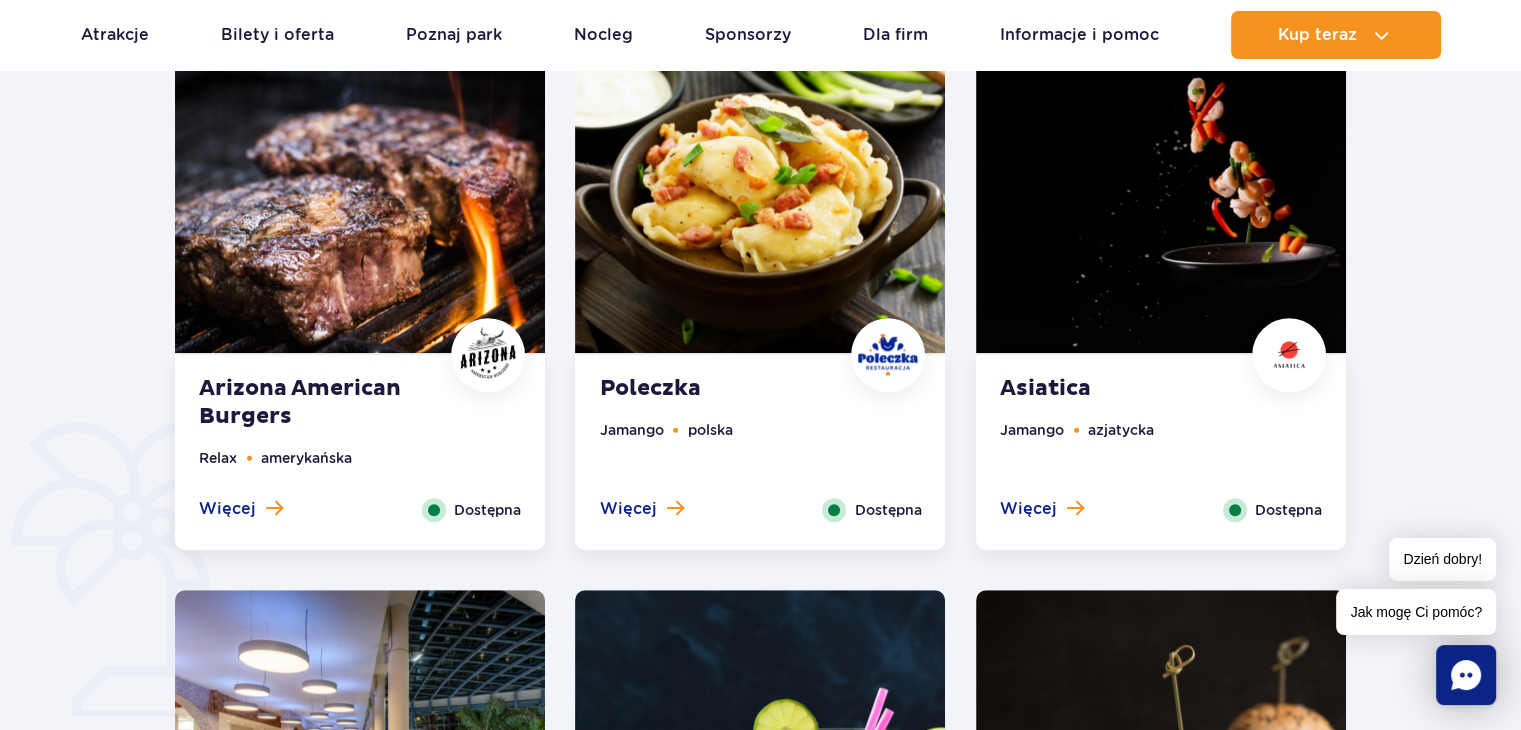 click on "Relax
amerykańska" at bounding box center [360, 472] 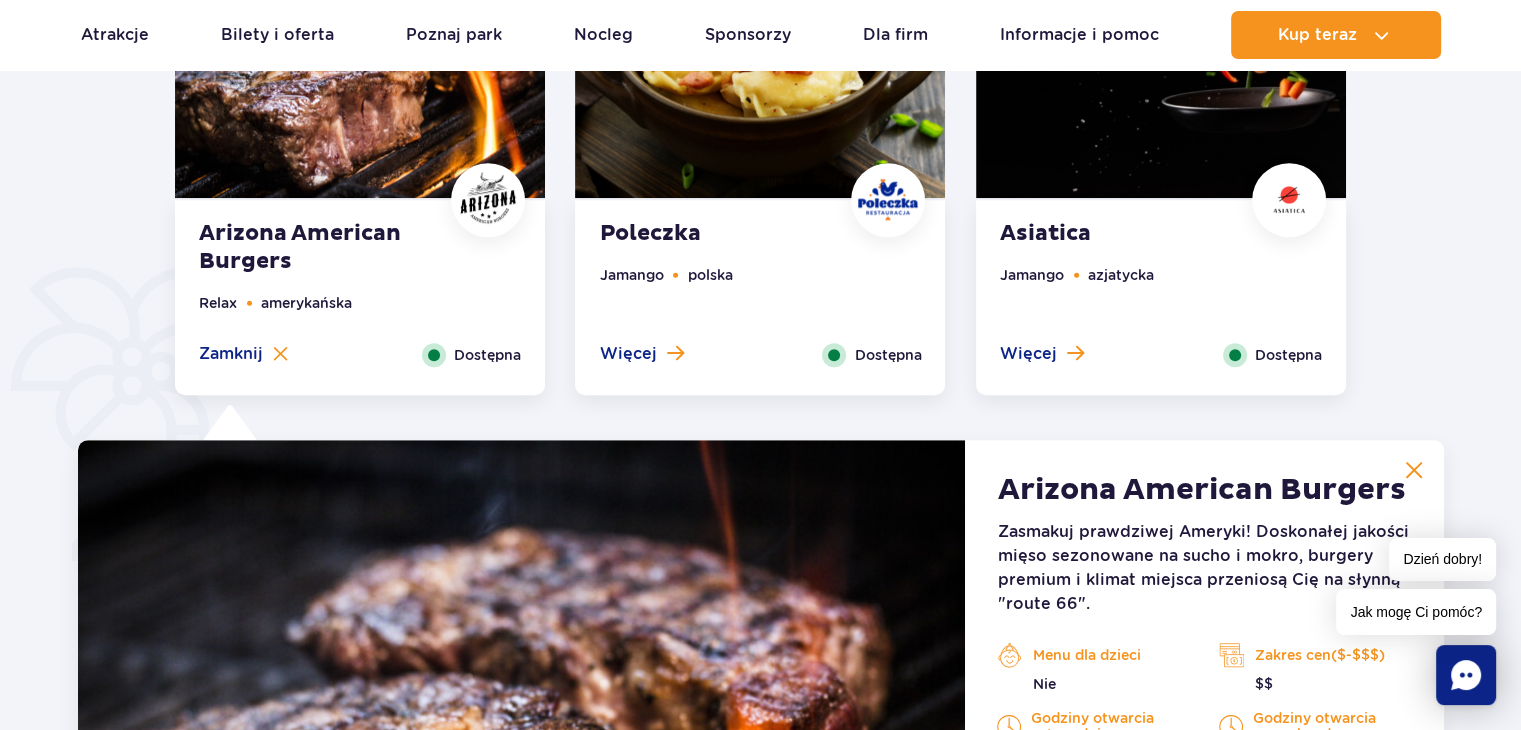 click on "Arizona American Burgers
Relax
amerykańska
Więcej
Zamknij
Dostępna
Zobacz galerię
Arizona American Burgers
Menu dla dzieci
$$" at bounding box center [360, 442] 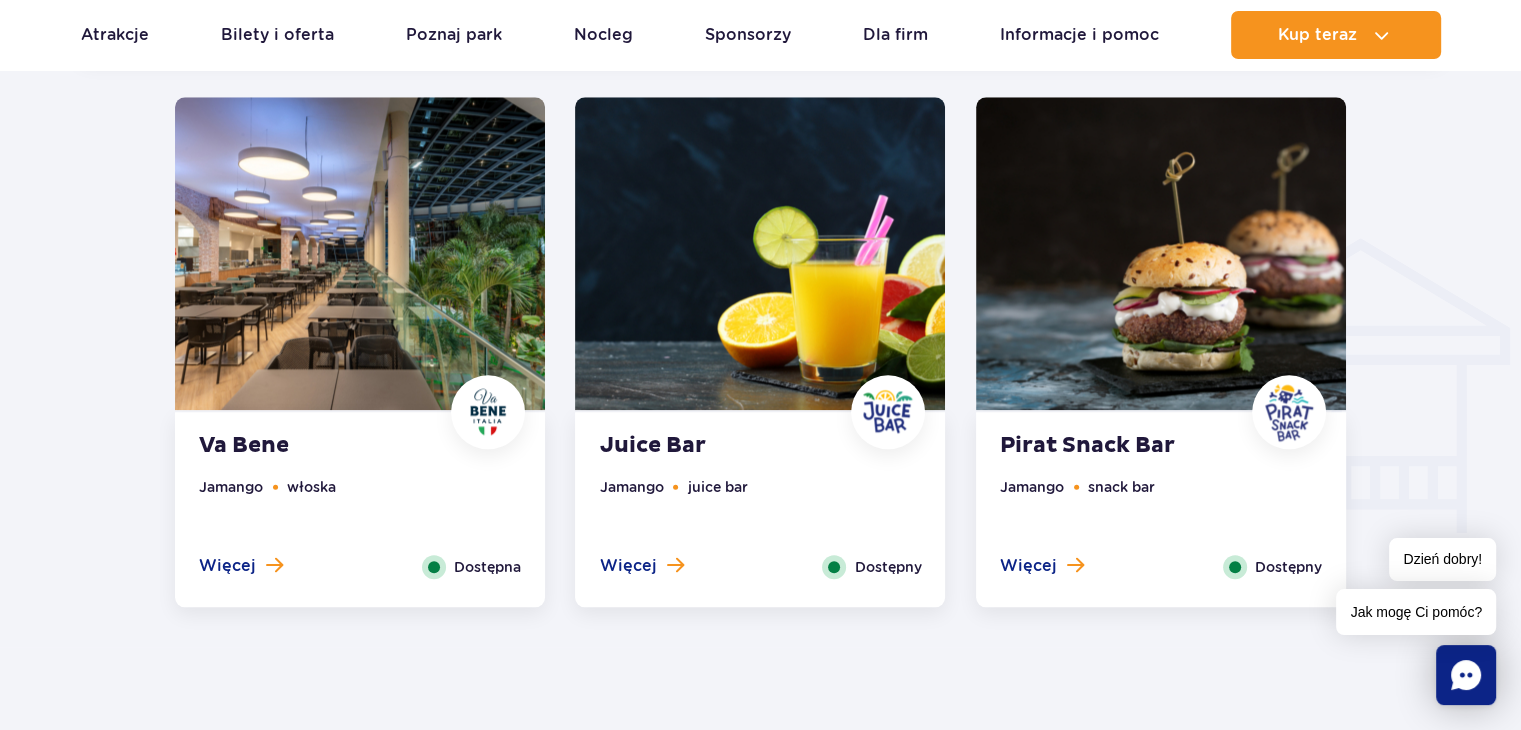 scroll, scrollTop: 2193, scrollLeft: 0, axis: vertical 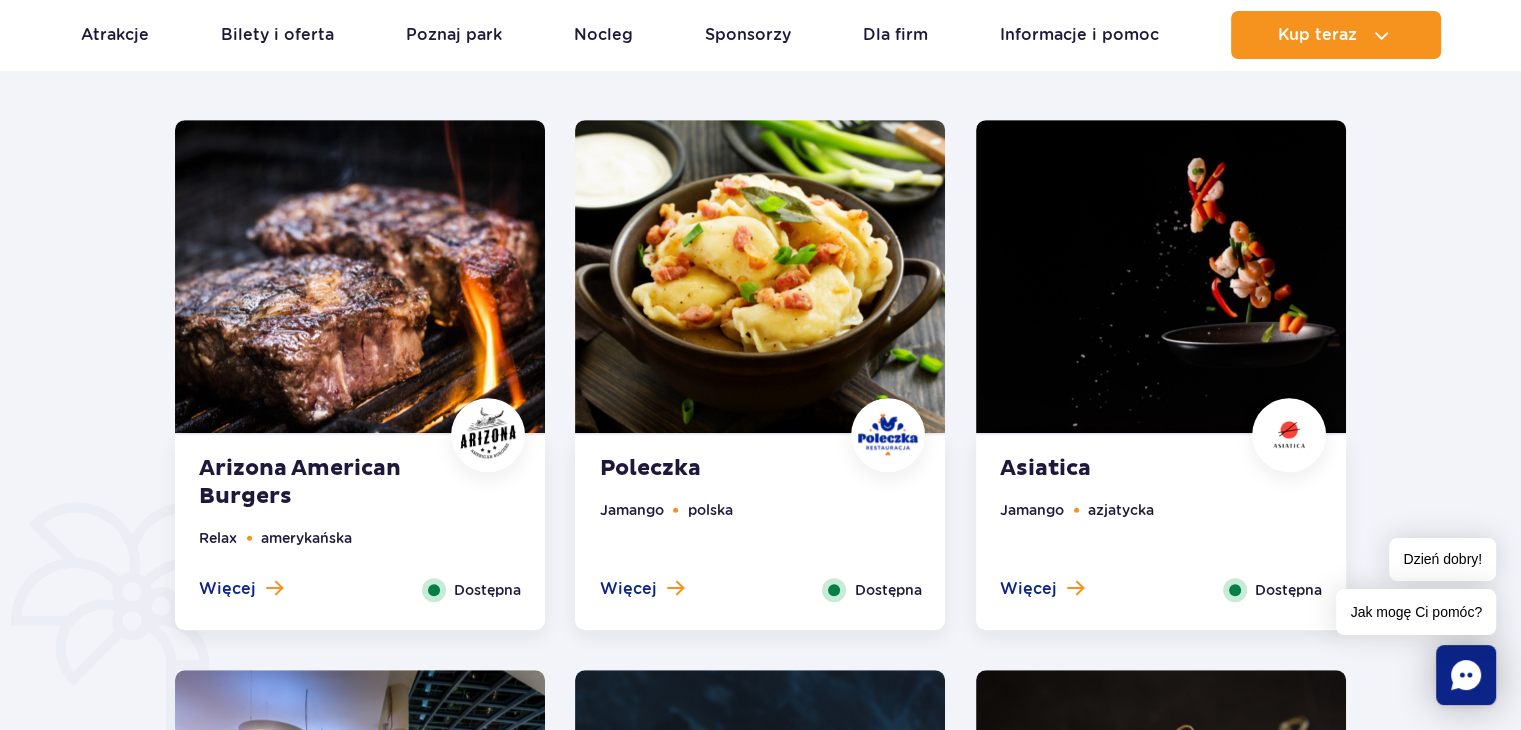 click at bounding box center (1161, 276) 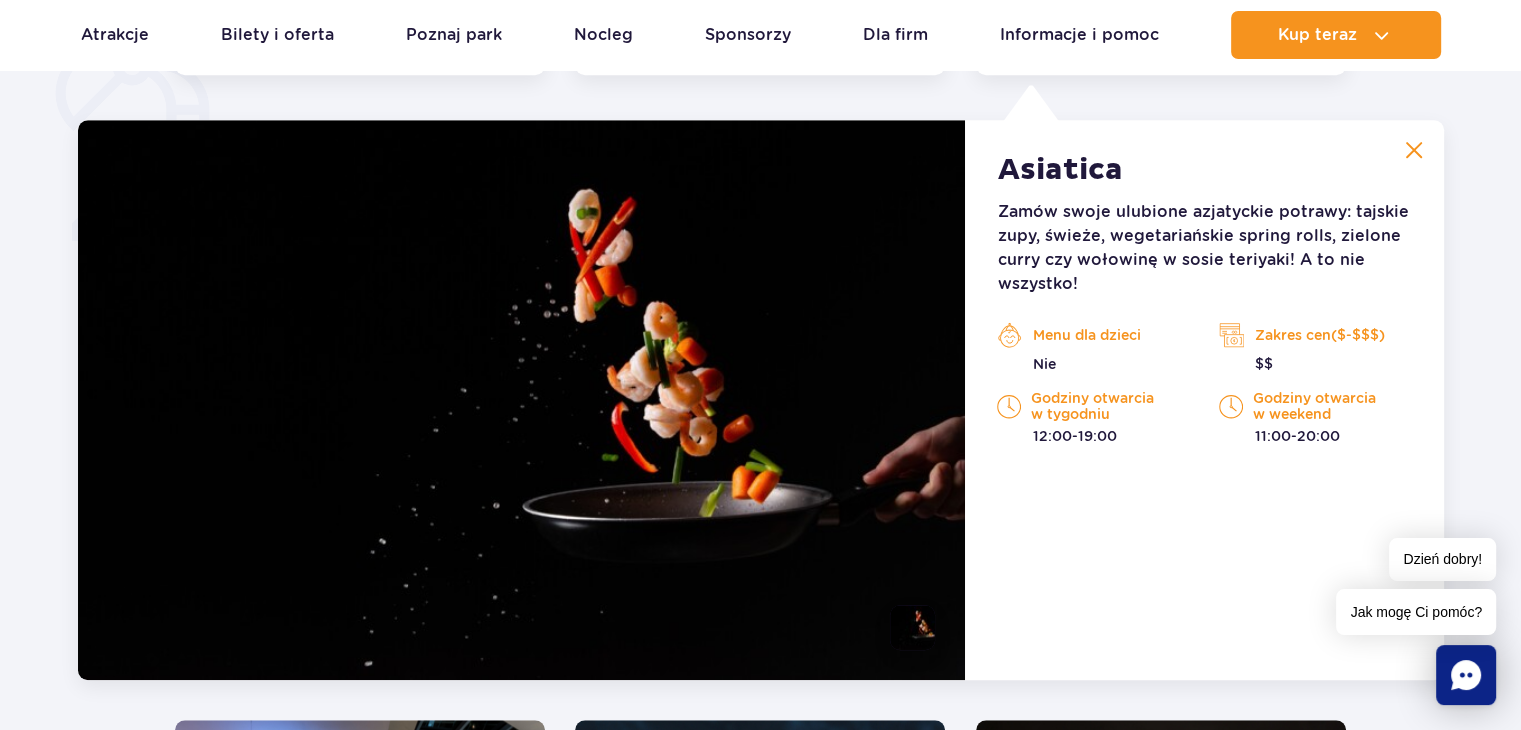 scroll, scrollTop: 2193, scrollLeft: 0, axis: vertical 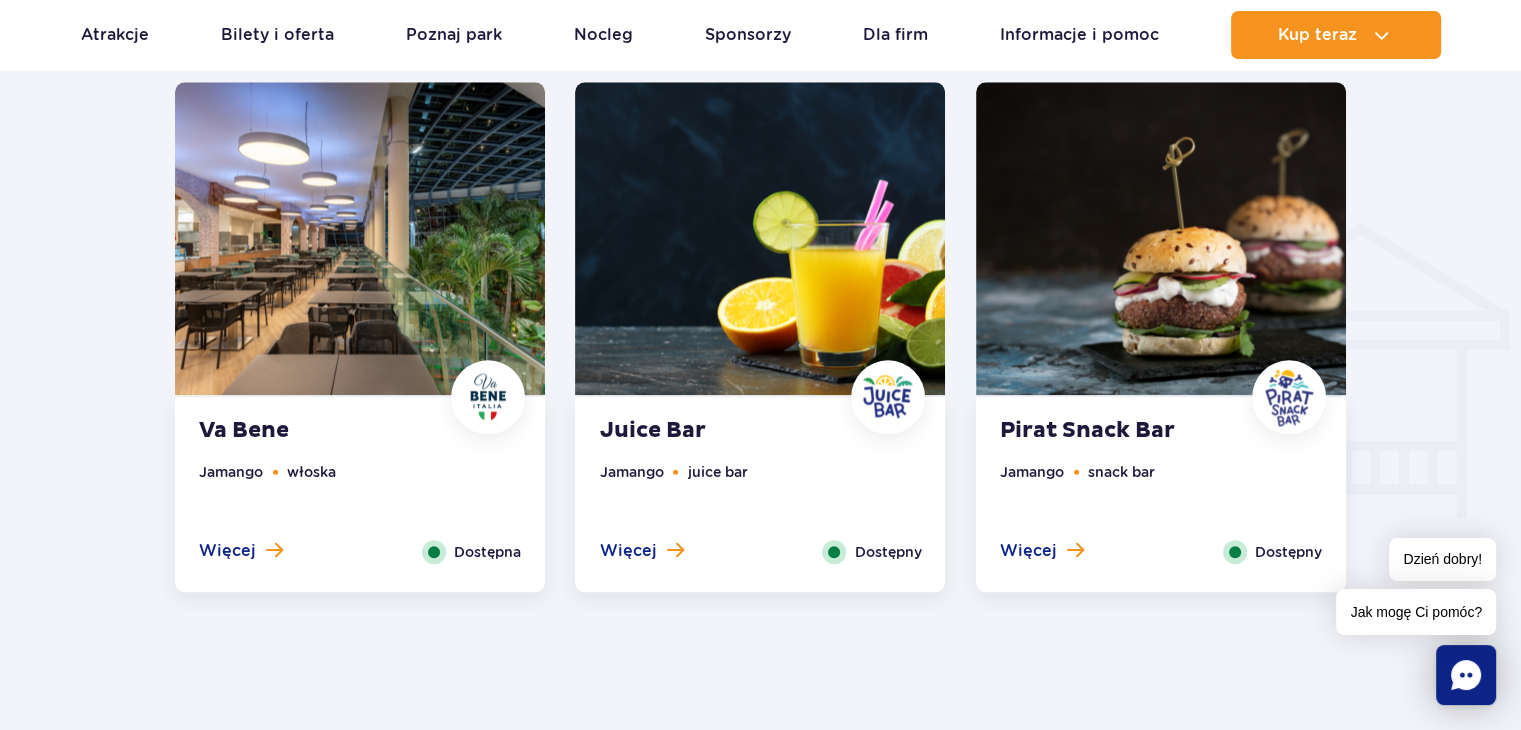 click at bounding box center (360, 238) 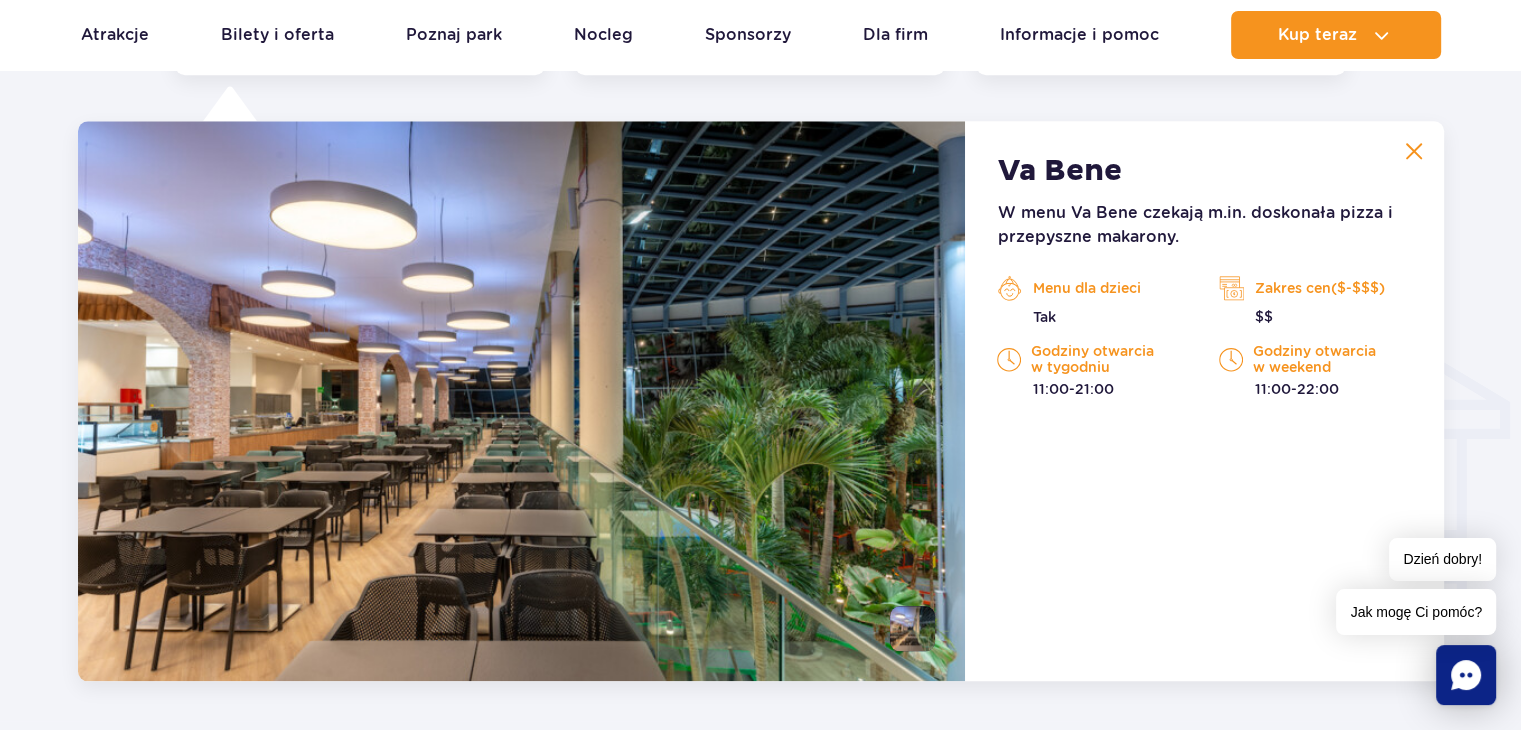 scroll, scrollTop: 2104, scrollLeft: 0, axis: vertical 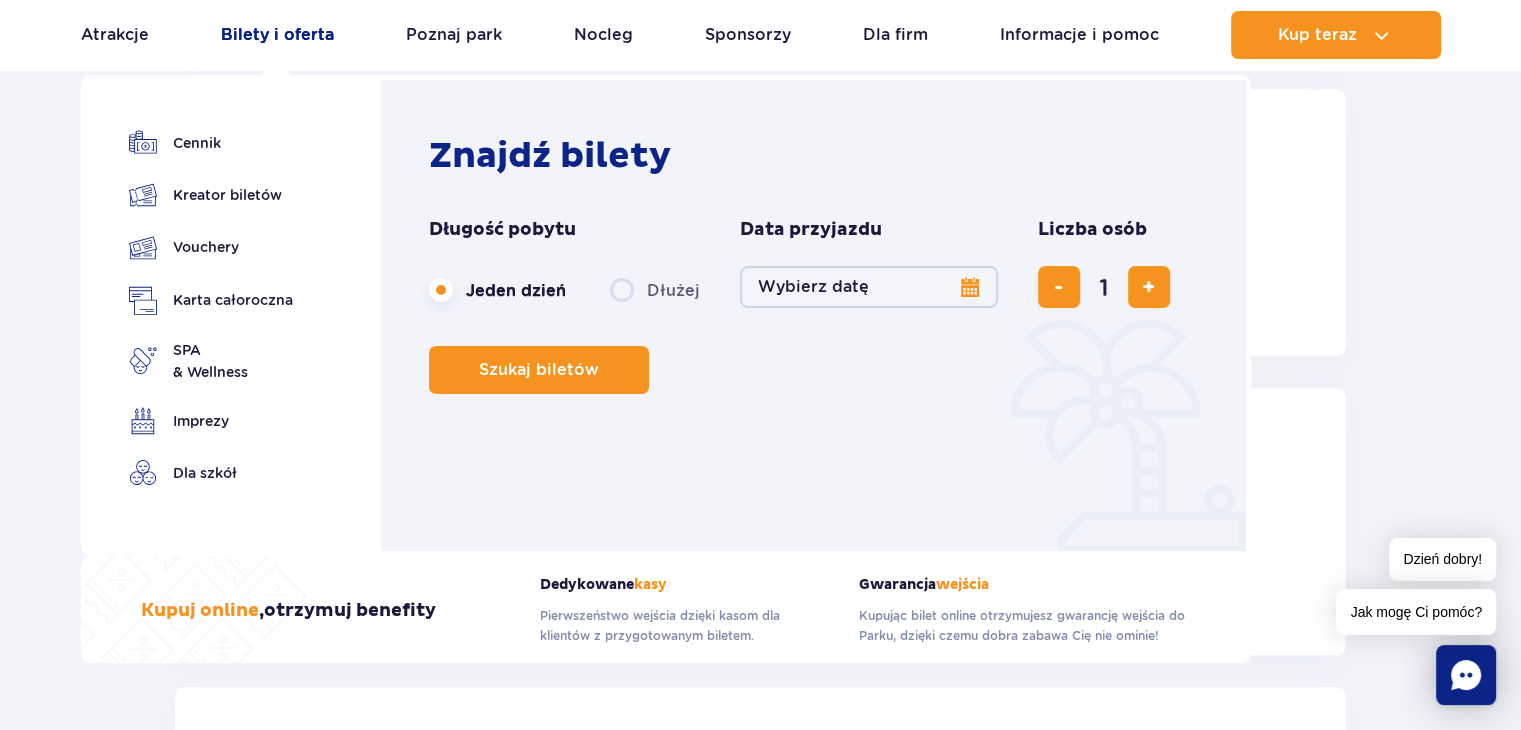 click on "Bilety i oferta" at bounding box center [277, 35] 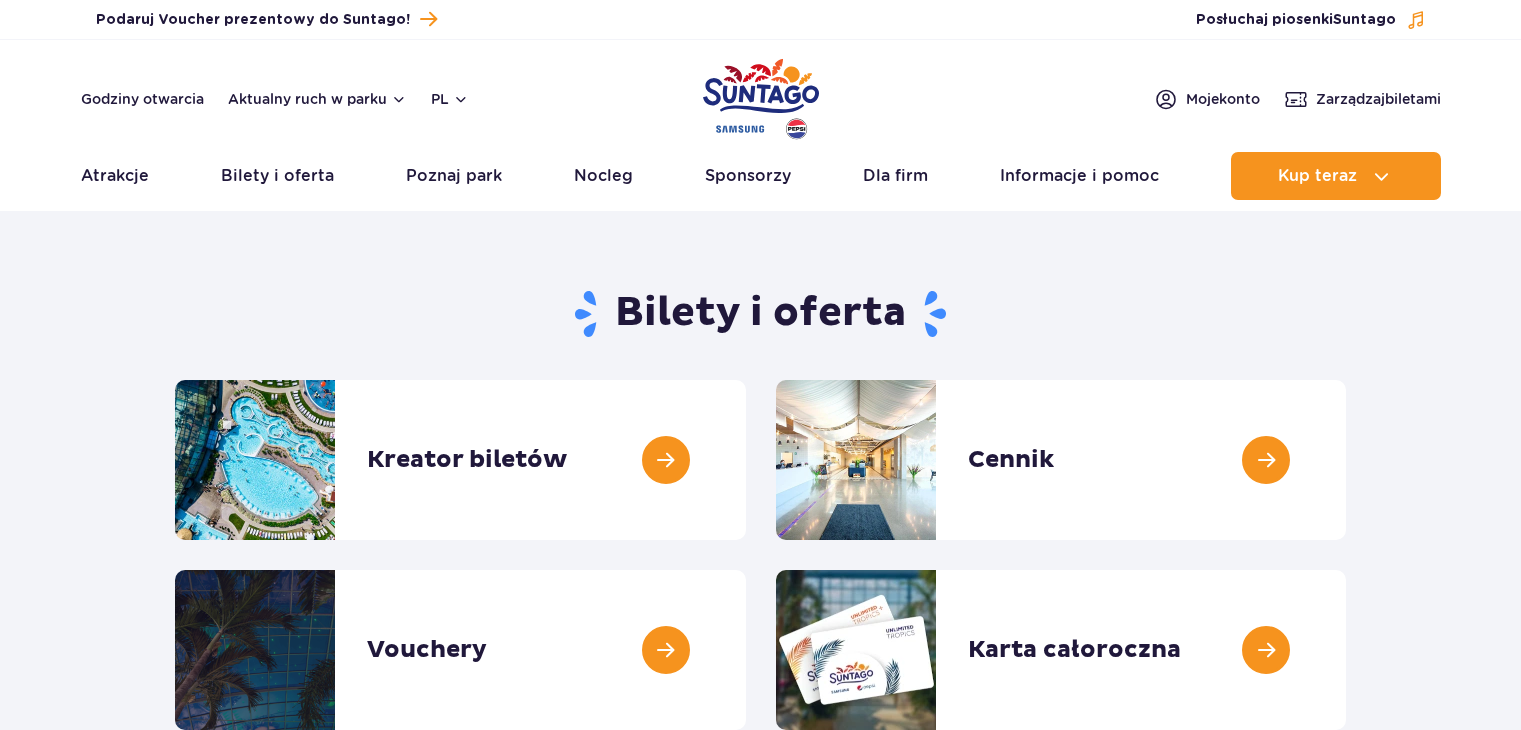 scroll, scrollTop: 0, scrollLeft: 0, axis: both 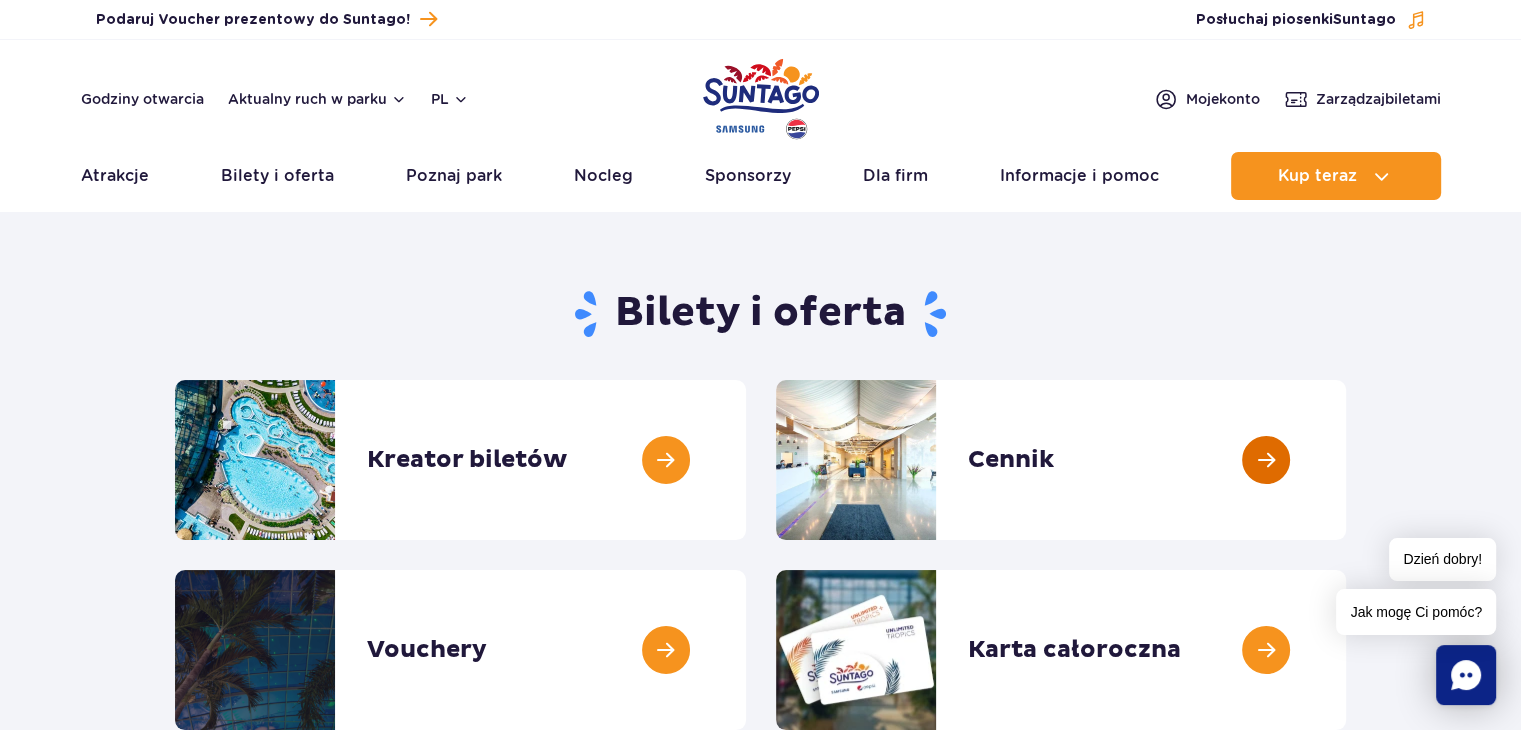 click at bounding box center (1346, 460) 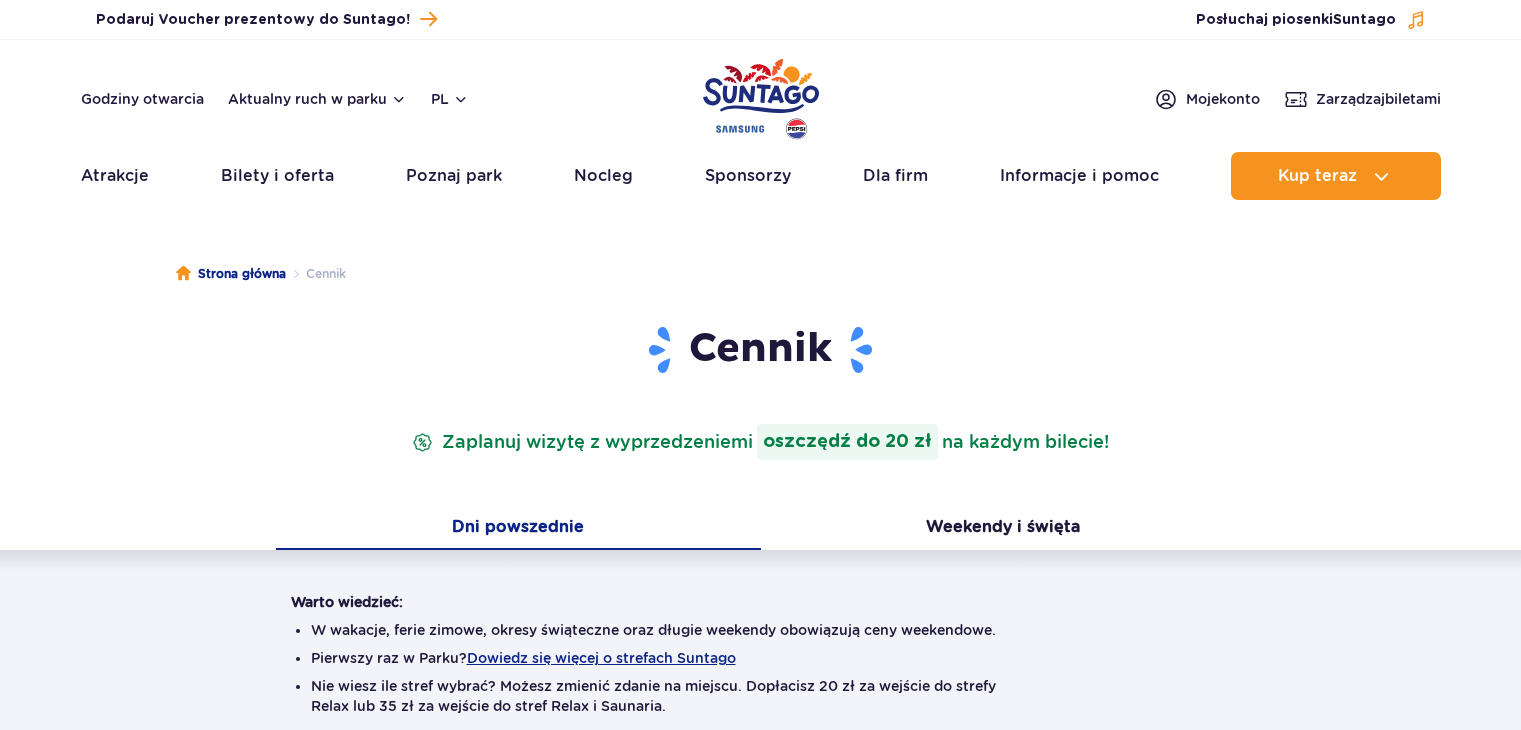 scroll, scrollTop: 0, scrollLeft: 0, axis: both 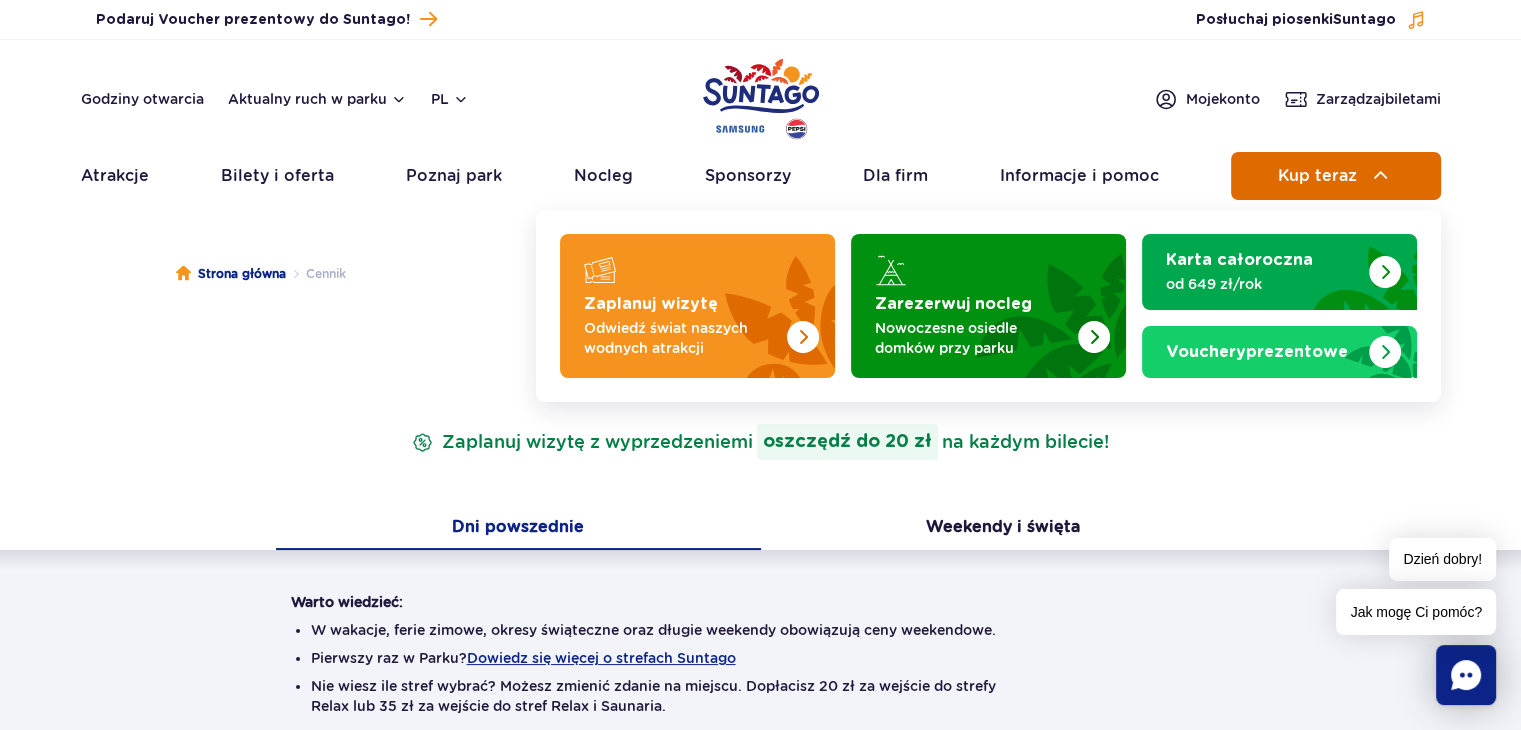 click on "Kup teraz" at bounding box center (1336, 176) 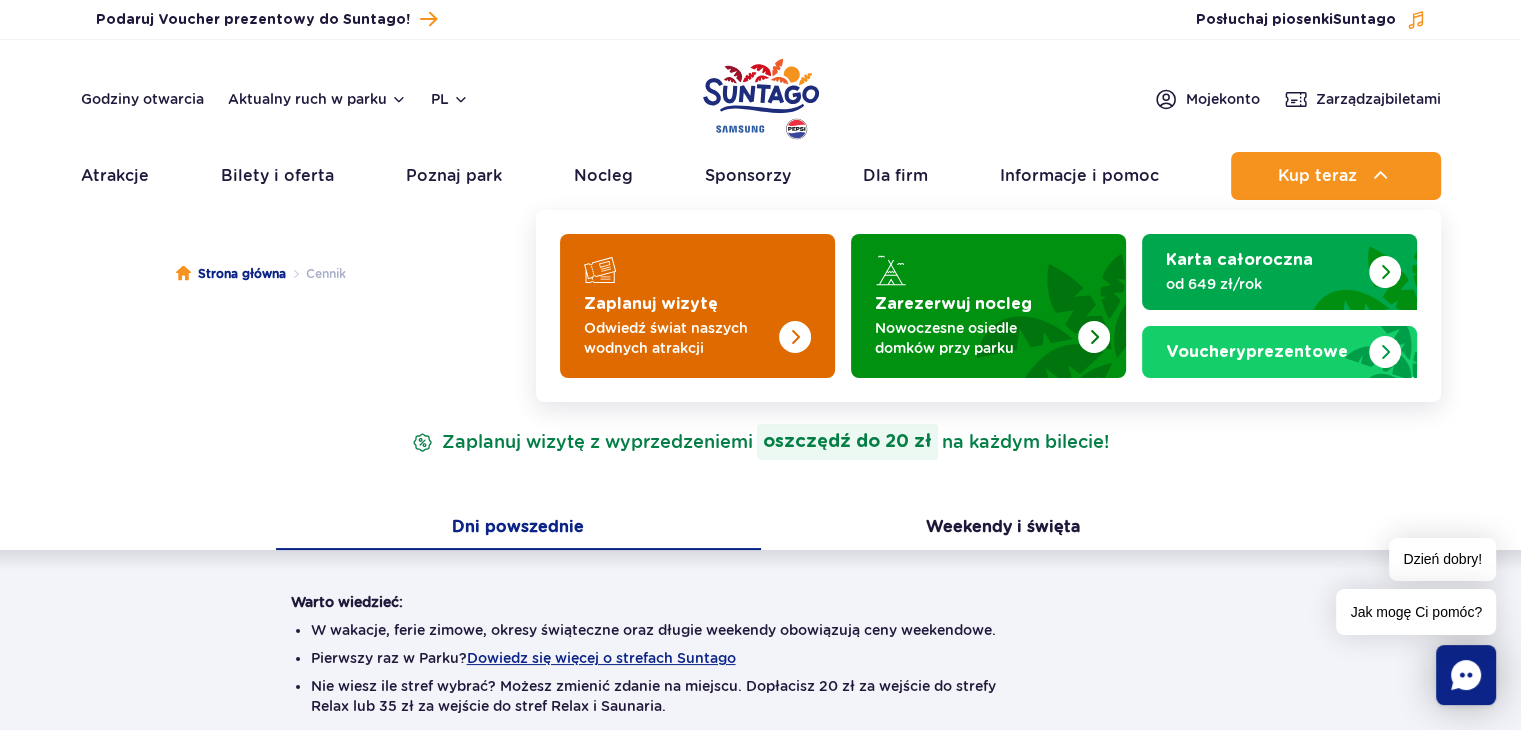 click at bounding box center (755, 300) 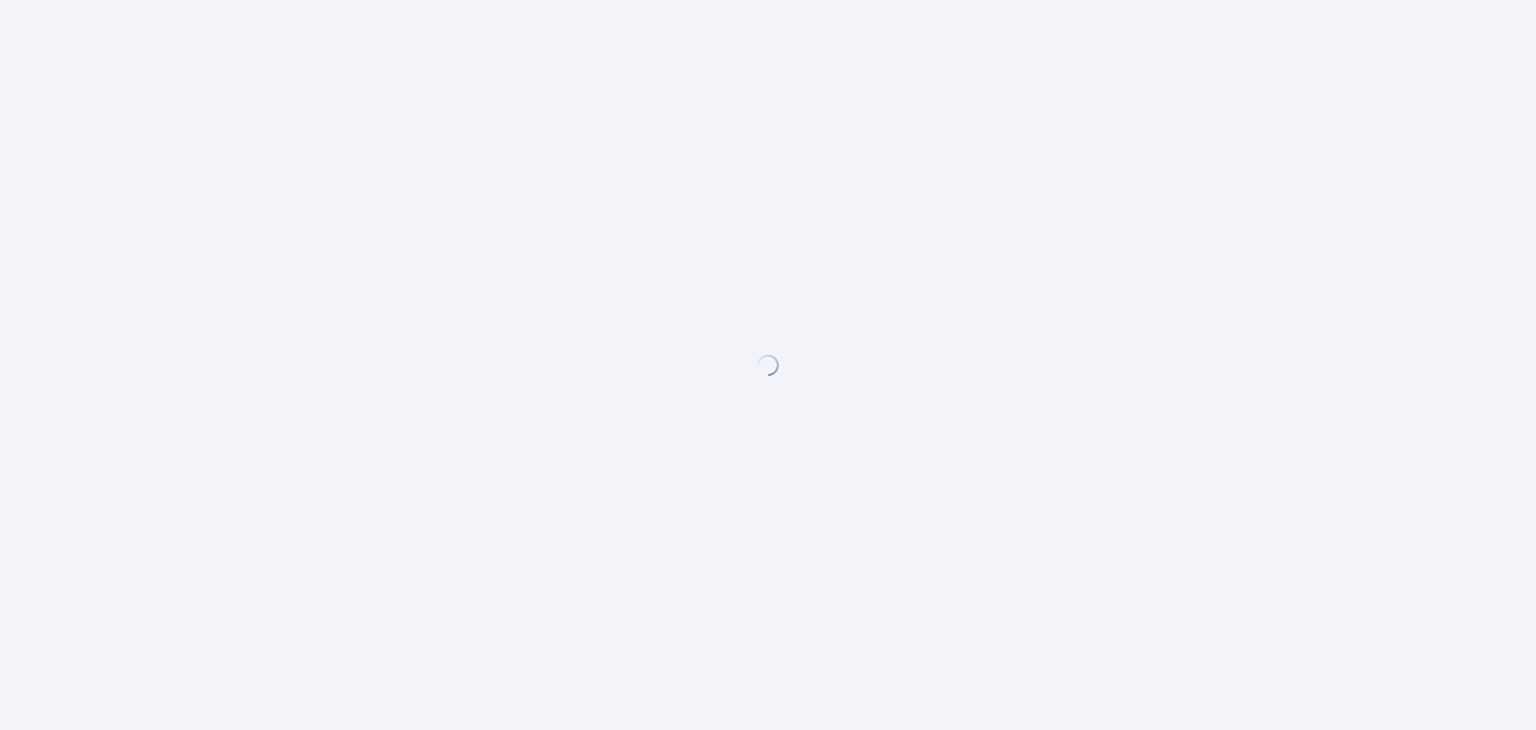 scroll, scrollTop: 0, scrollLeft: 0, axis: both 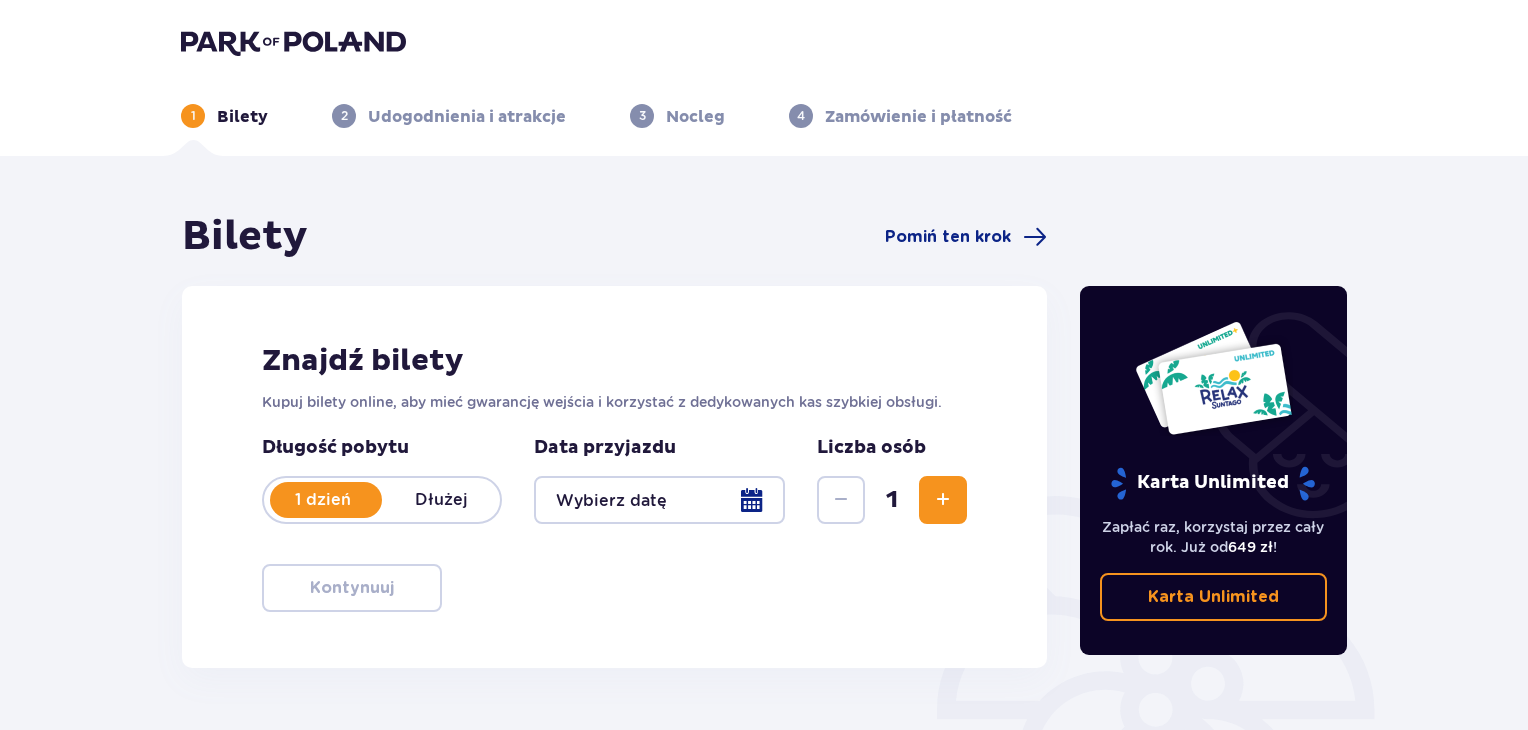 click at bounding box center (659, 500) 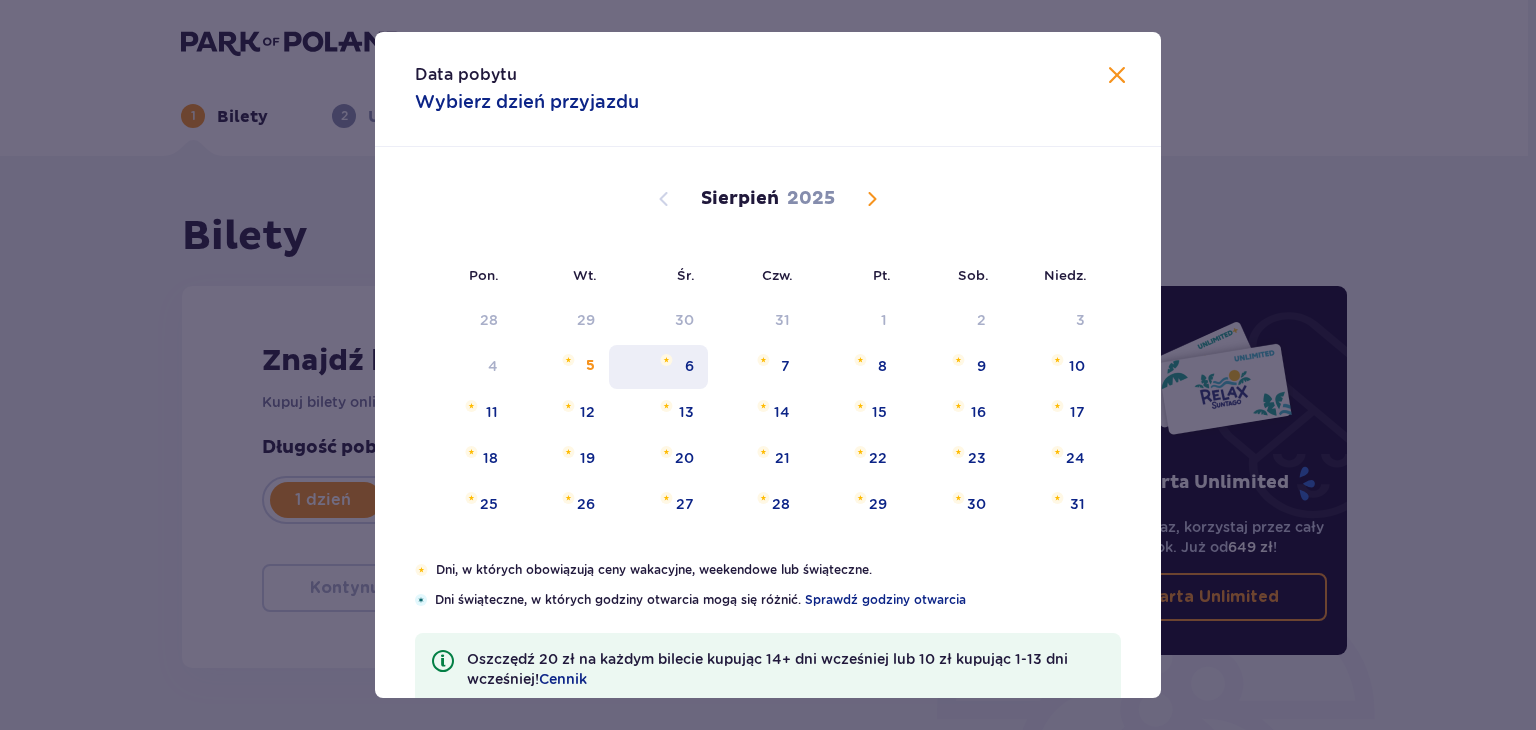 click on "6" at bounding box center (658, 367) 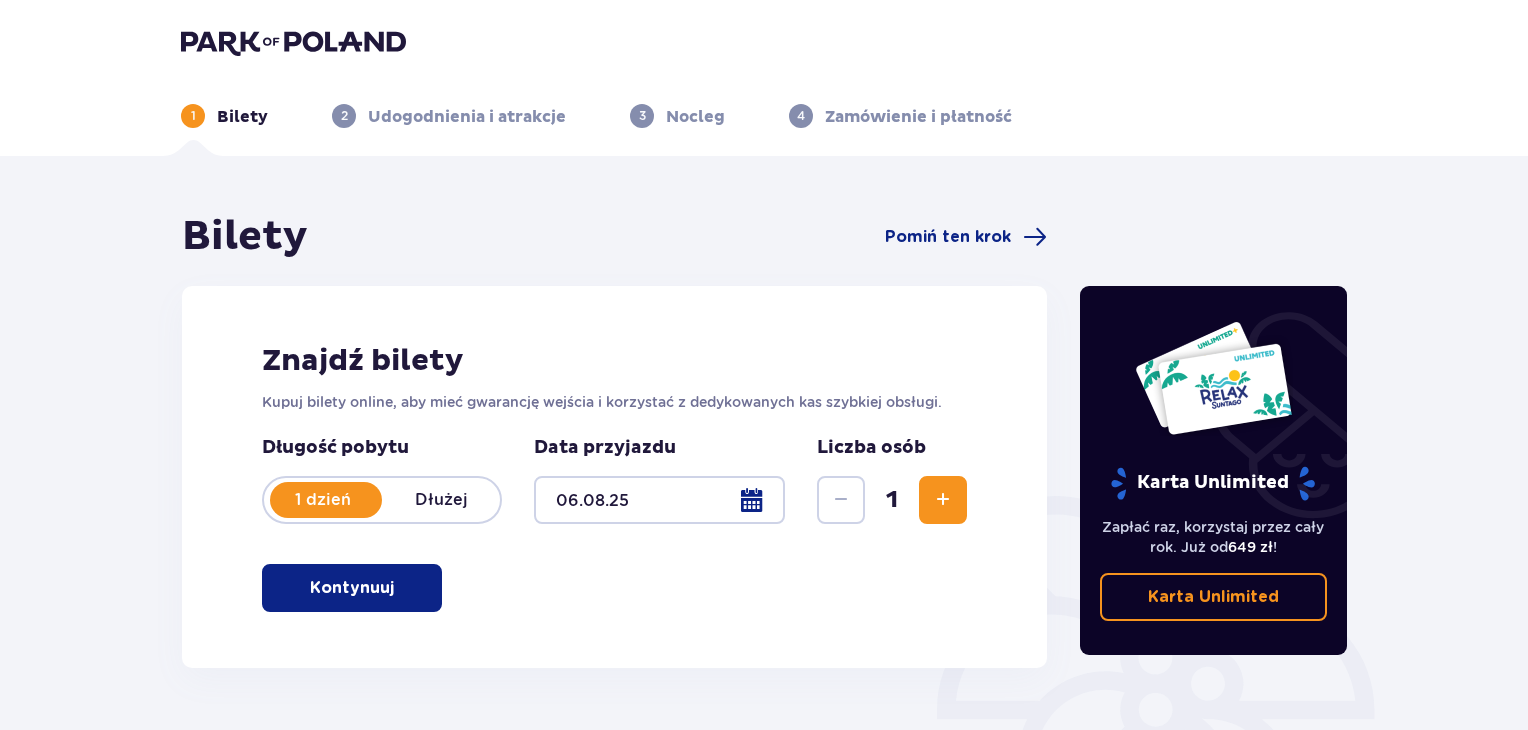 click at bounding box center [943, 500] 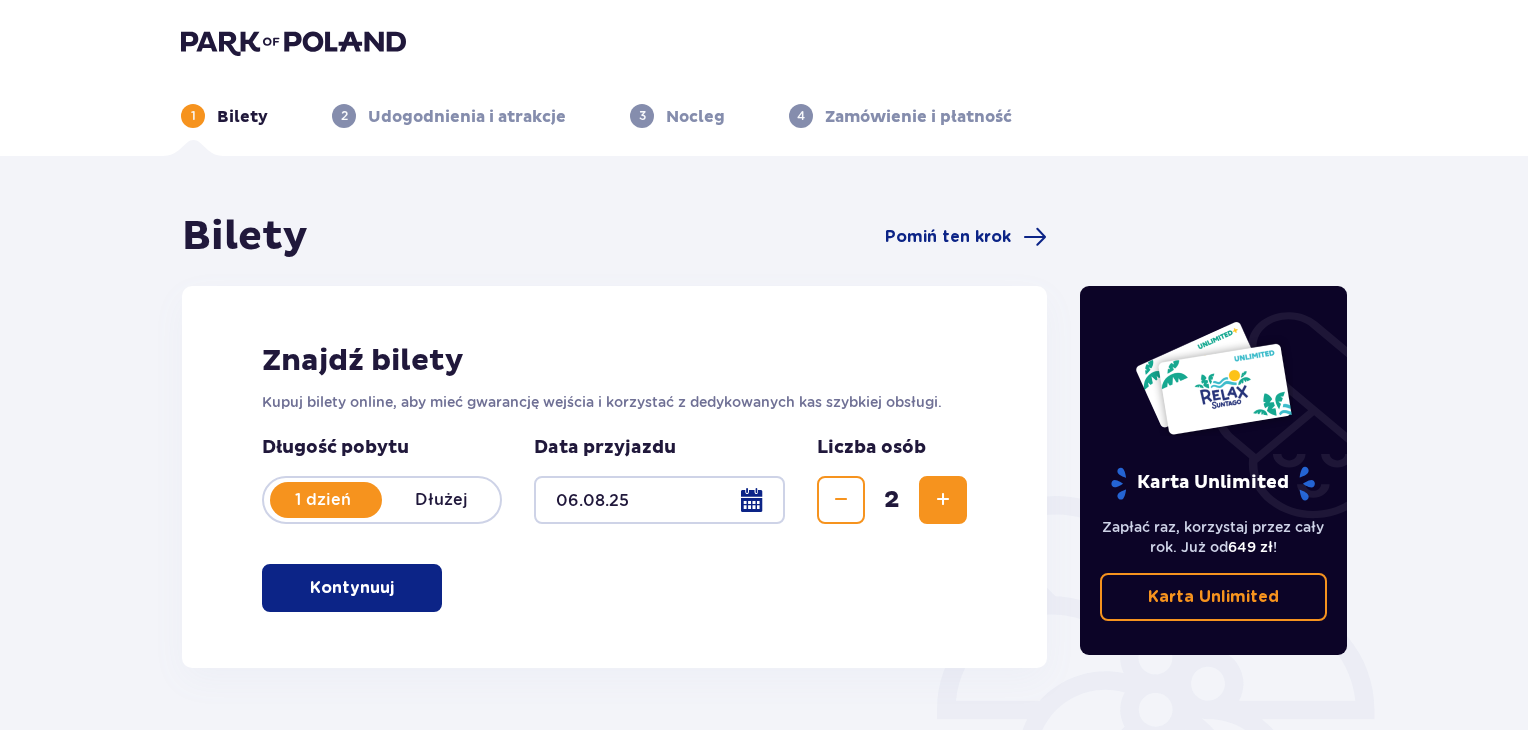 click on "Kontynuuj" at bounding box center (352, 588) 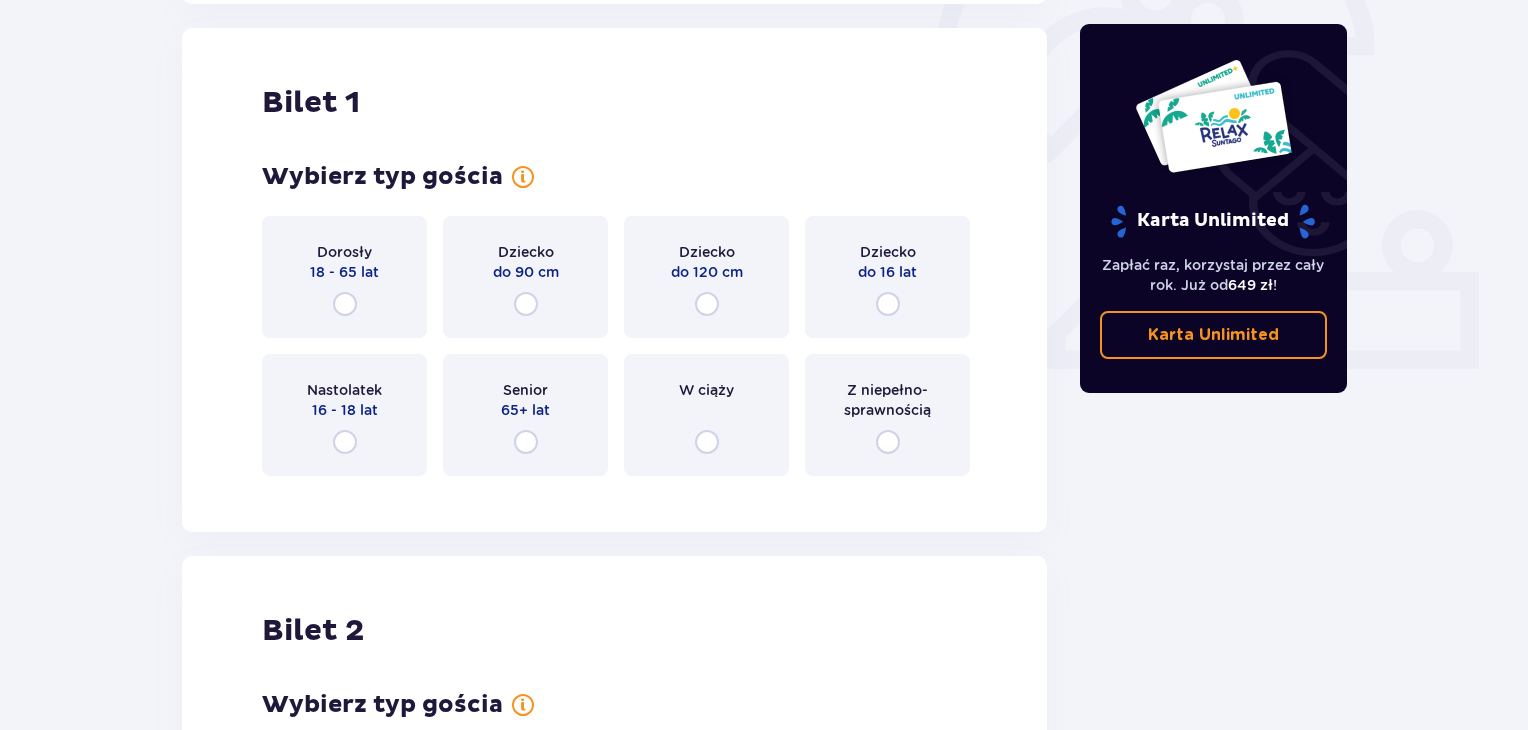 scroll, scrollTop: 668, scrollLeft: 0, axis: vertical 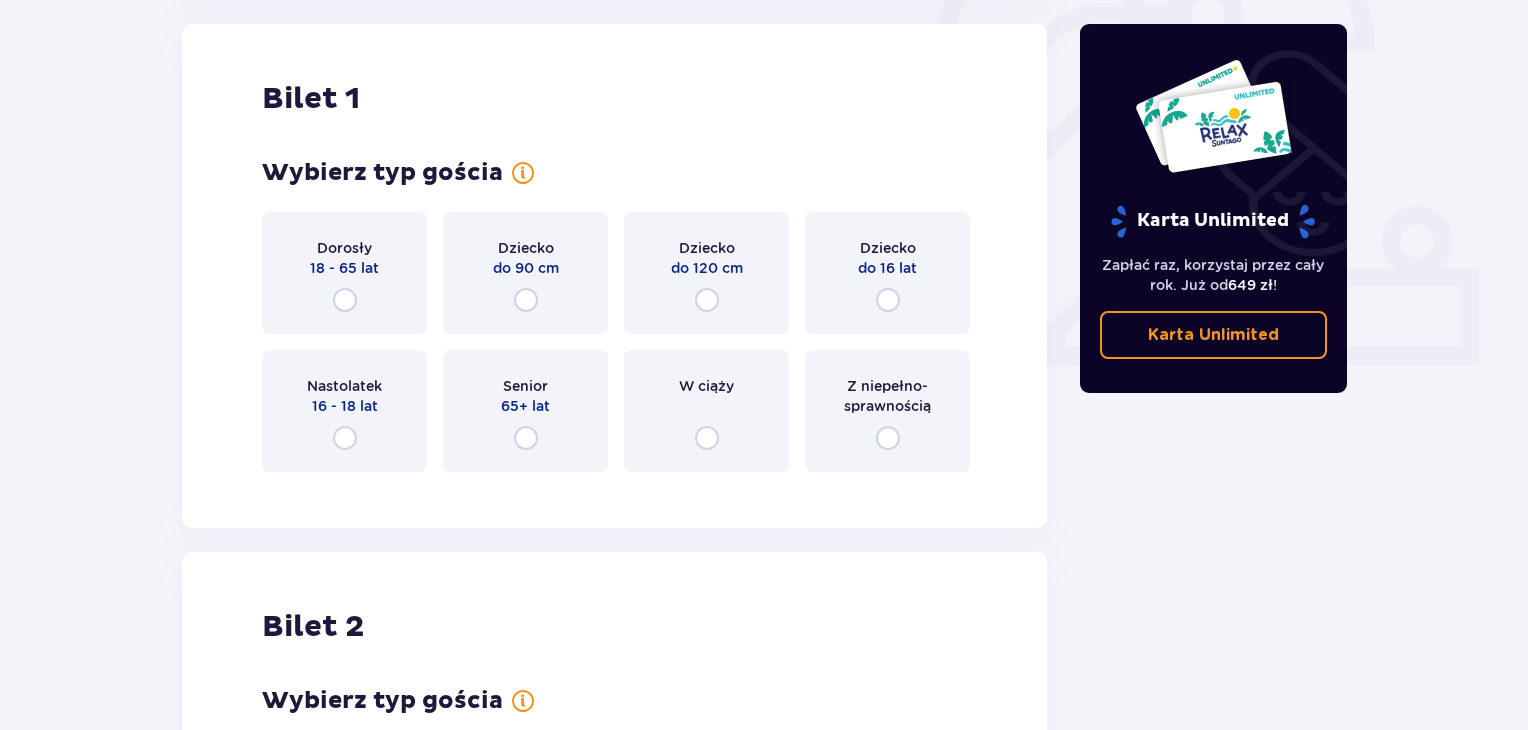 click on "Dorosły 18 - 65 lat" at bounding box center [344, 273] 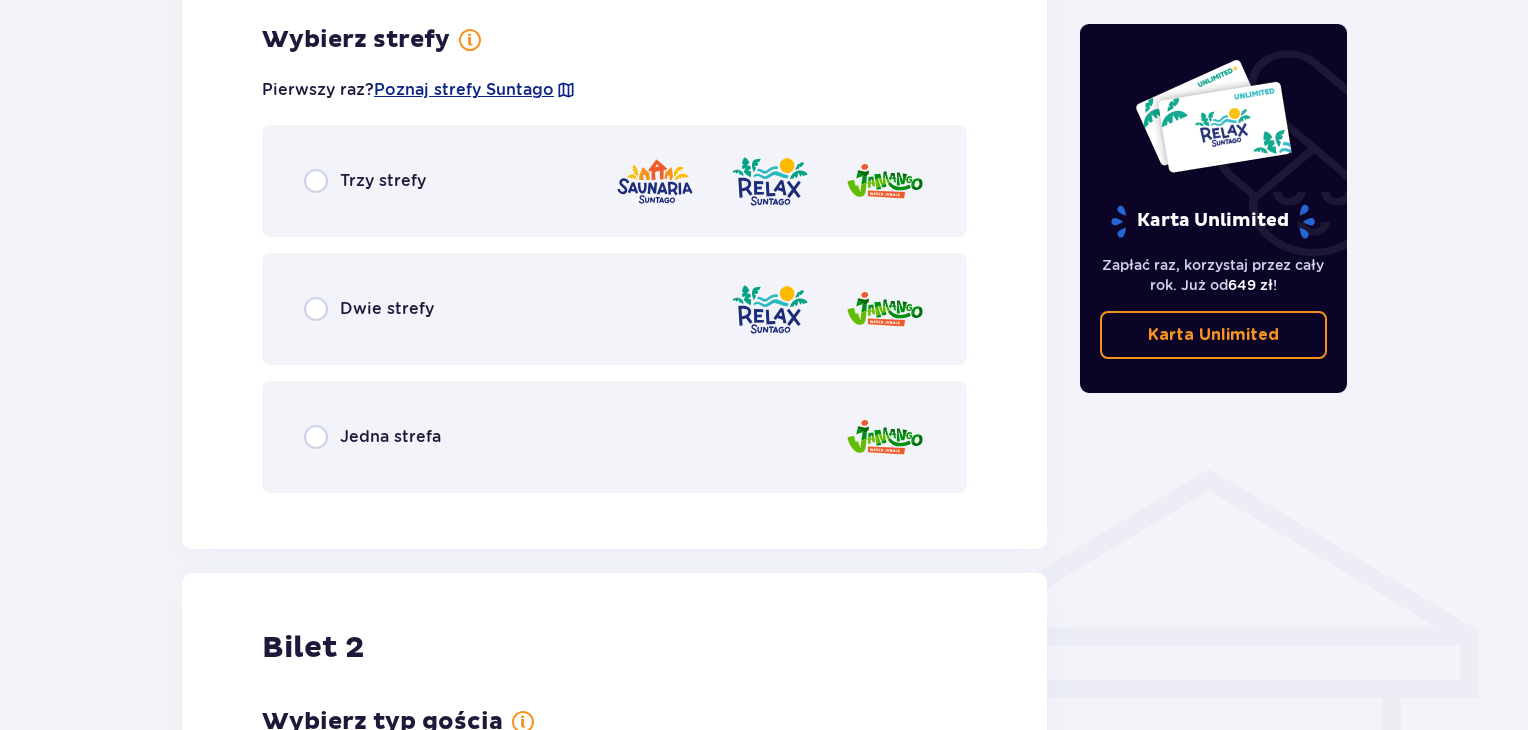 scroll, scrollTop: 1156, scrollLeft: 0, axis: vertical 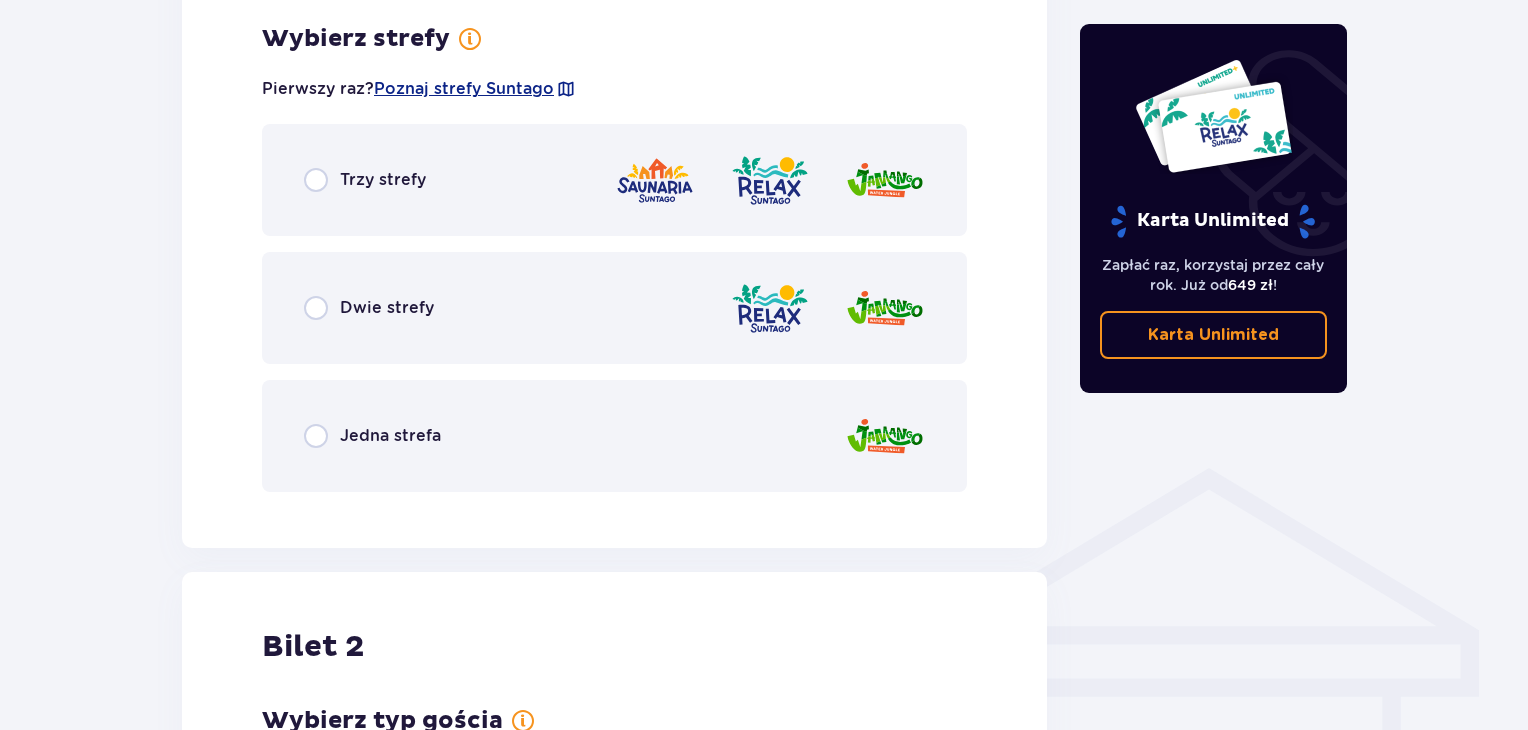 click on "Dwie strefy" at bounding box center [369, 308] 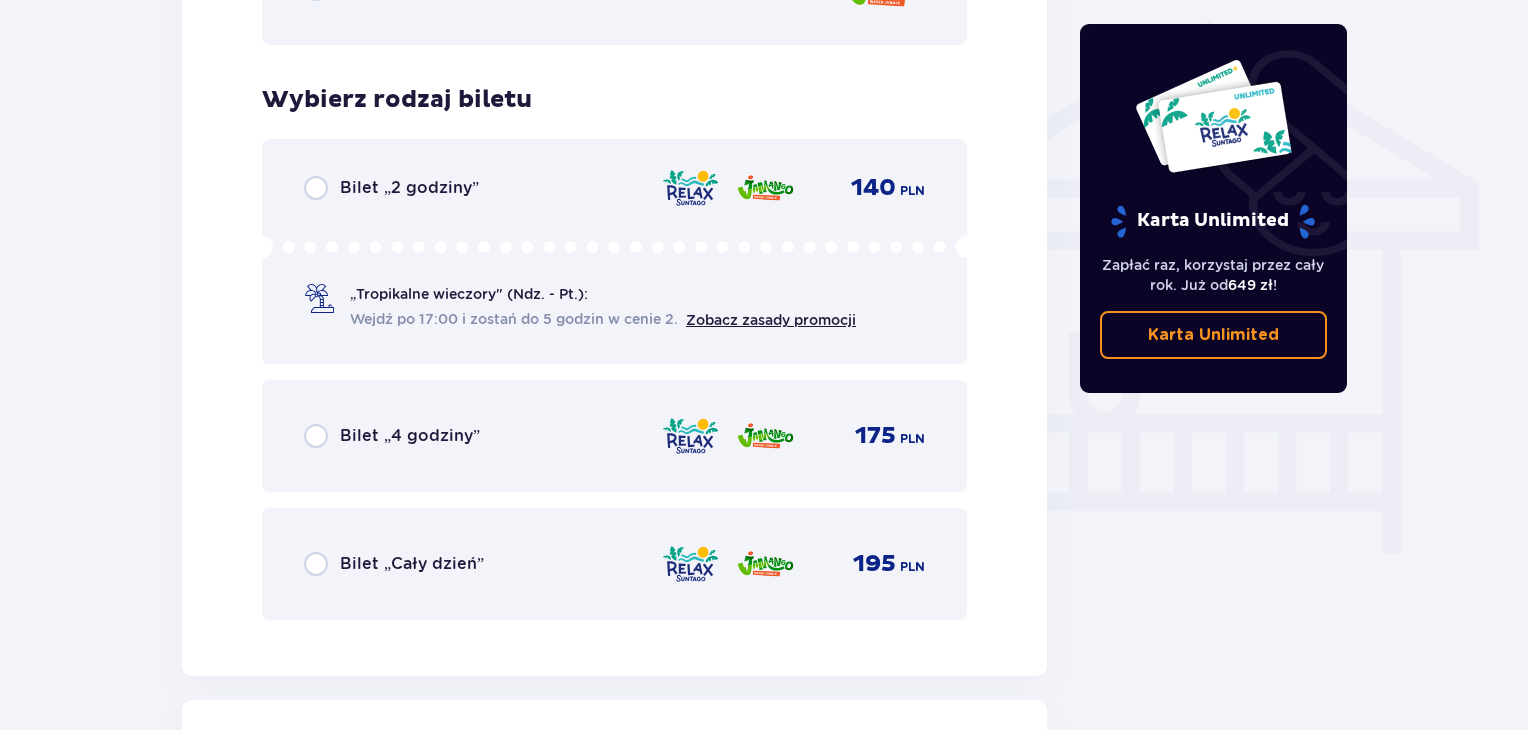 click on "Wybierz typ gościa Dorosły 18 - 65 lat Dziecko do 90 cm Dziecko do 120 cm Dziecko do 16 lat Nastolatek 16 - 18 lat Senior 65+ lat W ciąży Z niepełno­sprawnością Wybierz strefy Pierwszy raz?  Poznaj strefy Suntago Trzy strefy Dwie strefy Jedna strefa Wybierz rodzaj biletu Bilet „2 godziny” 140 PLN „Tropikalne wieczory" (Ndz. - Pt.): Wejdź po 17:00 i zostań do 5 godzin w cenie 2. Zobacz zasady promocji Bilet „4 godziny” 175 PLN Bilet „Cały dzień” 195 PLN" at bounding box center [614, -79] 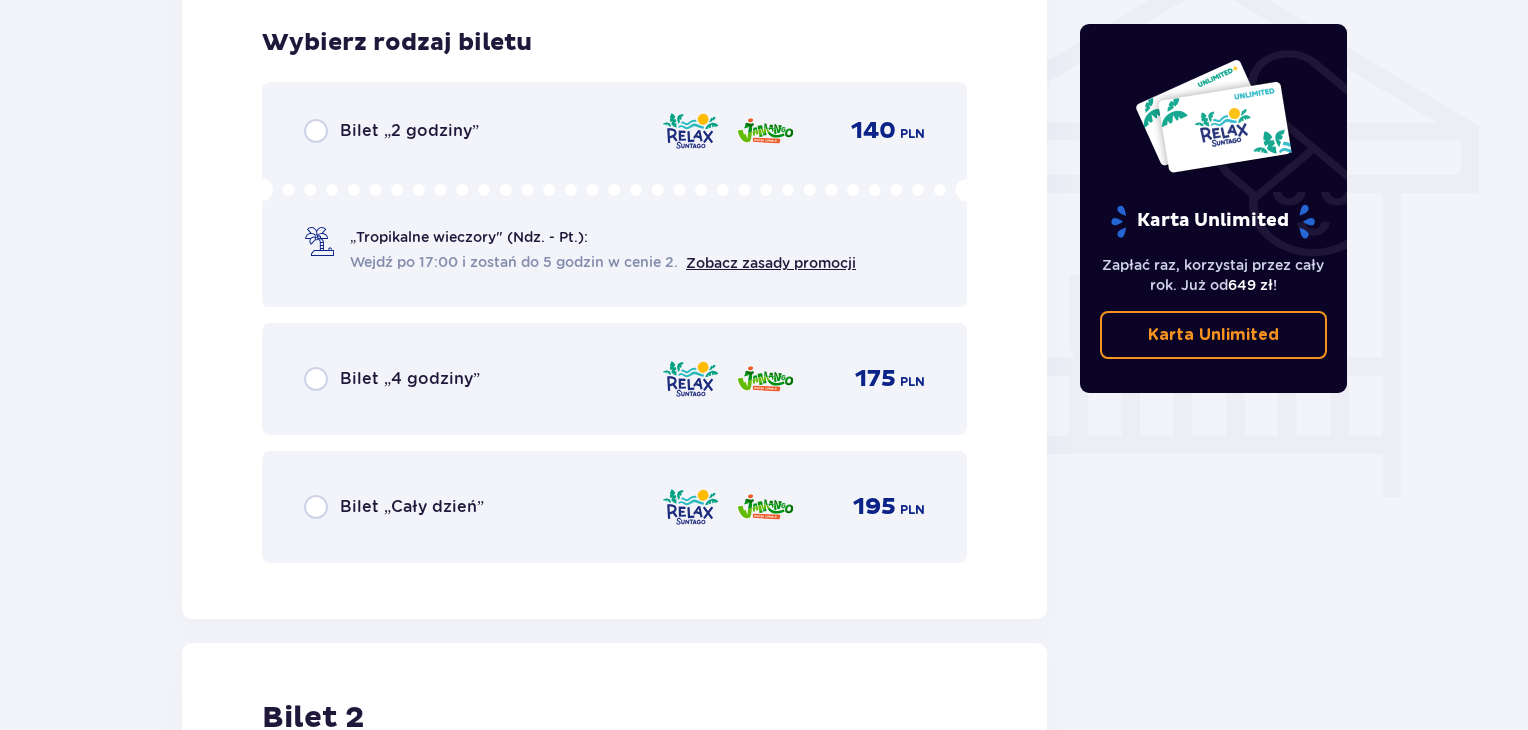 scroll, scrollTop: 1664, scrollLeft: 0, axis: vertical 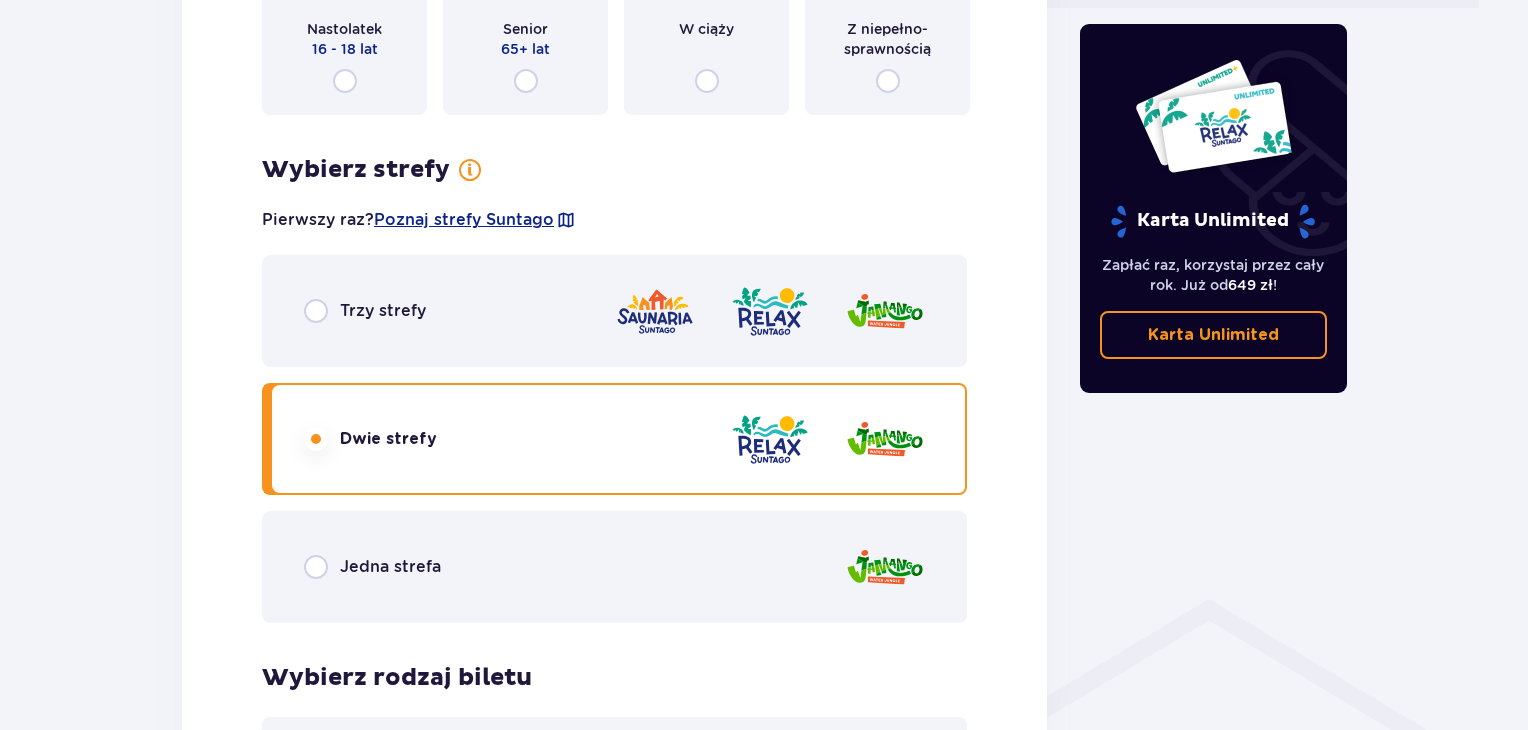 click at bounding box center (316, 439) 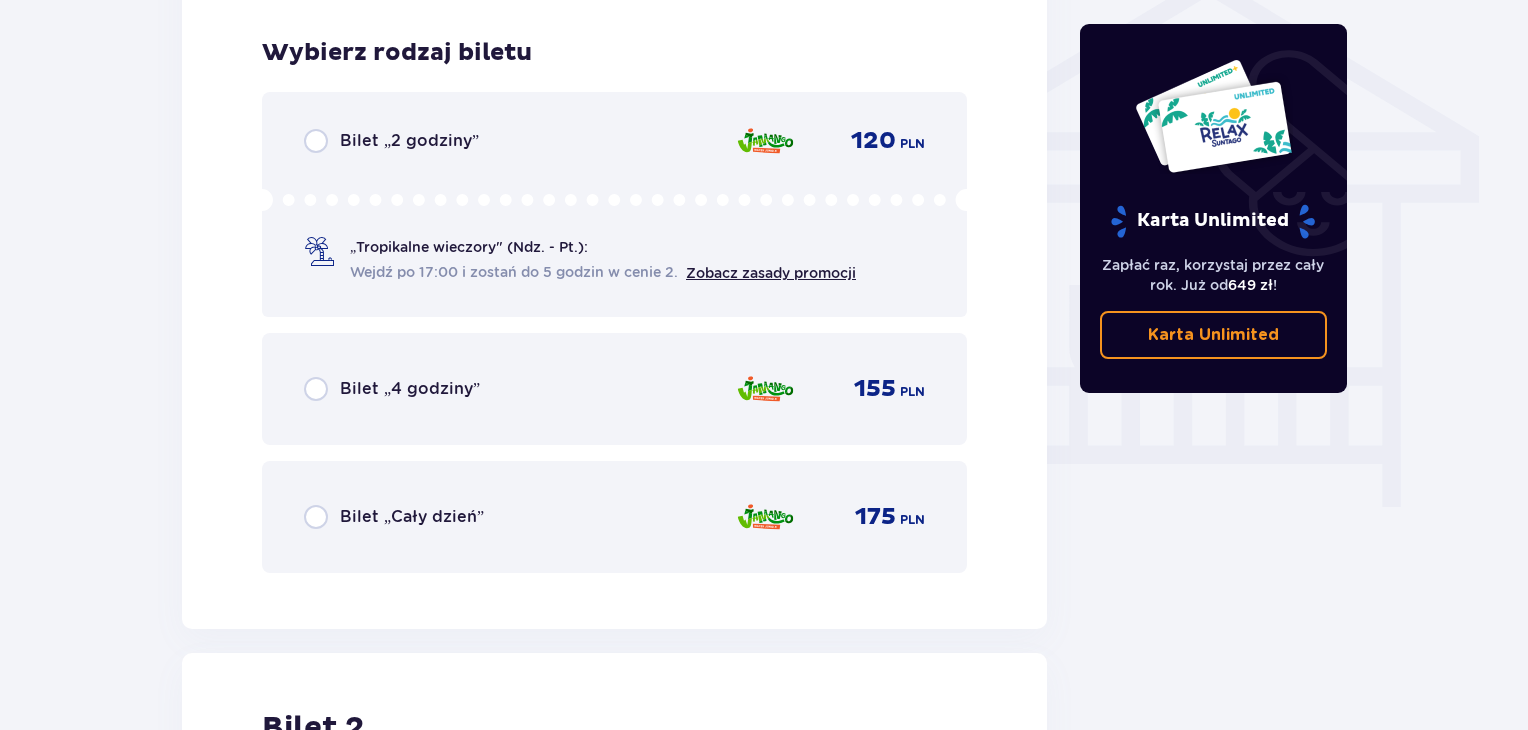 scroll, scrollTop: 1664, scrollLeft: 0, axis: vertical 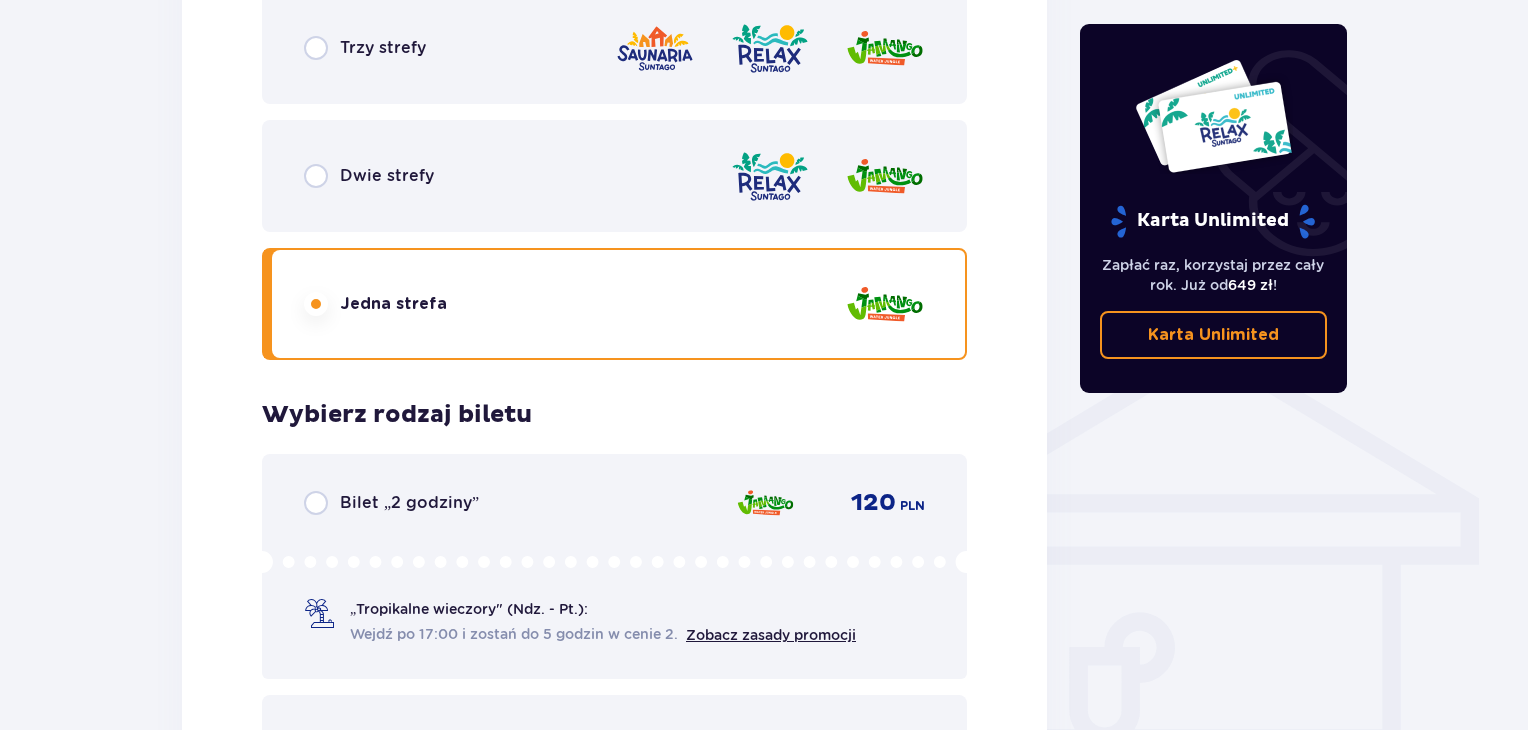 drag, startPoint x: 1525, startPoint y: 368, endPoint x: 1515, endPoint y: 278, distance: 90.55385 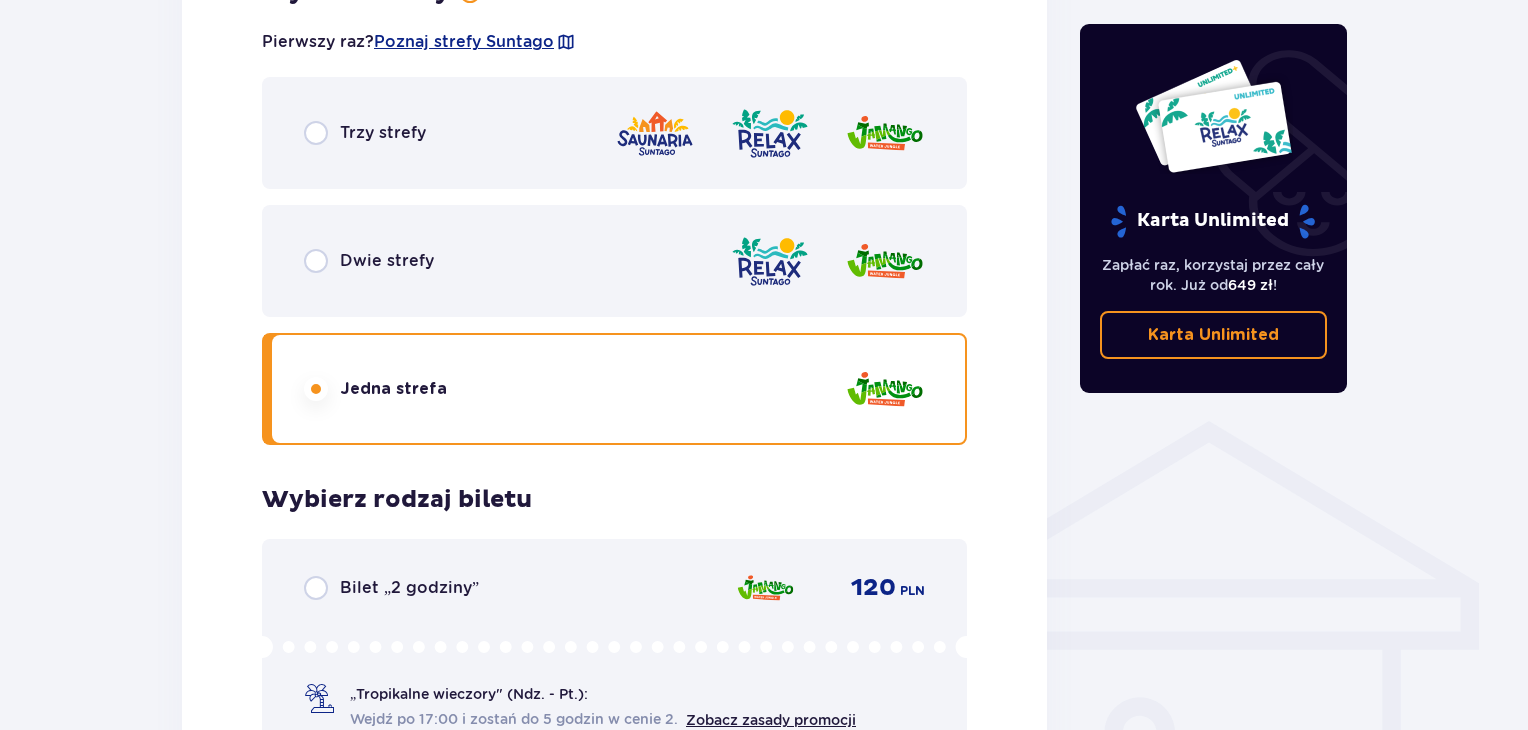 scroll, scrollTop: 1205, scrollLeft: 0, axis: vertical 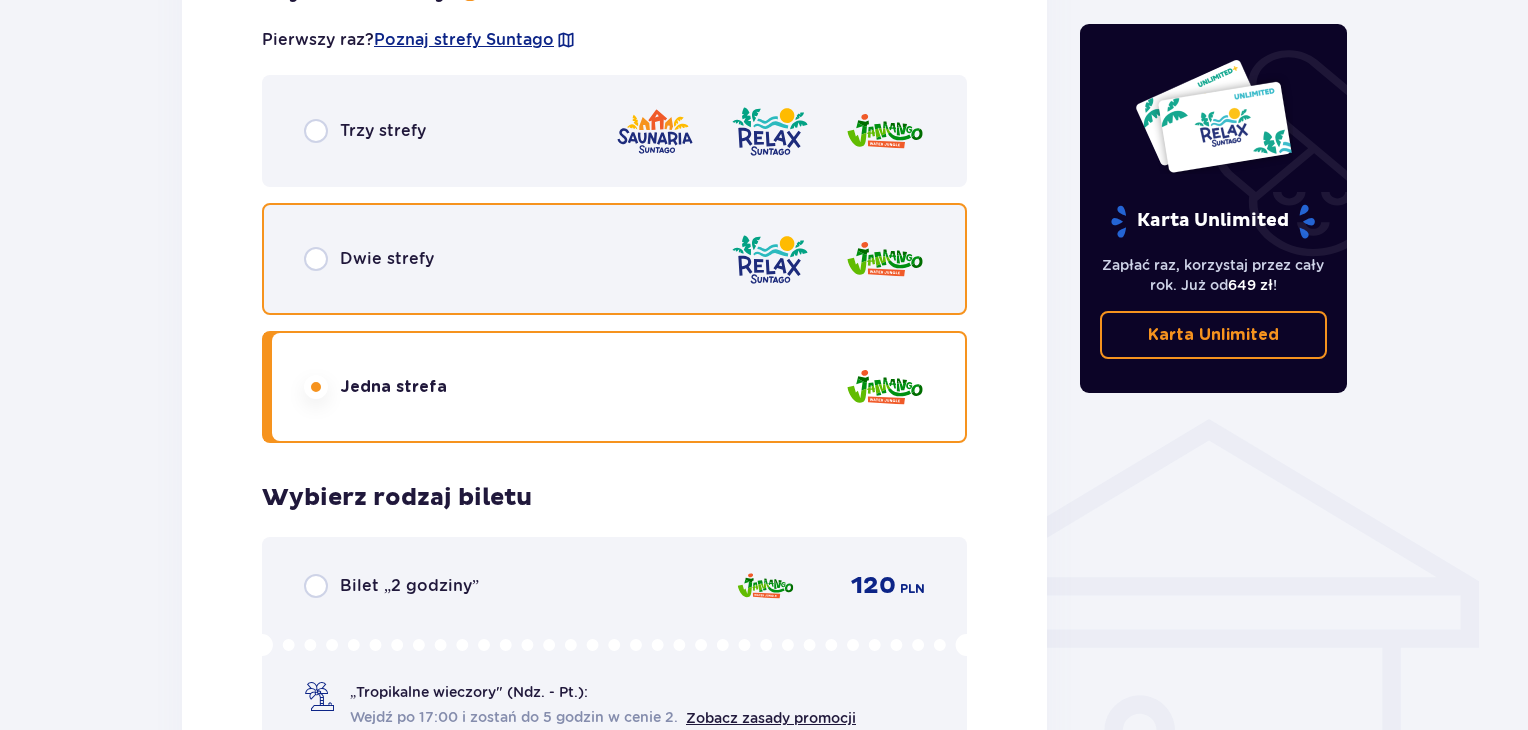 click at bounding box center (316, 259) 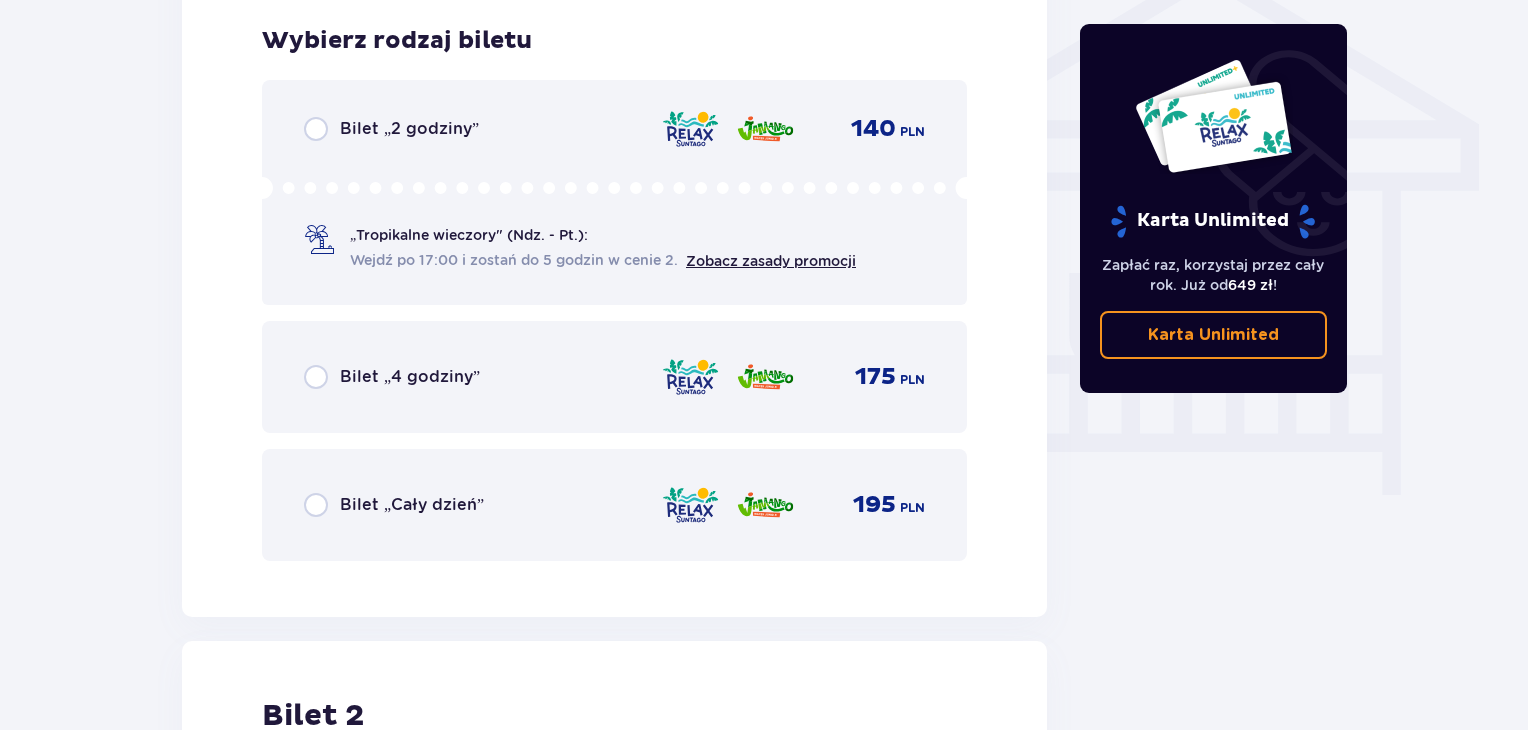 scroll, scrollTop: 1664, scrollLeft: 0, axis: vertical 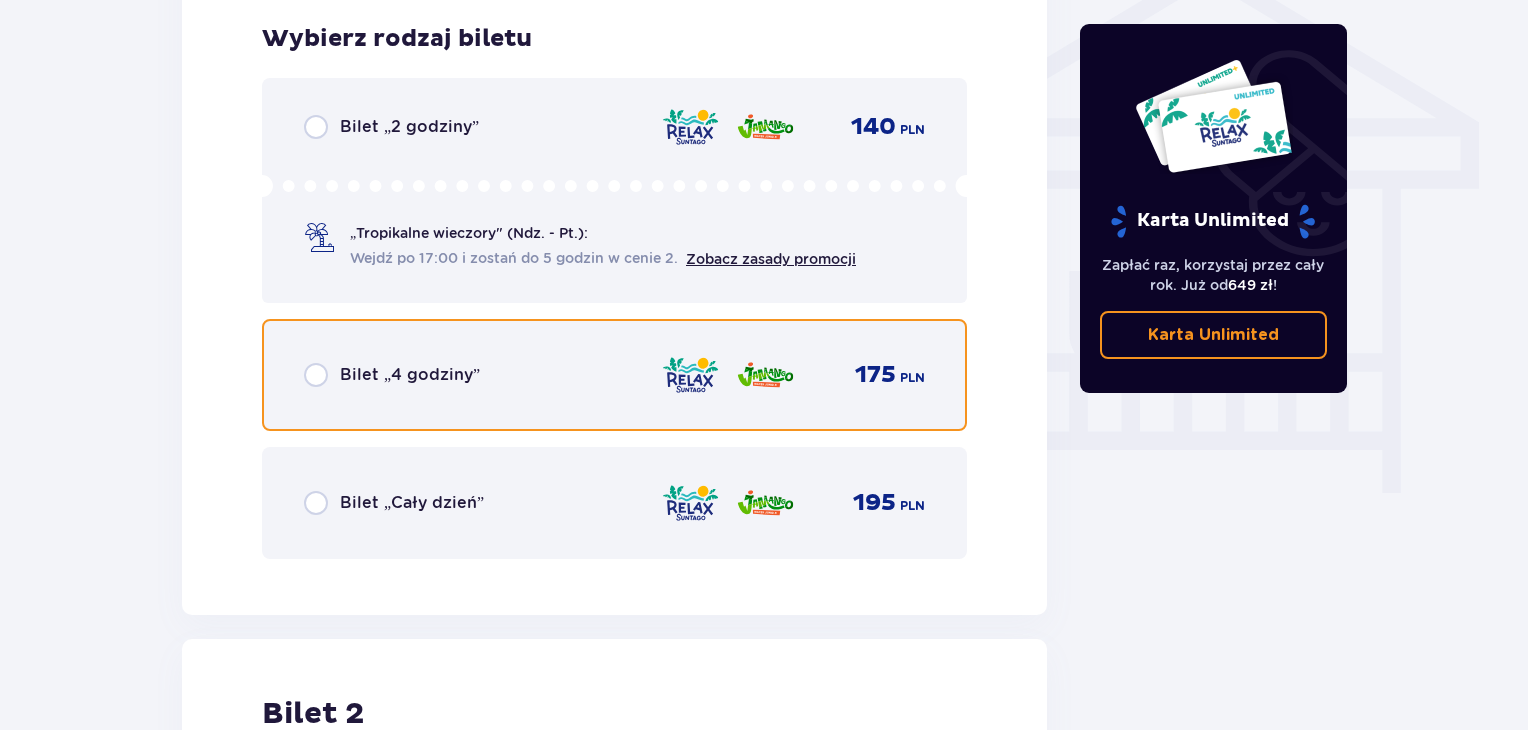 click at bounding box center (316, 375) 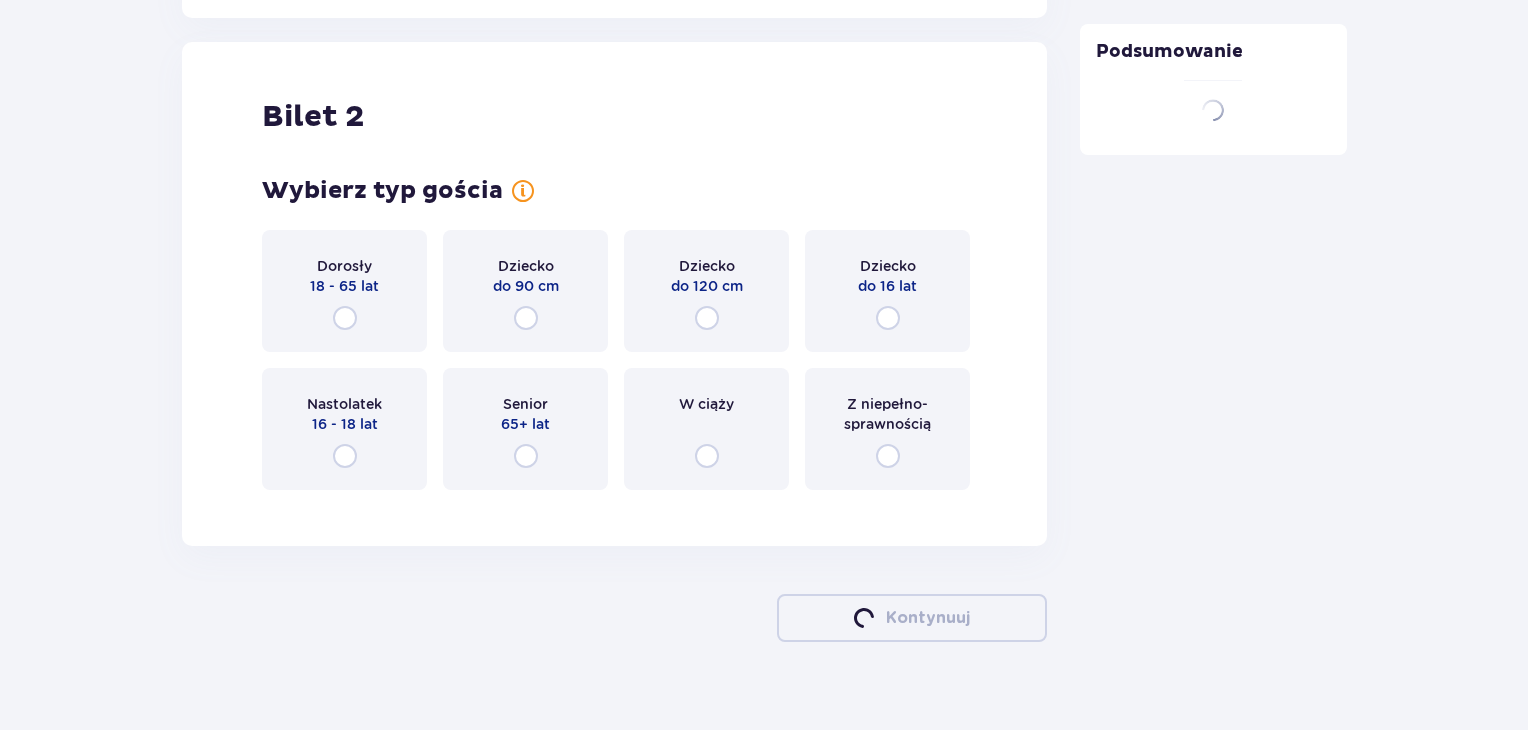 scroll, scrollTop: 2278, scrollLeft: 0, axis: vertical 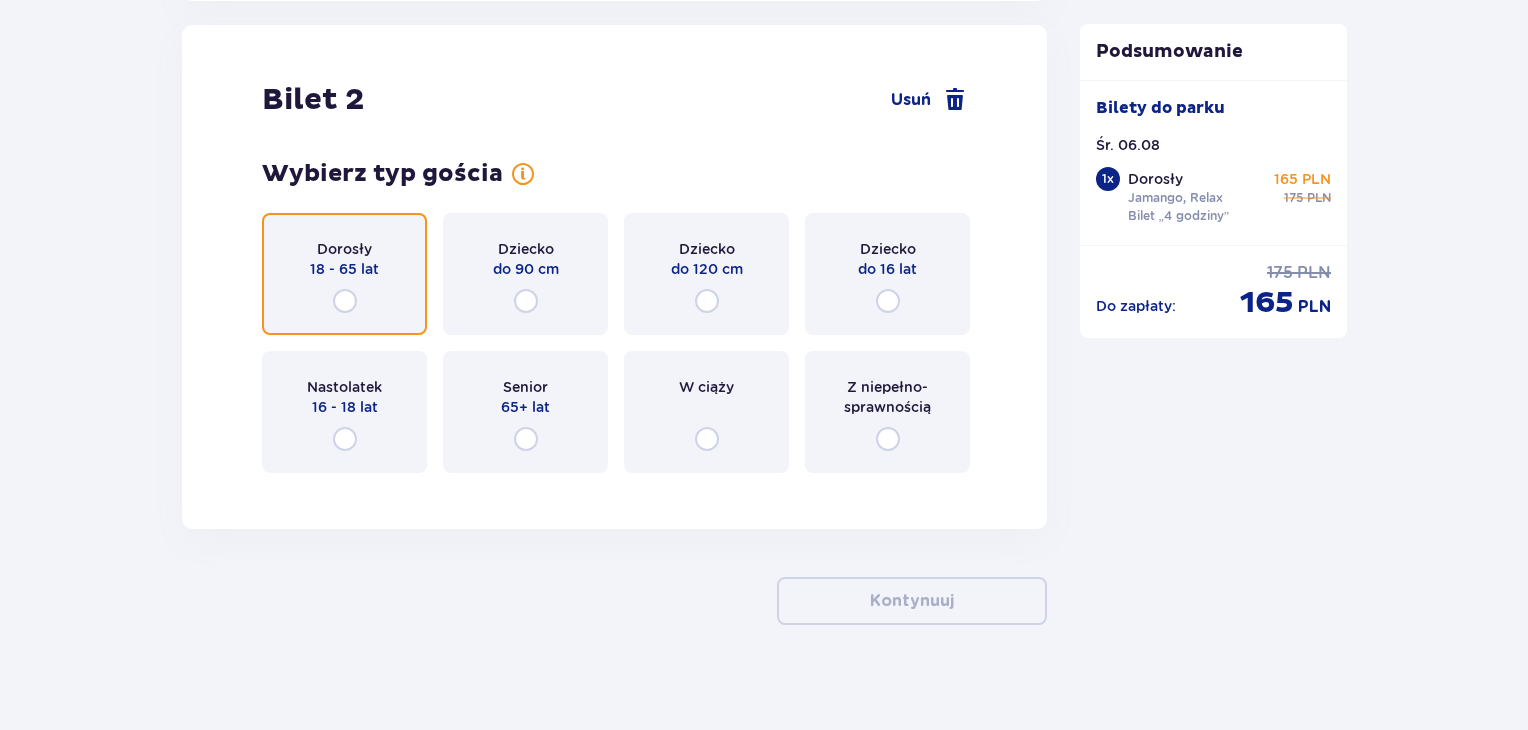 click at bounding box center (345, 301) 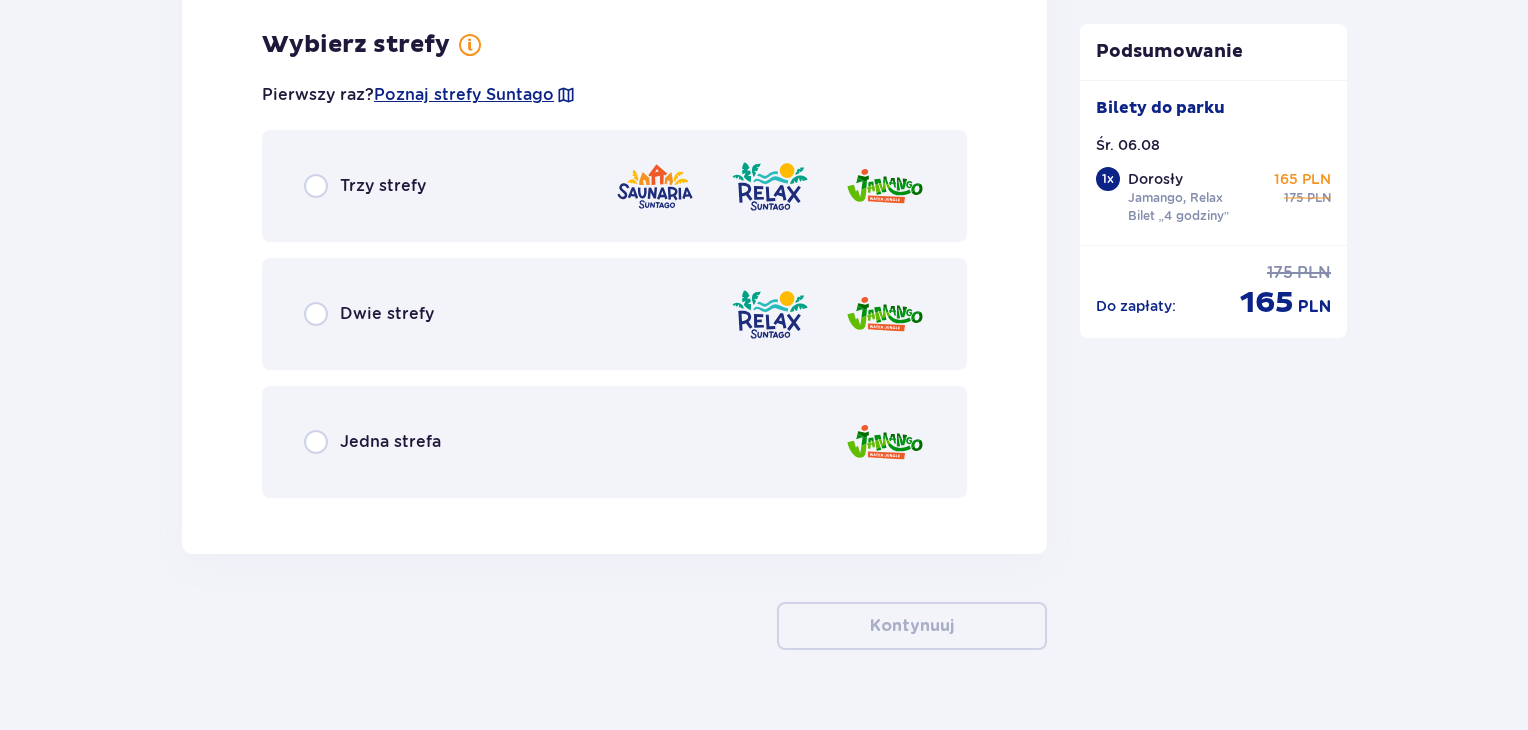 scroll, scrollTop: 2766, scrollLeft: 0, axis: vertical 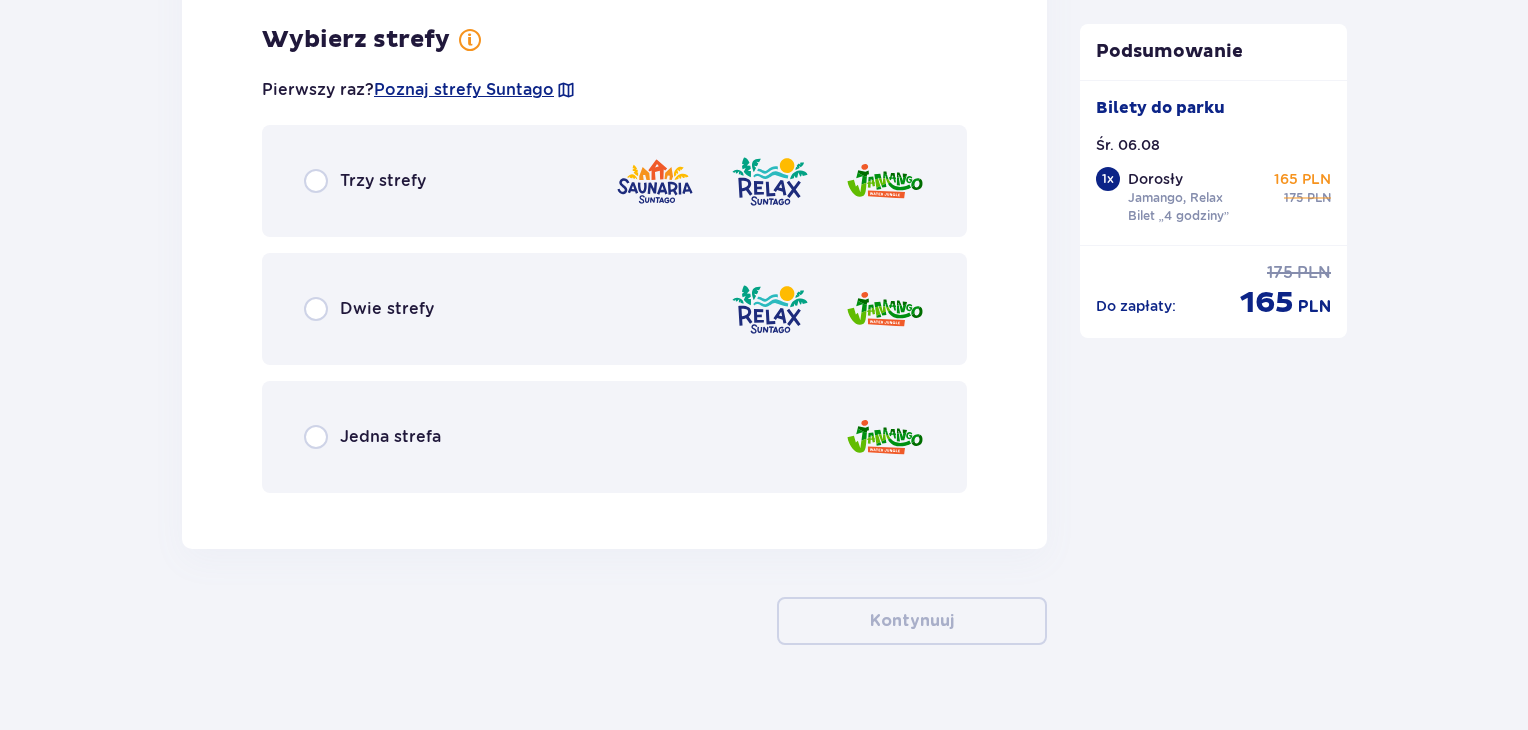 click on "Dwie strefy" at bounding box center (614, 309) 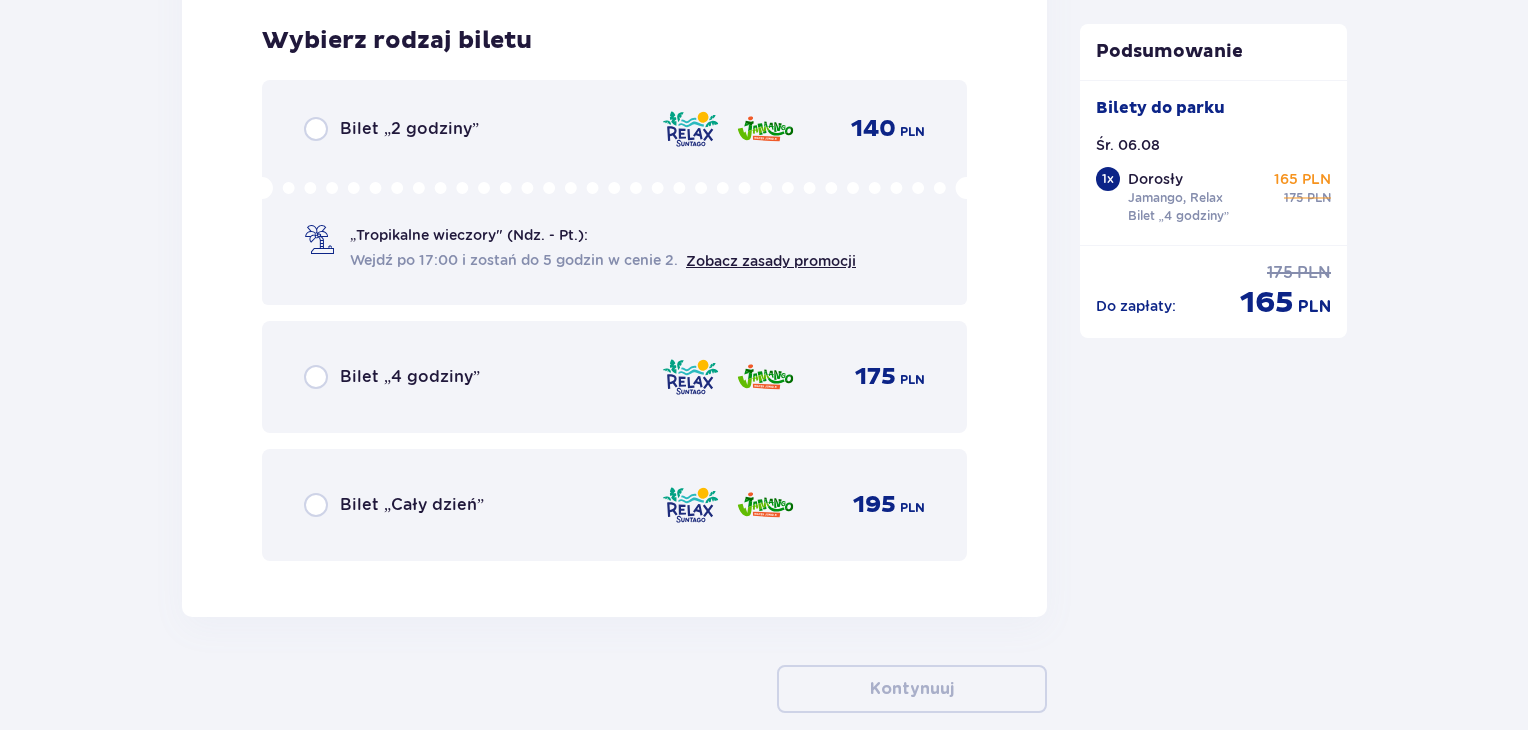 scroll, scrollTop: 3274, scrollLeft: 0, axis: vertical 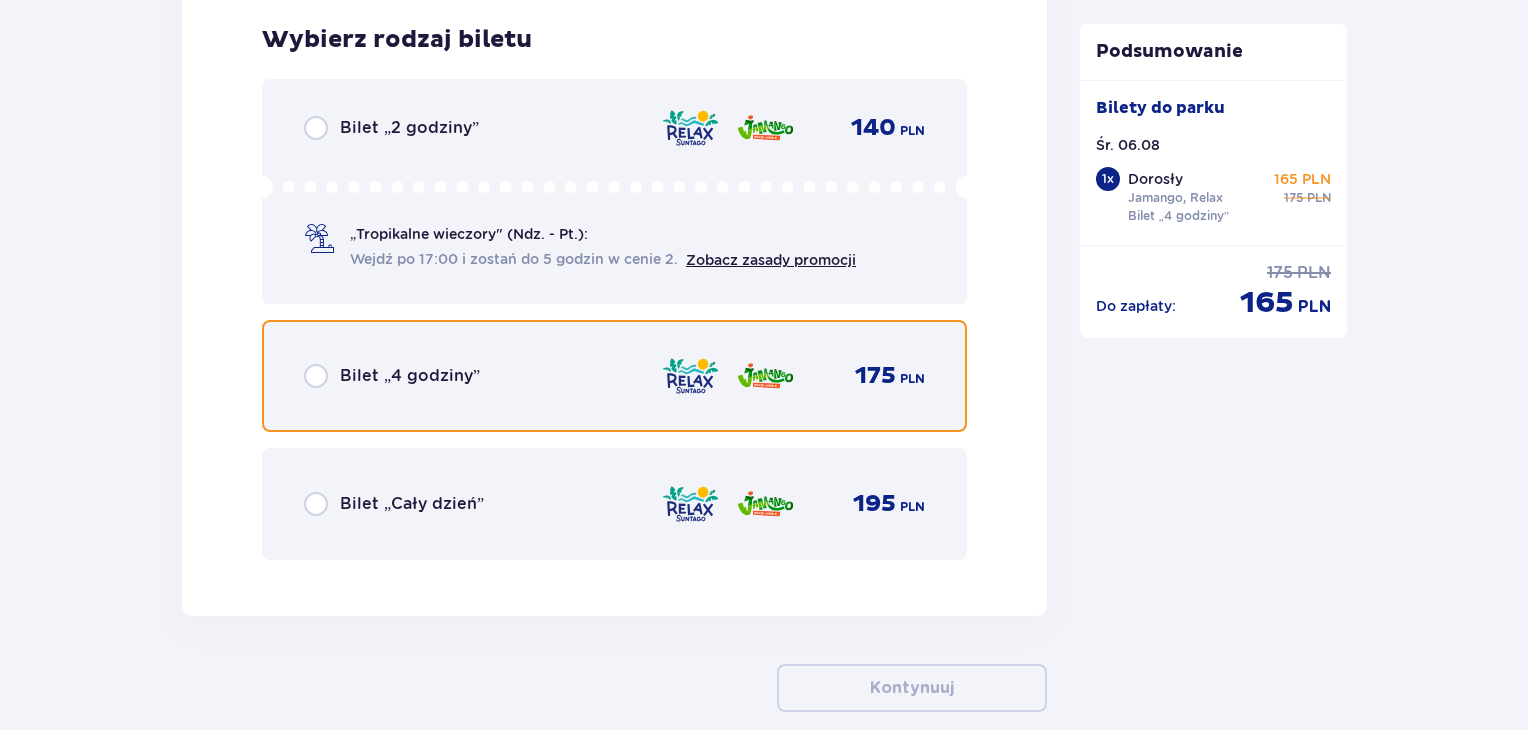 click at bounding box center [316, 376] 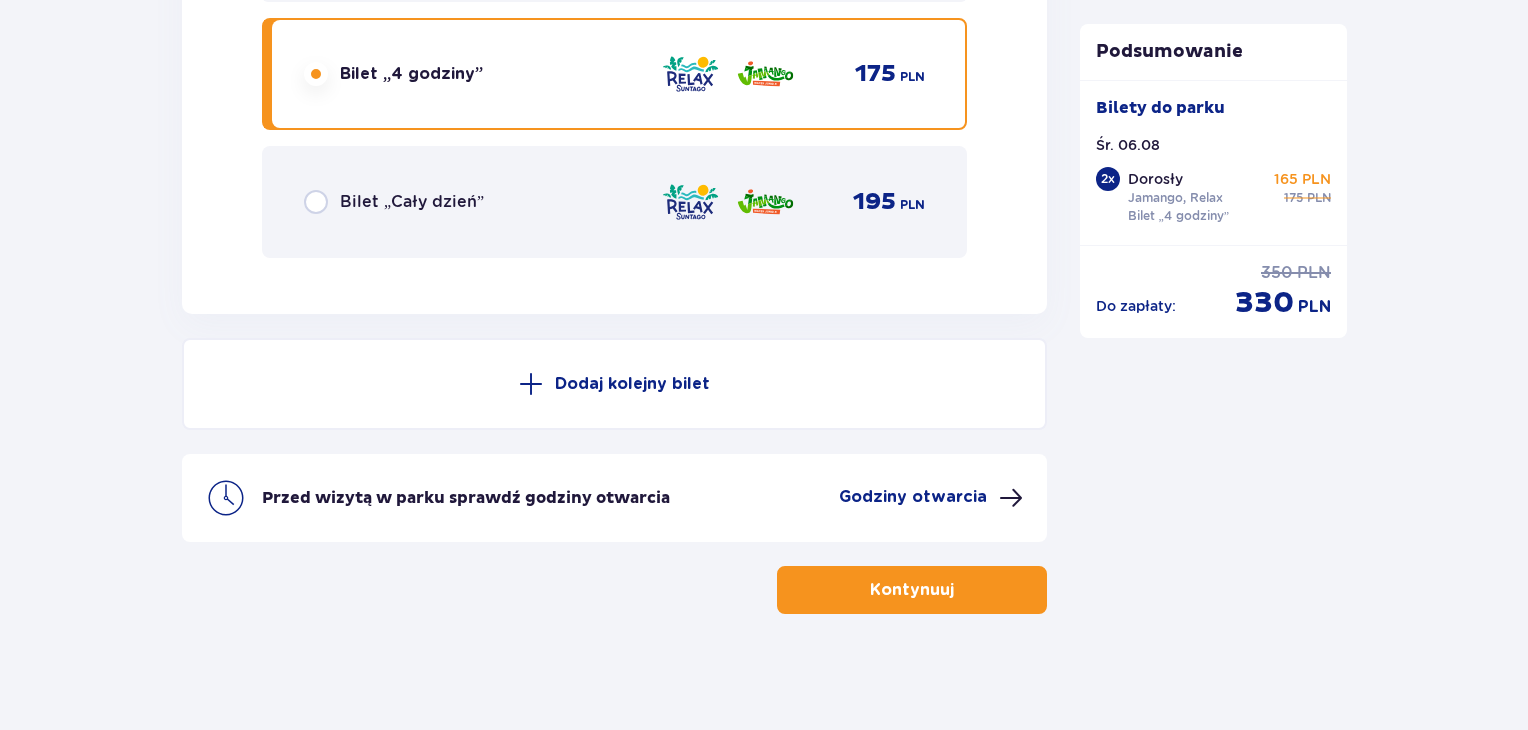 scroll, scrollTop: 3578, scrollLeft: 0, axis: vertical 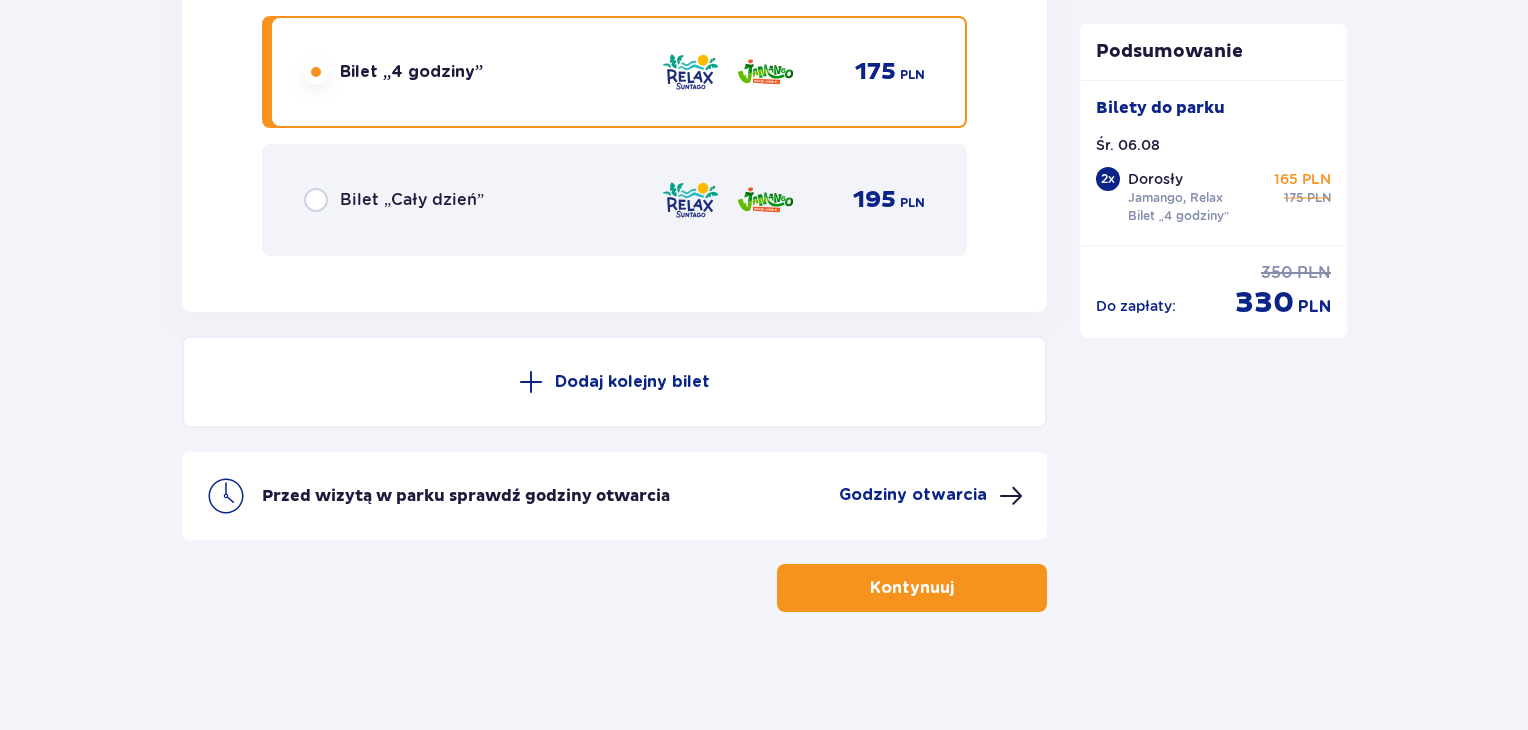 click on "Kontynuuj" at bounding box center (912, 588) 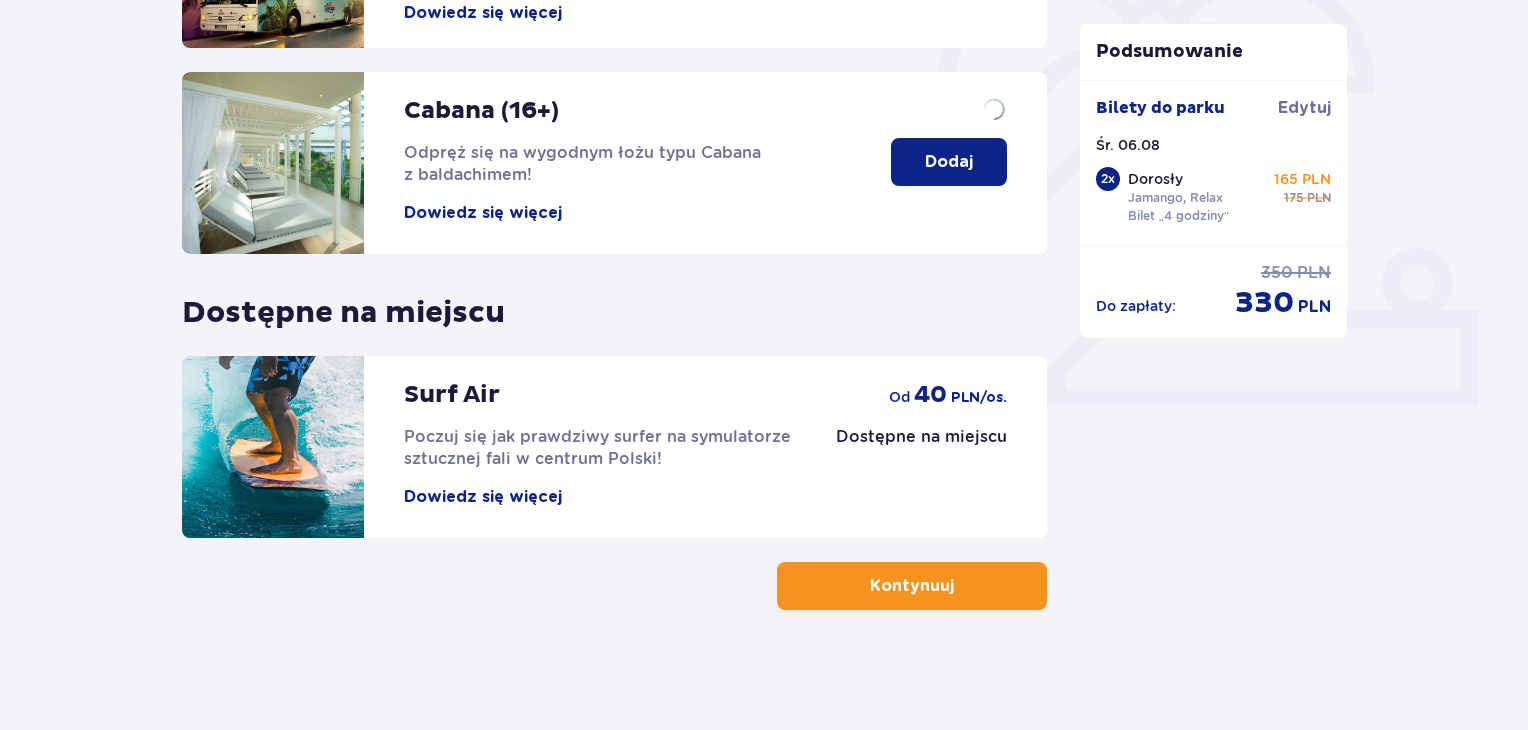 scroll, scrollTop: 0, scrollLeft: 0, axis: both 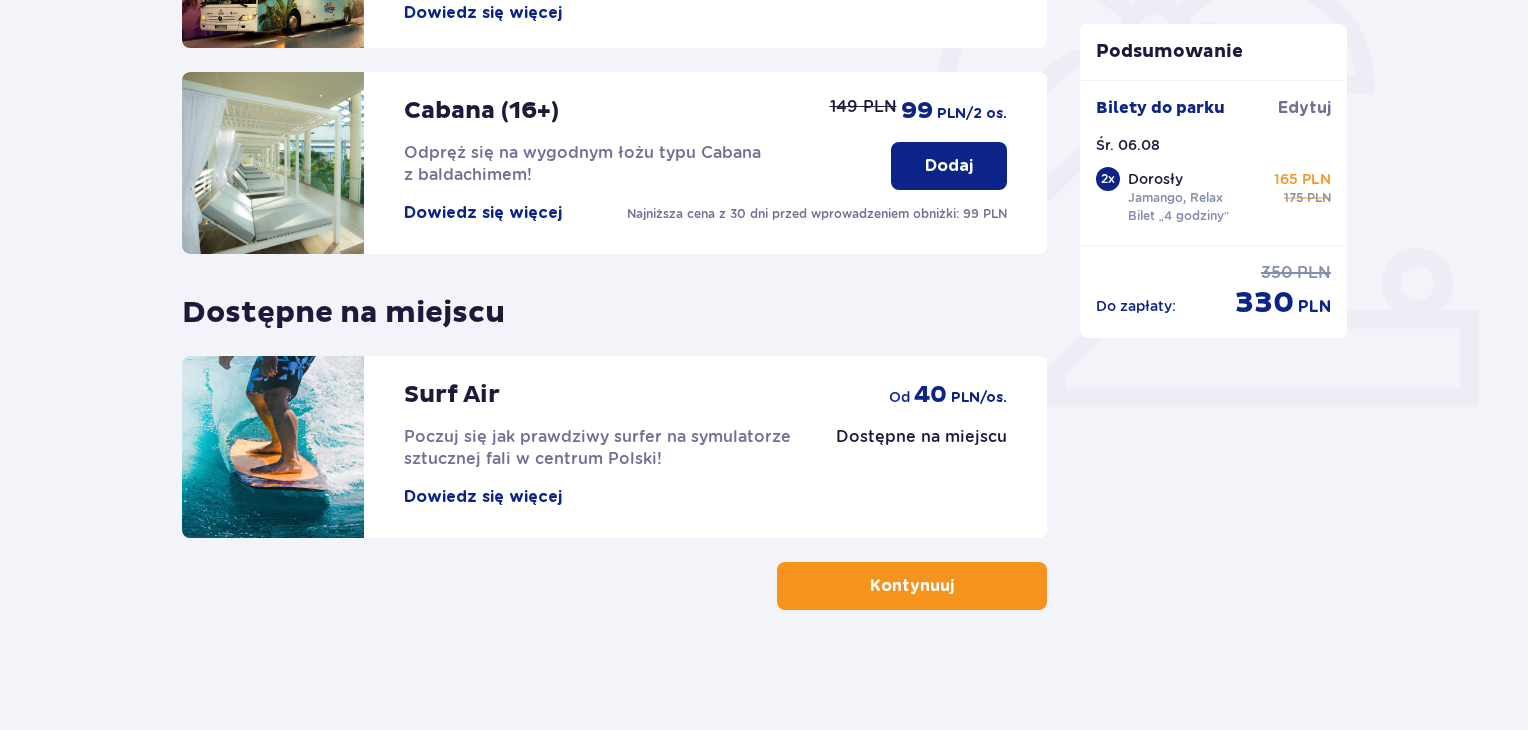 click on "Kontynuuj" at bounding box center [912, 586] 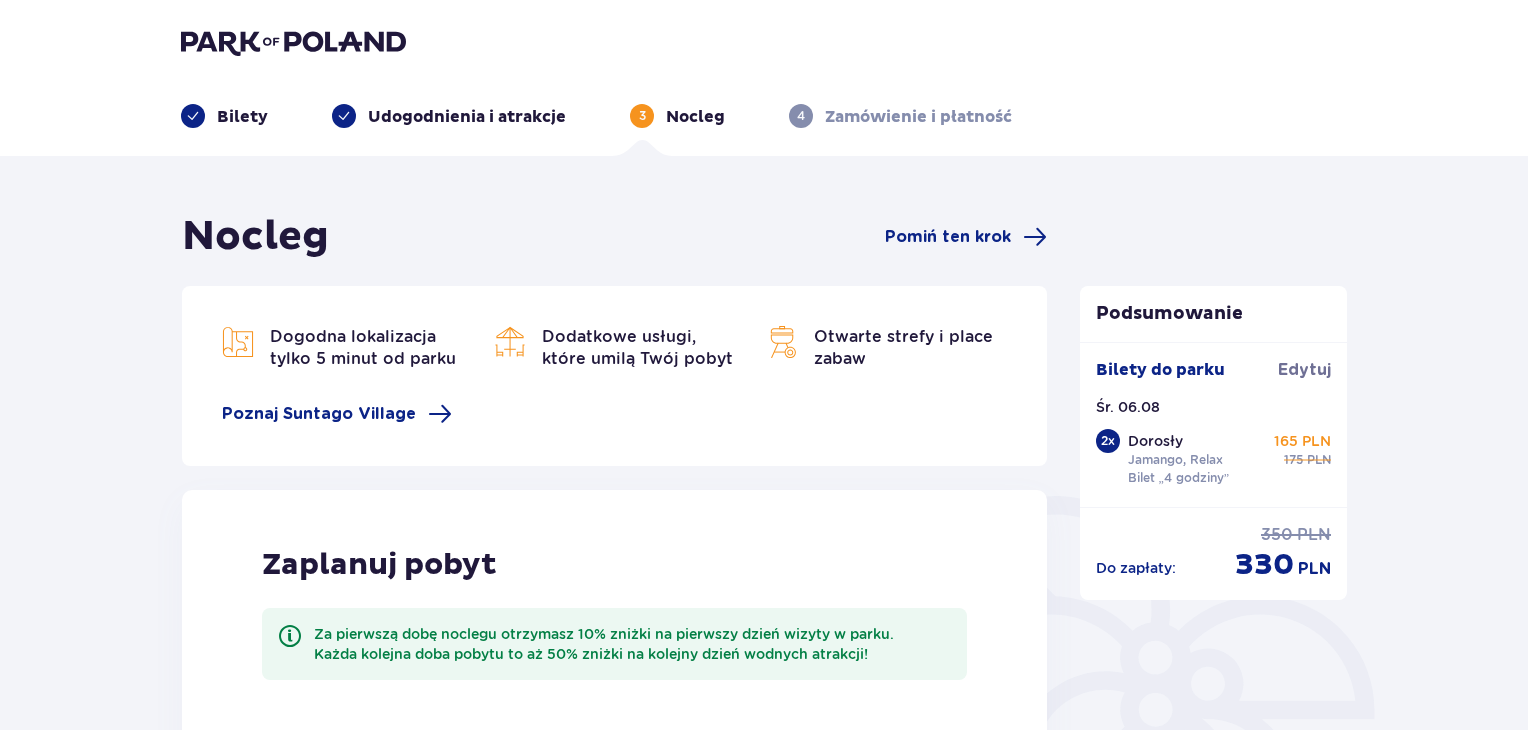 scroll, scrollTop: 0, scrollLeft: 0, axis: both 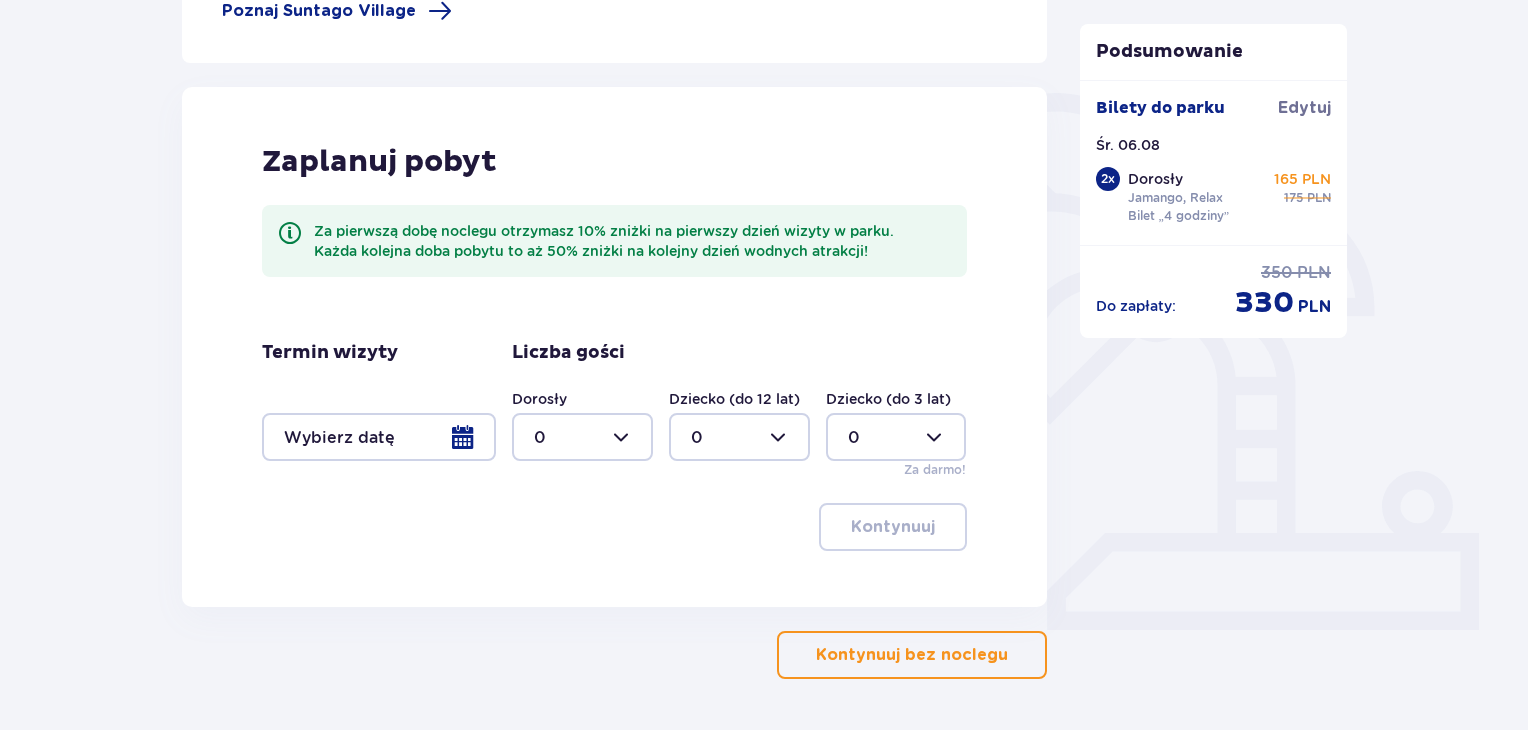 click at bounding box center [379, 437] 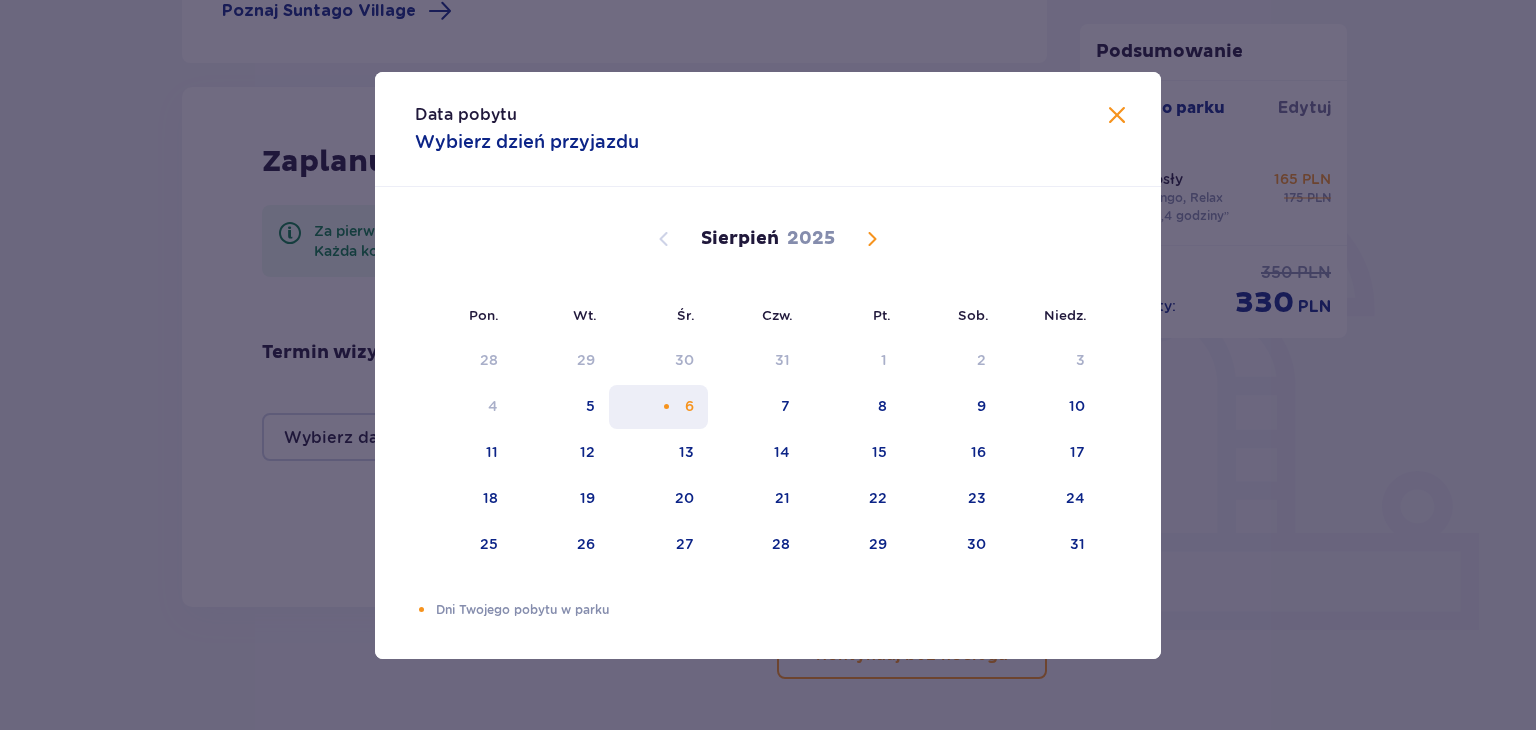 click on "6" at bounding box center (689, 406) 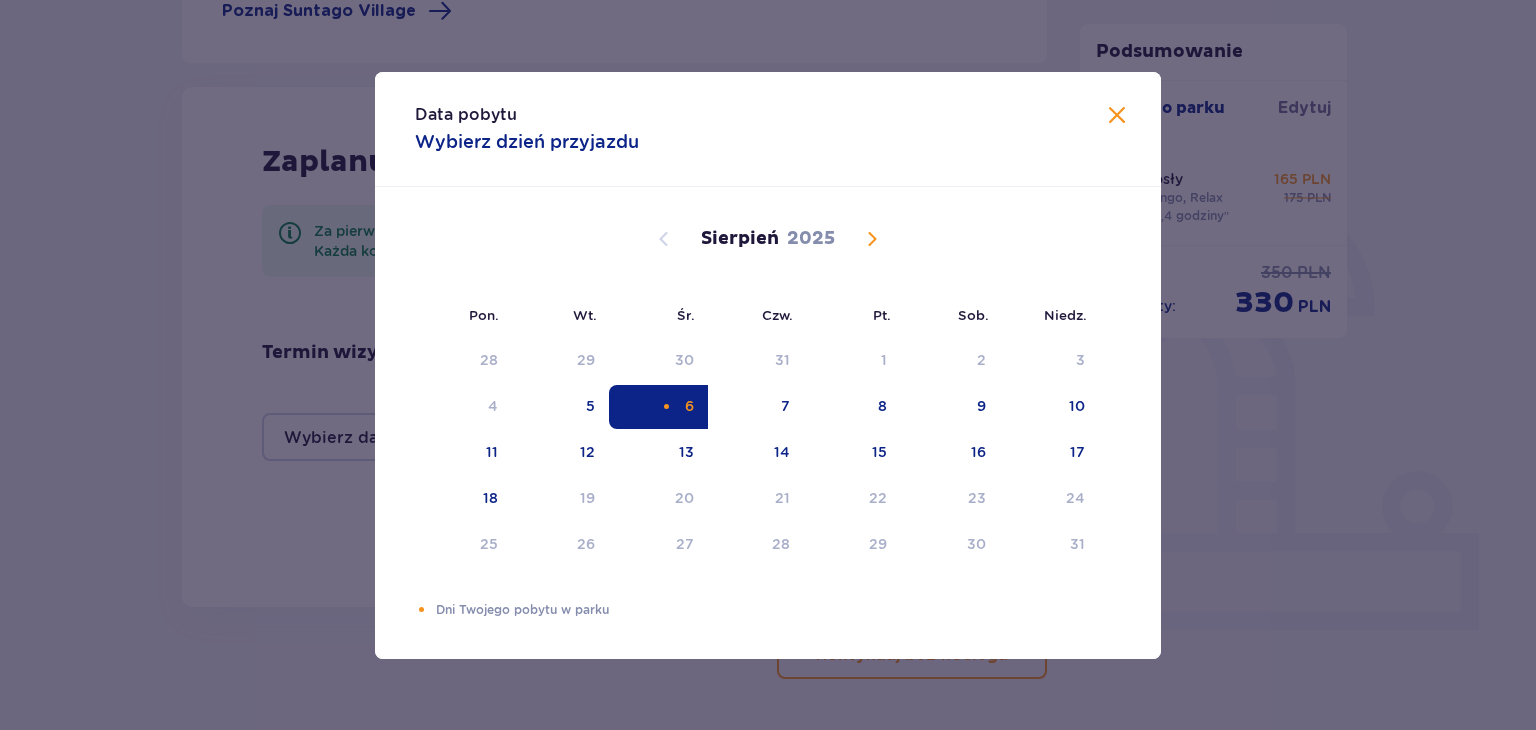 click at bounding box center (1117, 116) 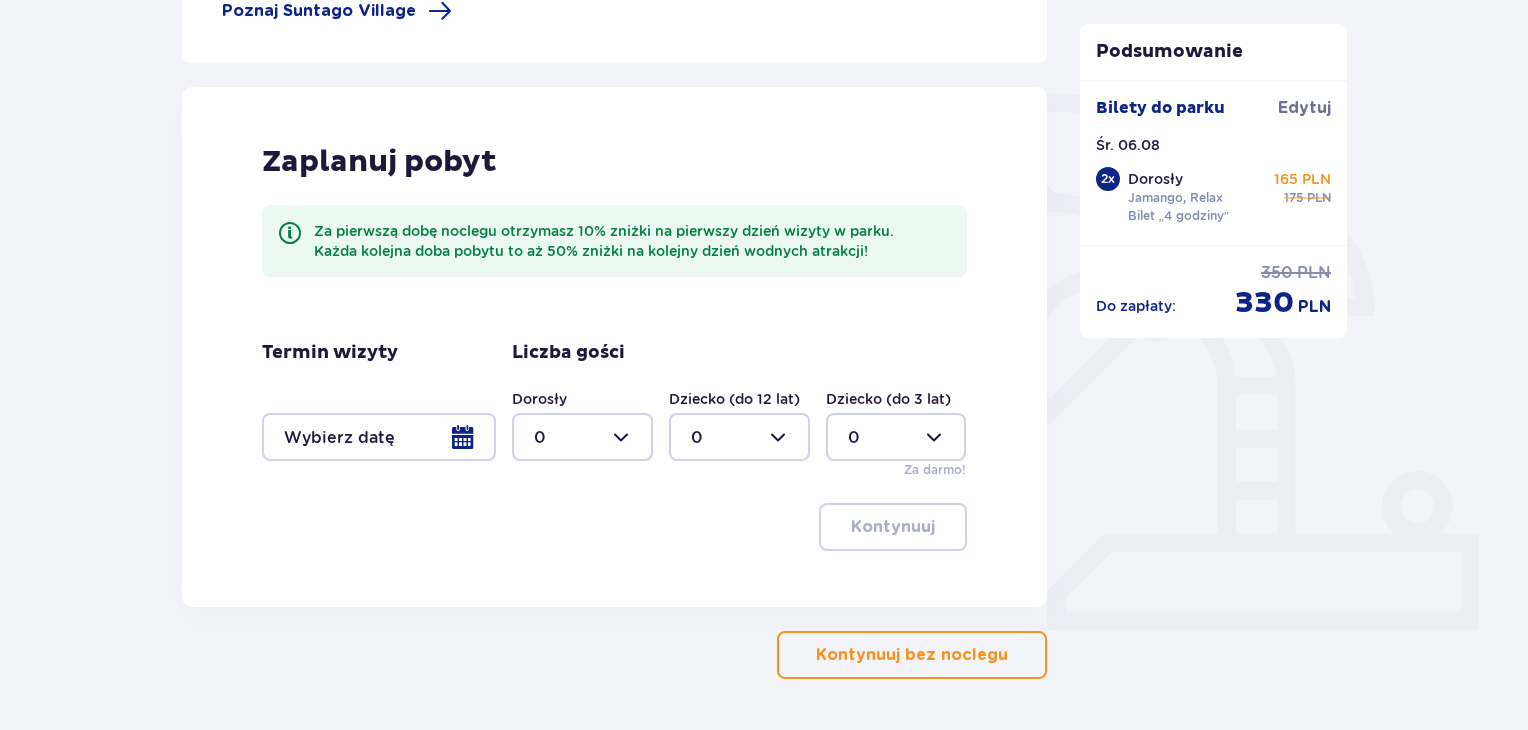 click at bounding box center (379, 437) 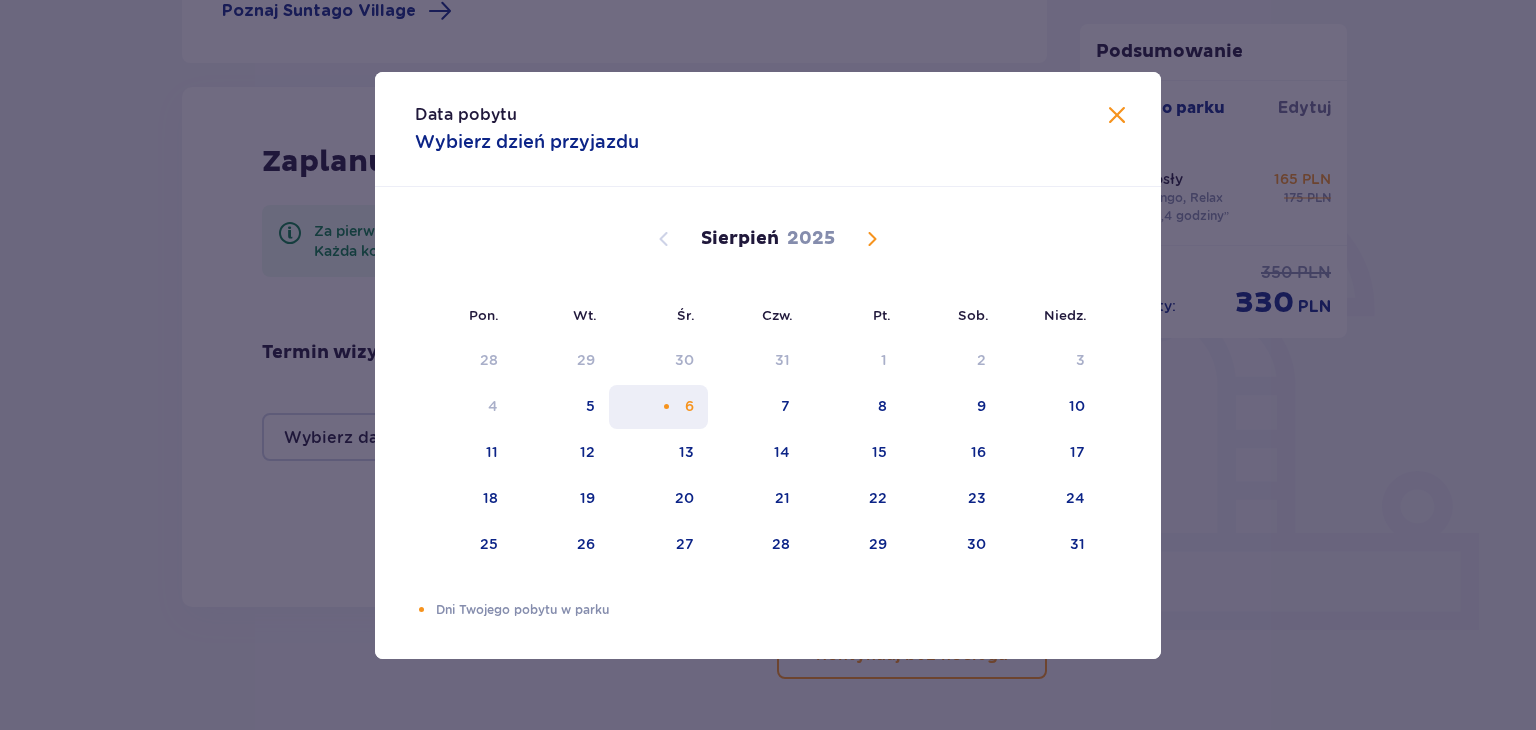 click on "6" at bounding box center [658, 407] 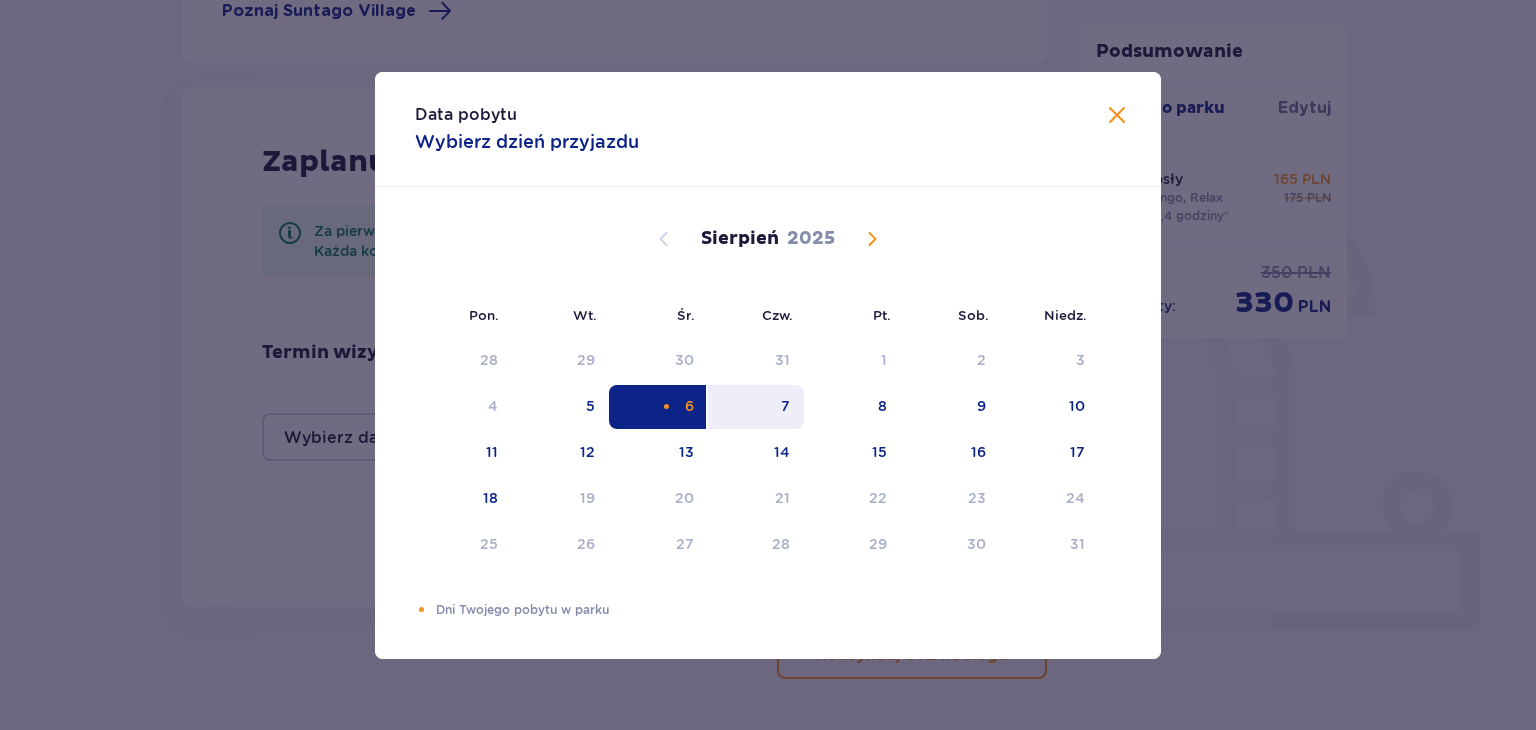 click on "7" at bounding box center [756, 407] 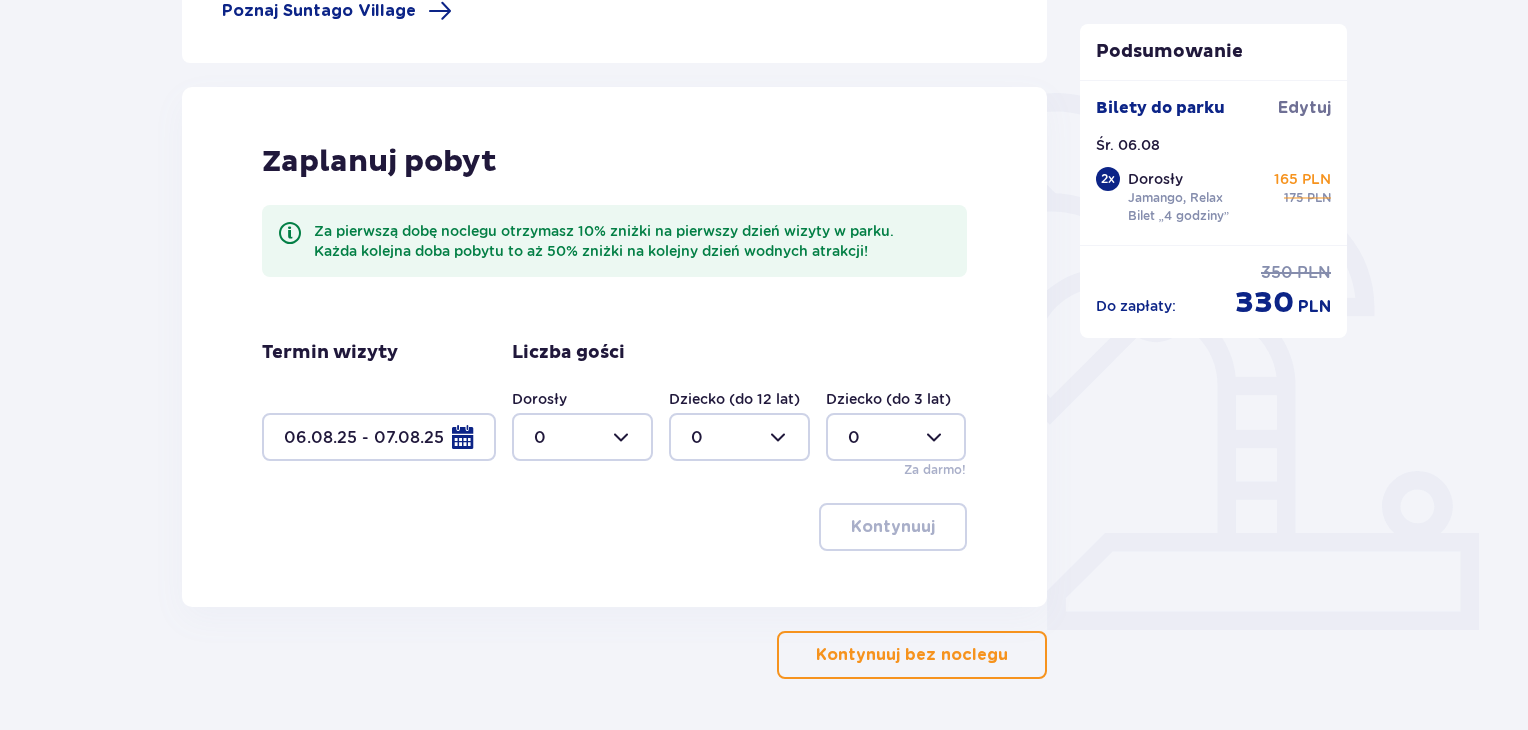 click at bounding box center [739, 437] 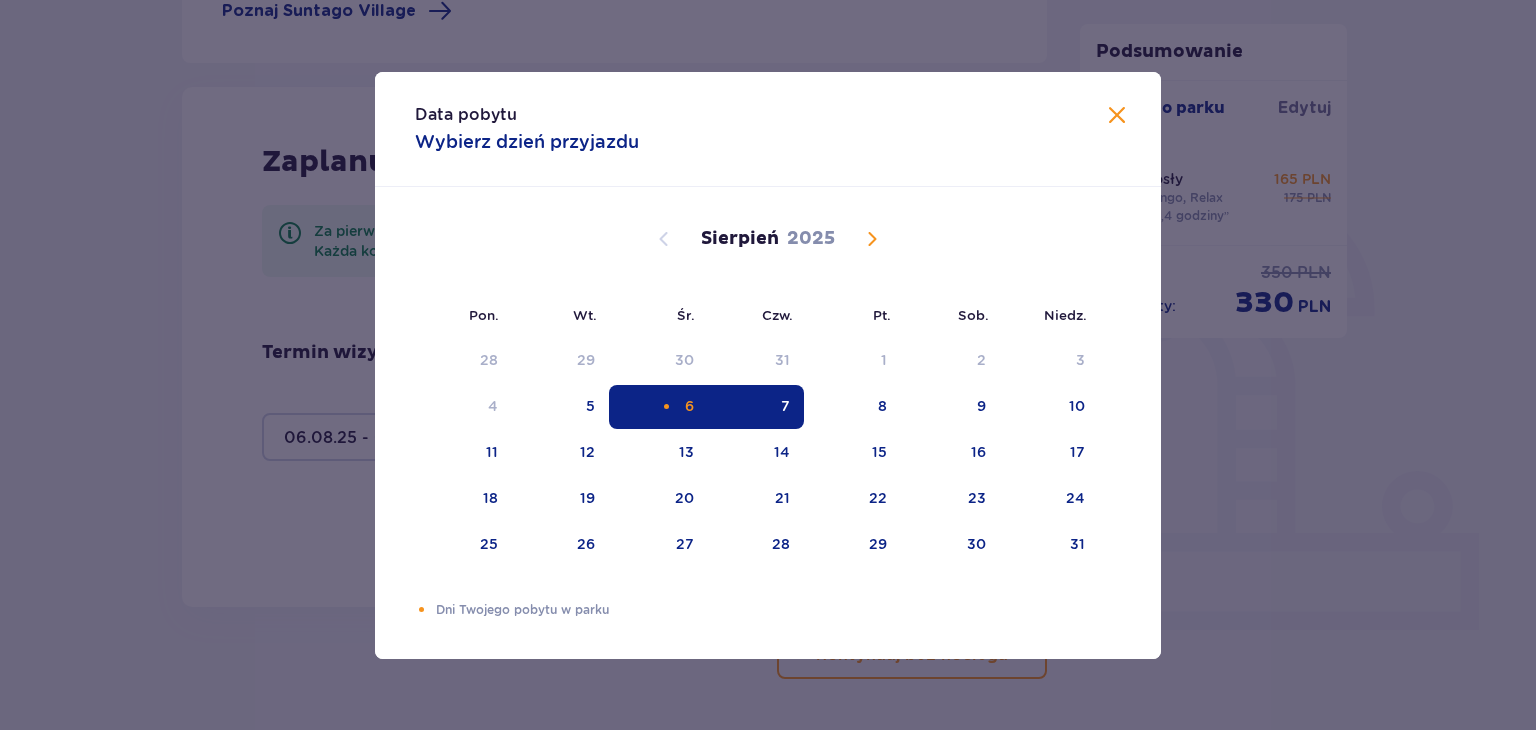 click at bounding box center [1117, 116] 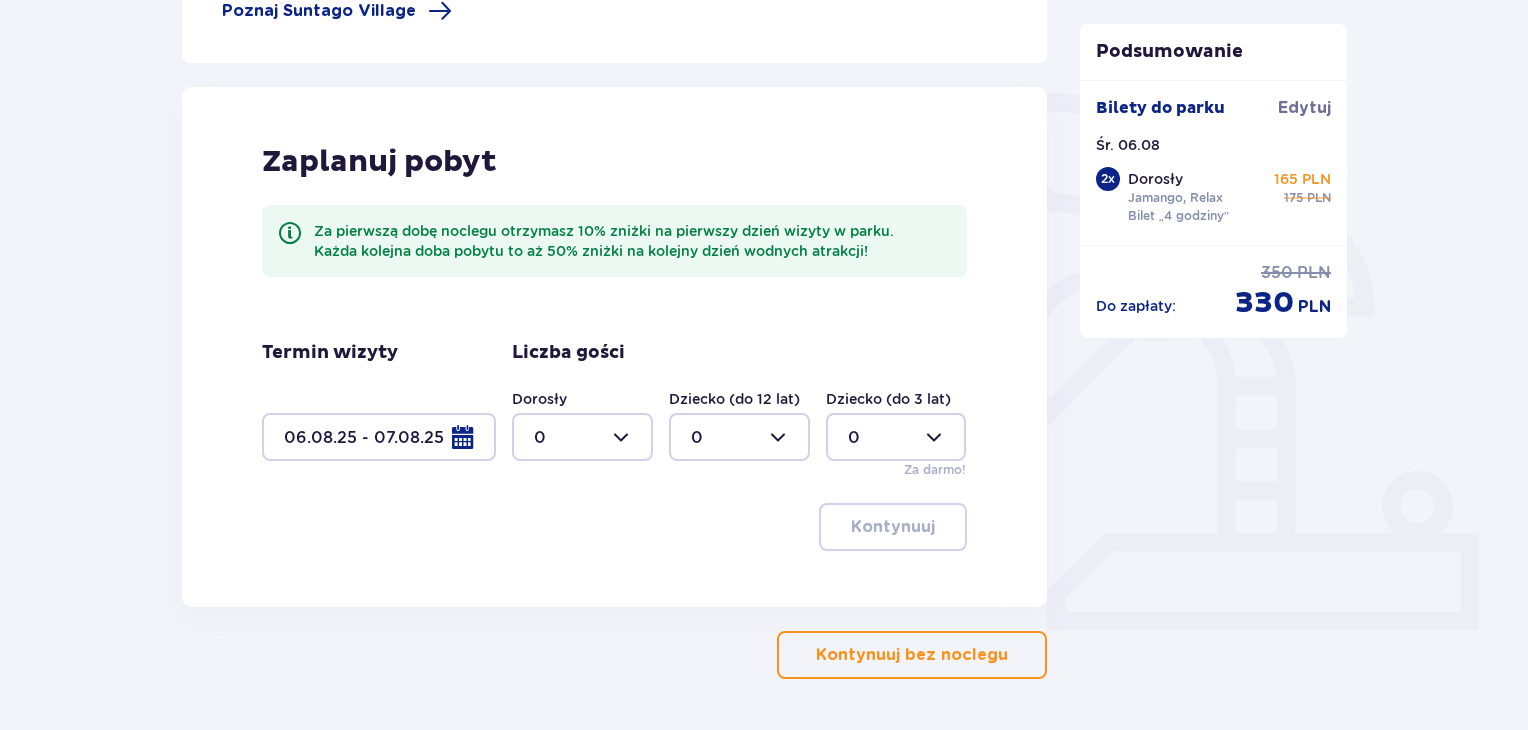 click at bounding box center (582, 437) 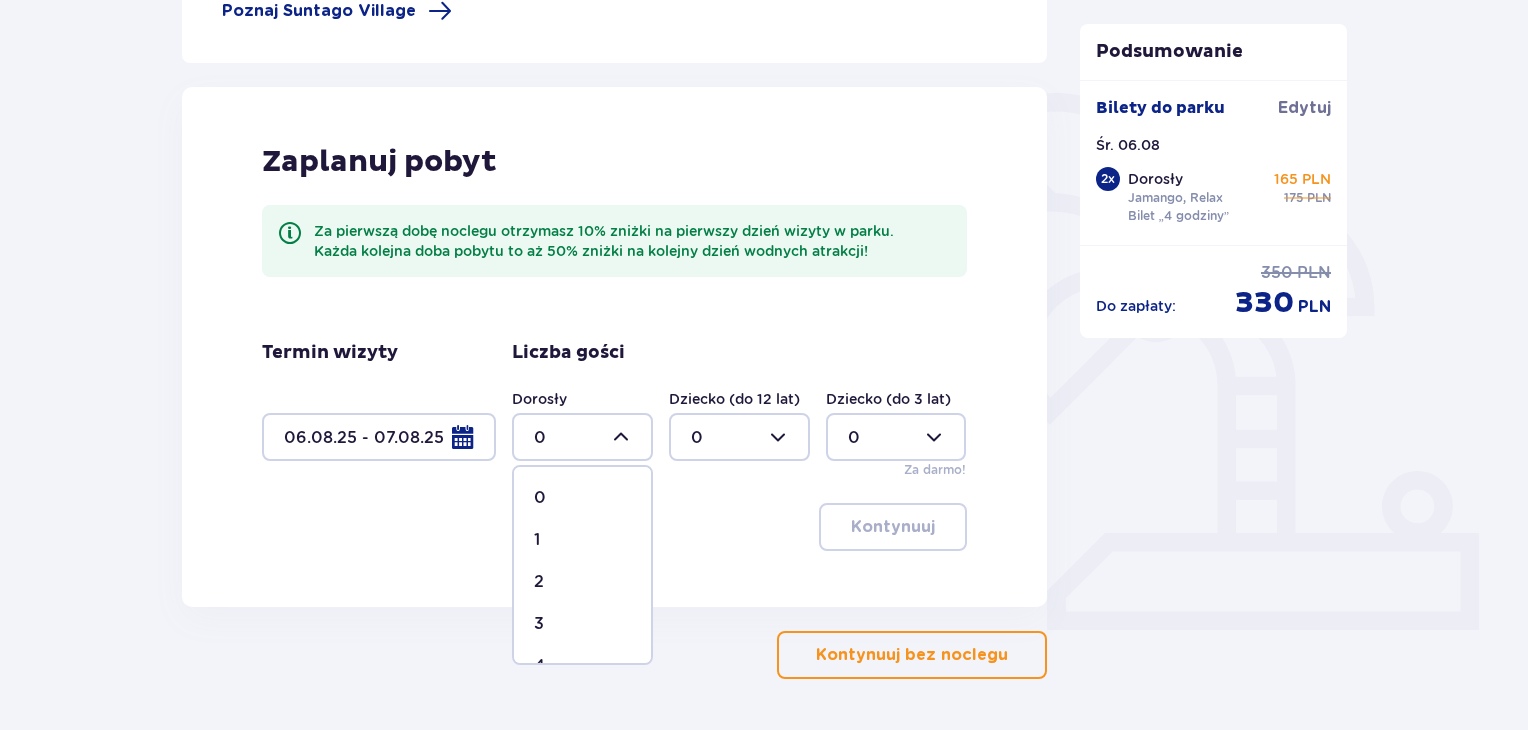 click on "2" at bounding box center [582, 582] 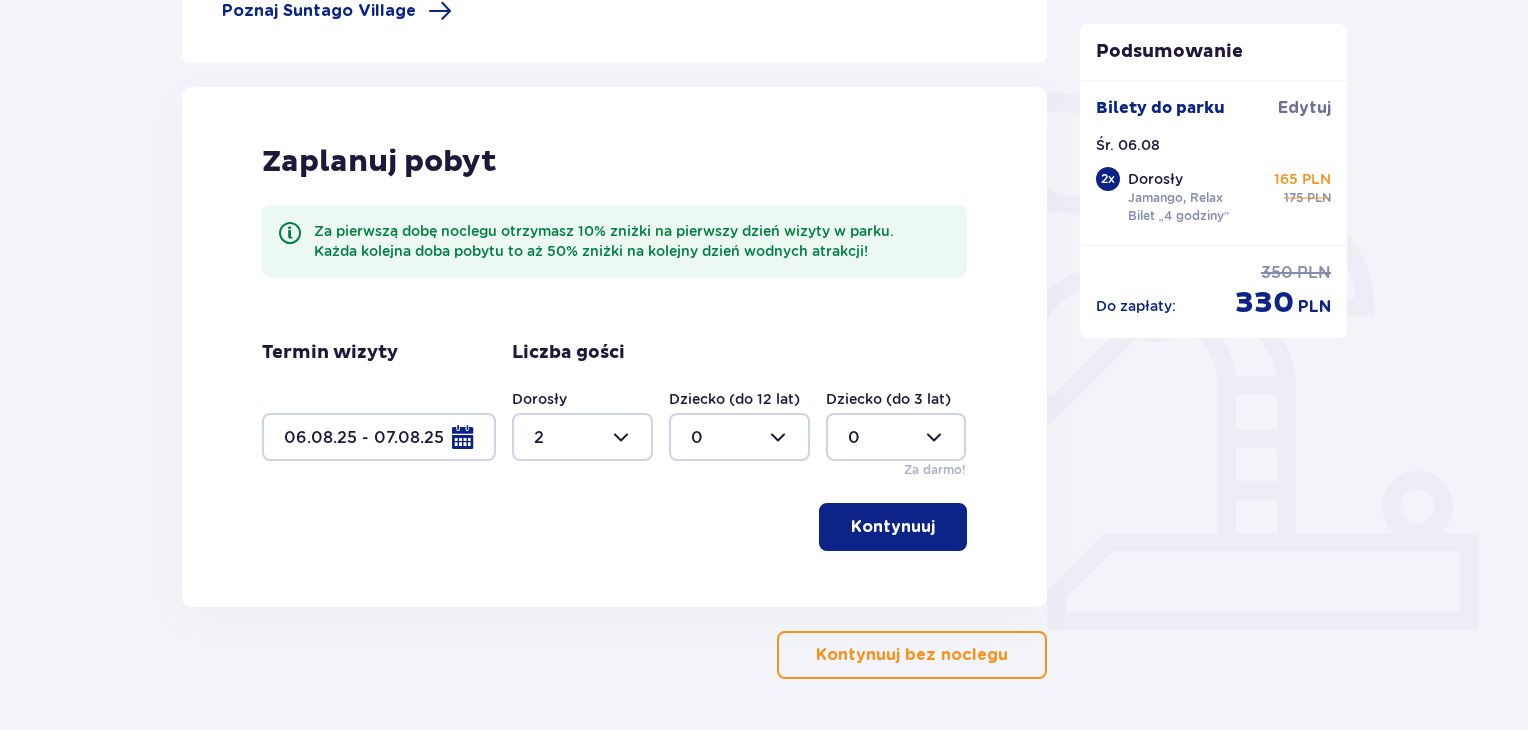 click on "Kontynuuj bez noclegu" at bounding box center (912, 655) 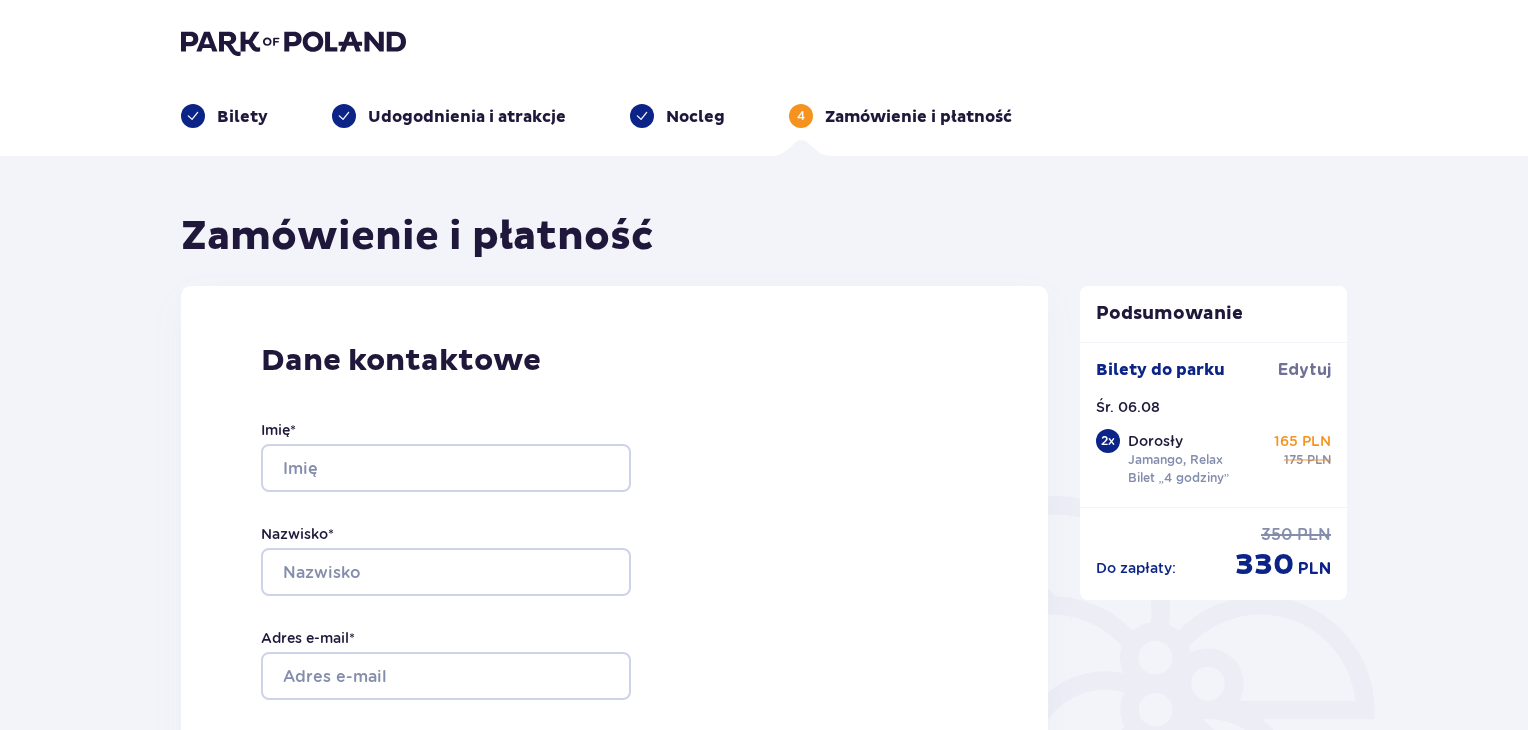 scroll, scrollTop: 0, scrollLeft: 0, axis: both 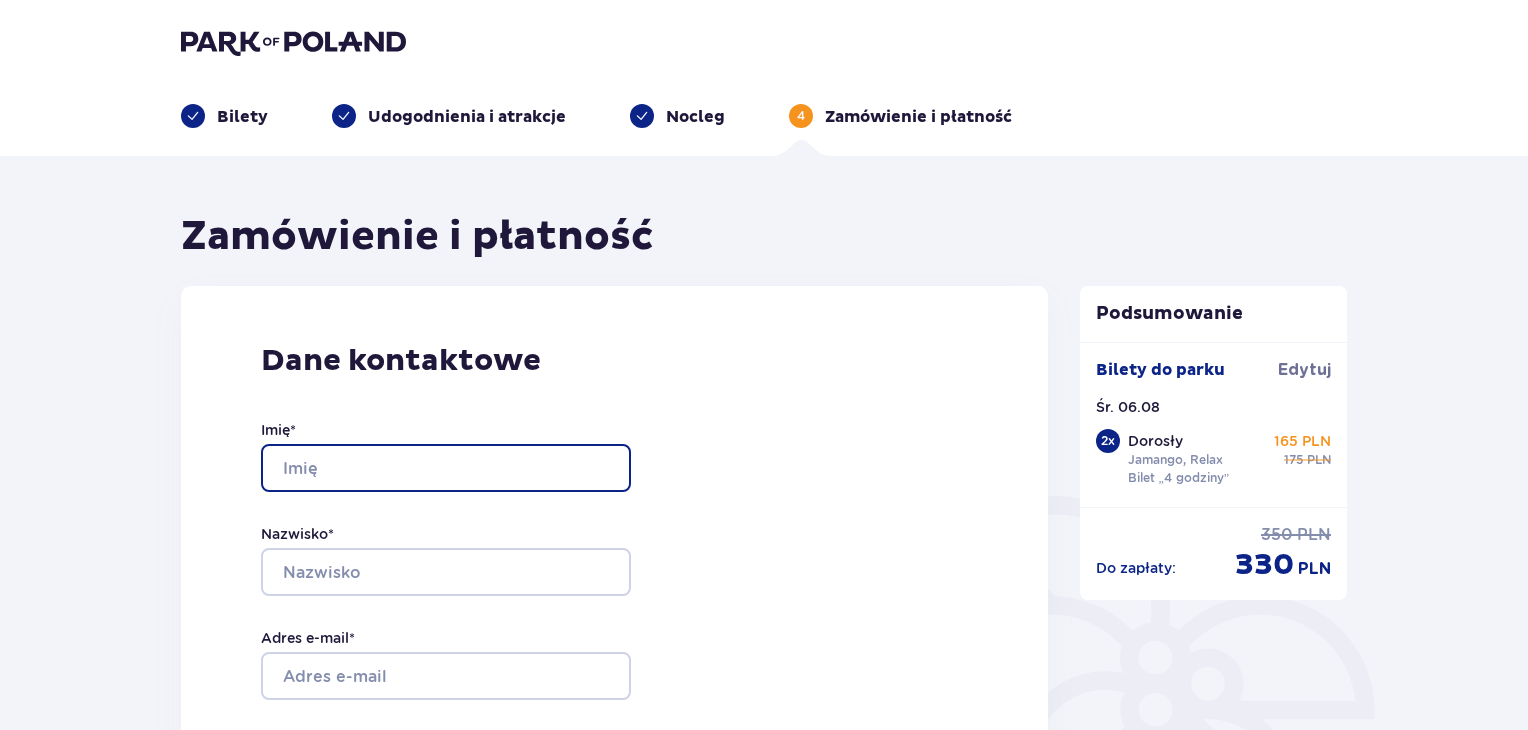 click on "Imię *" at bounding box center [446, 468] 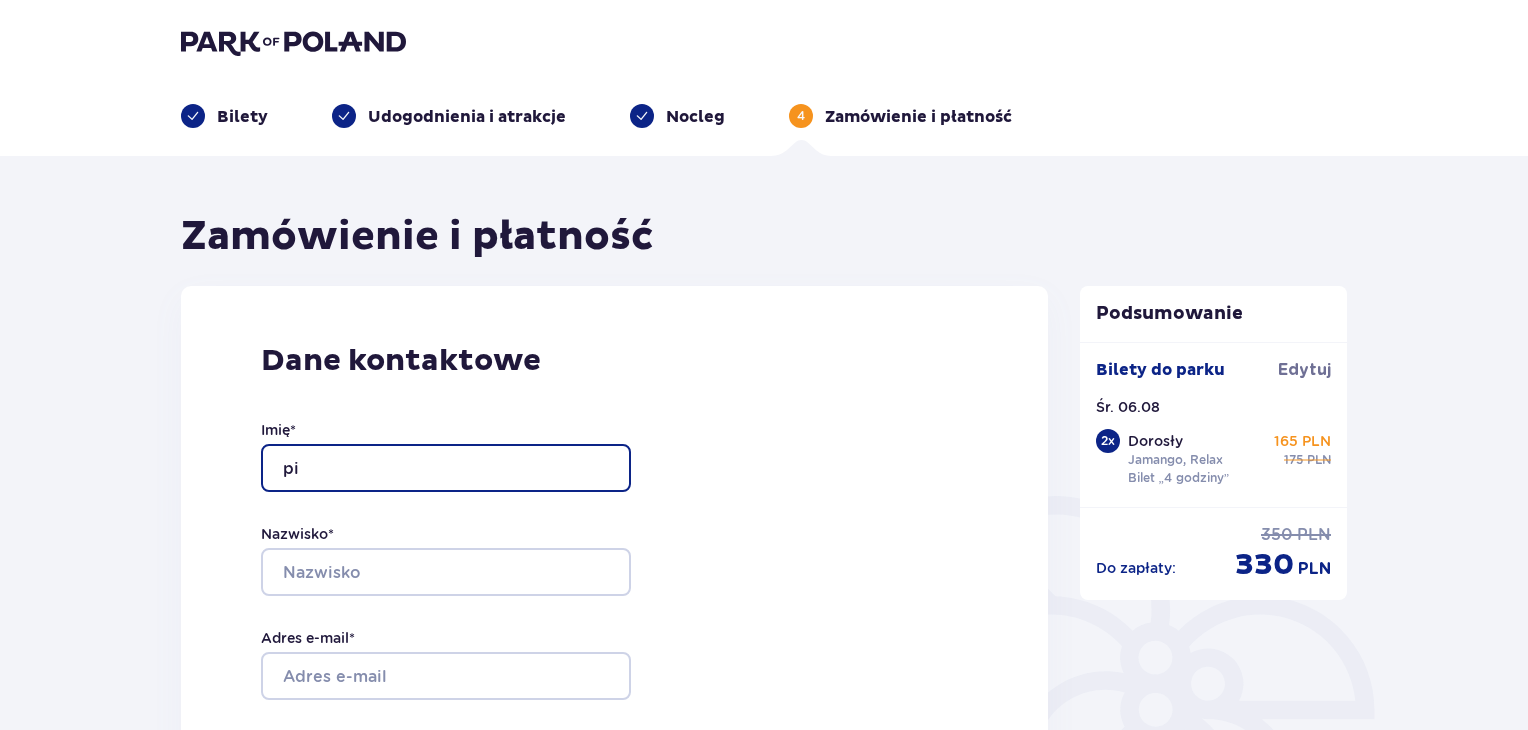 type on "p" 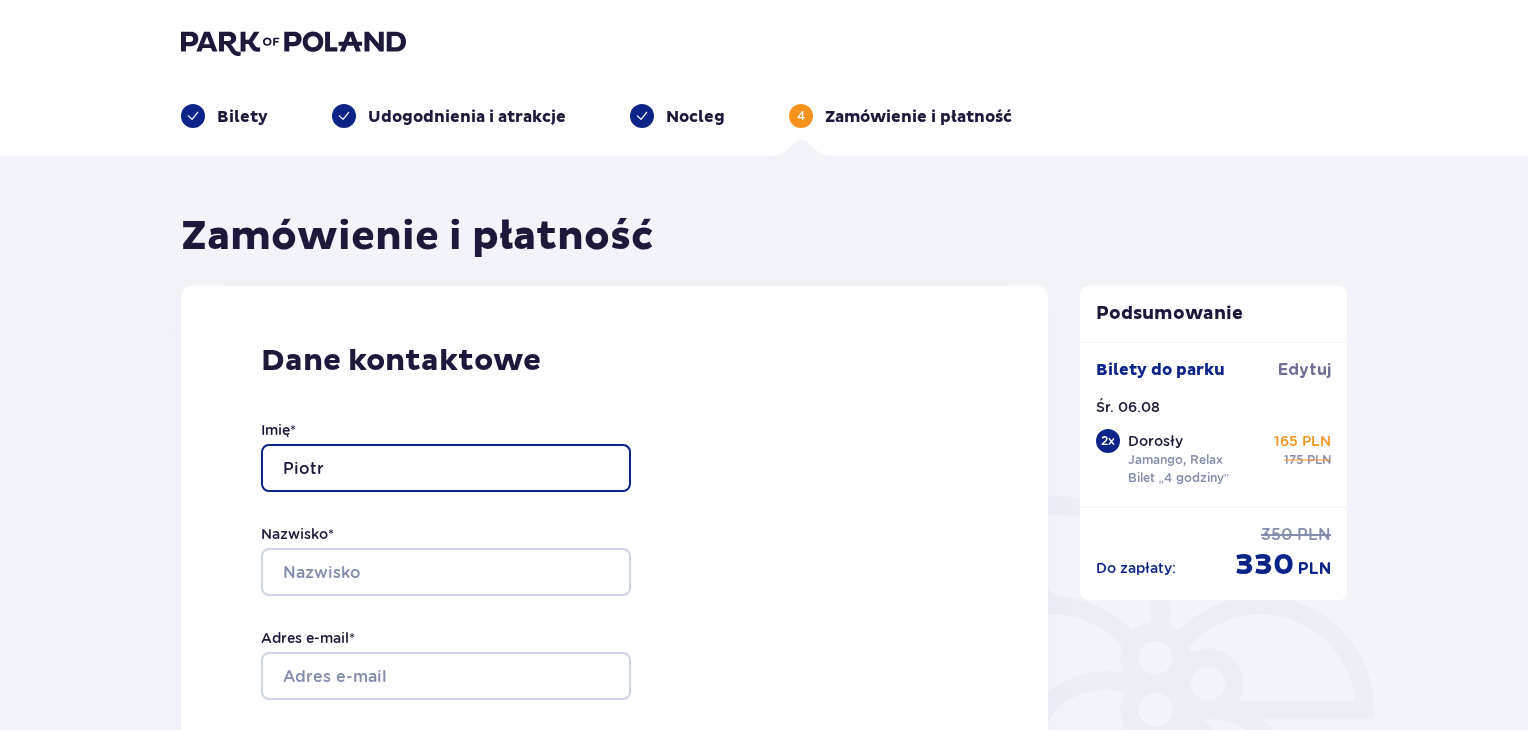 type on "Piotr" 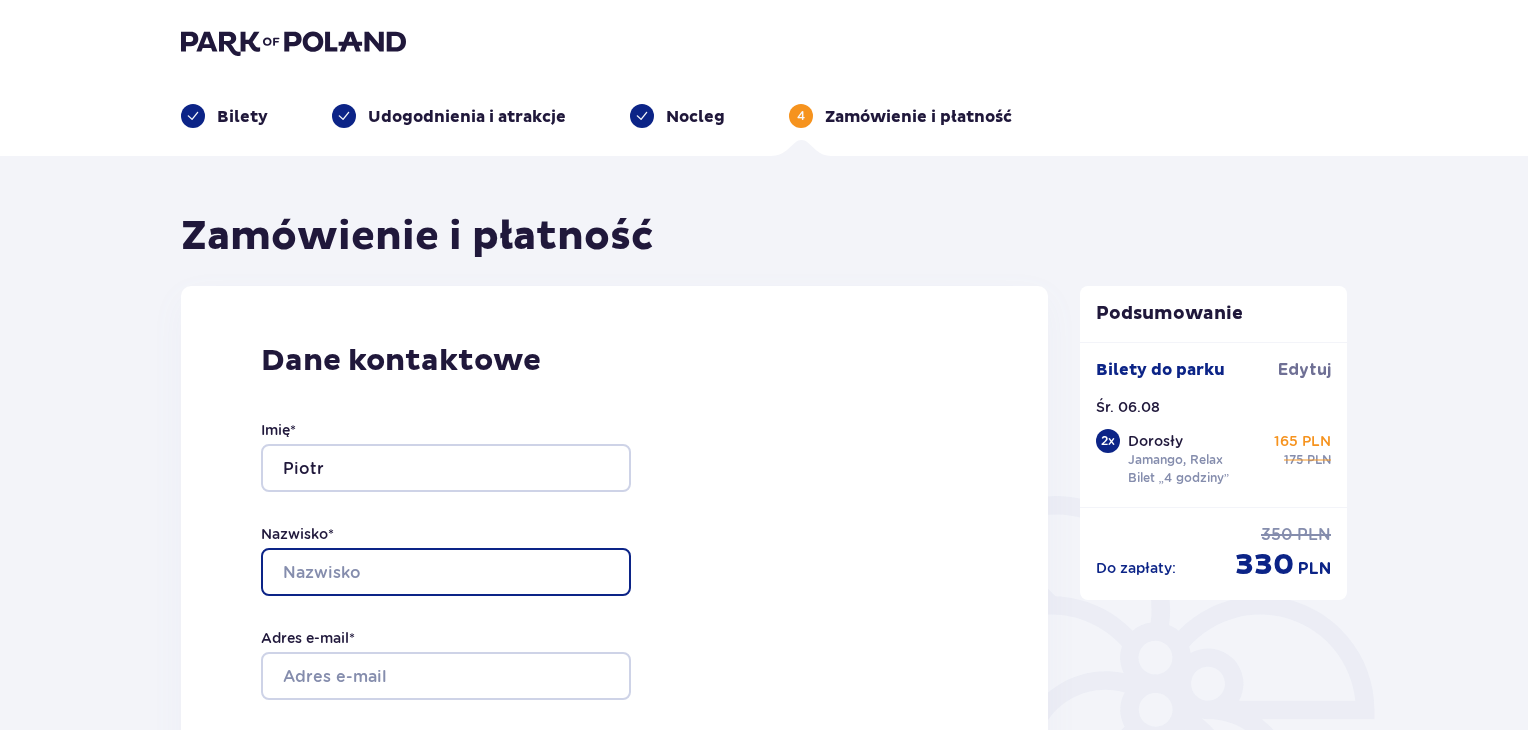 click on "Nazwisko *" at bounding box center [446, 572] 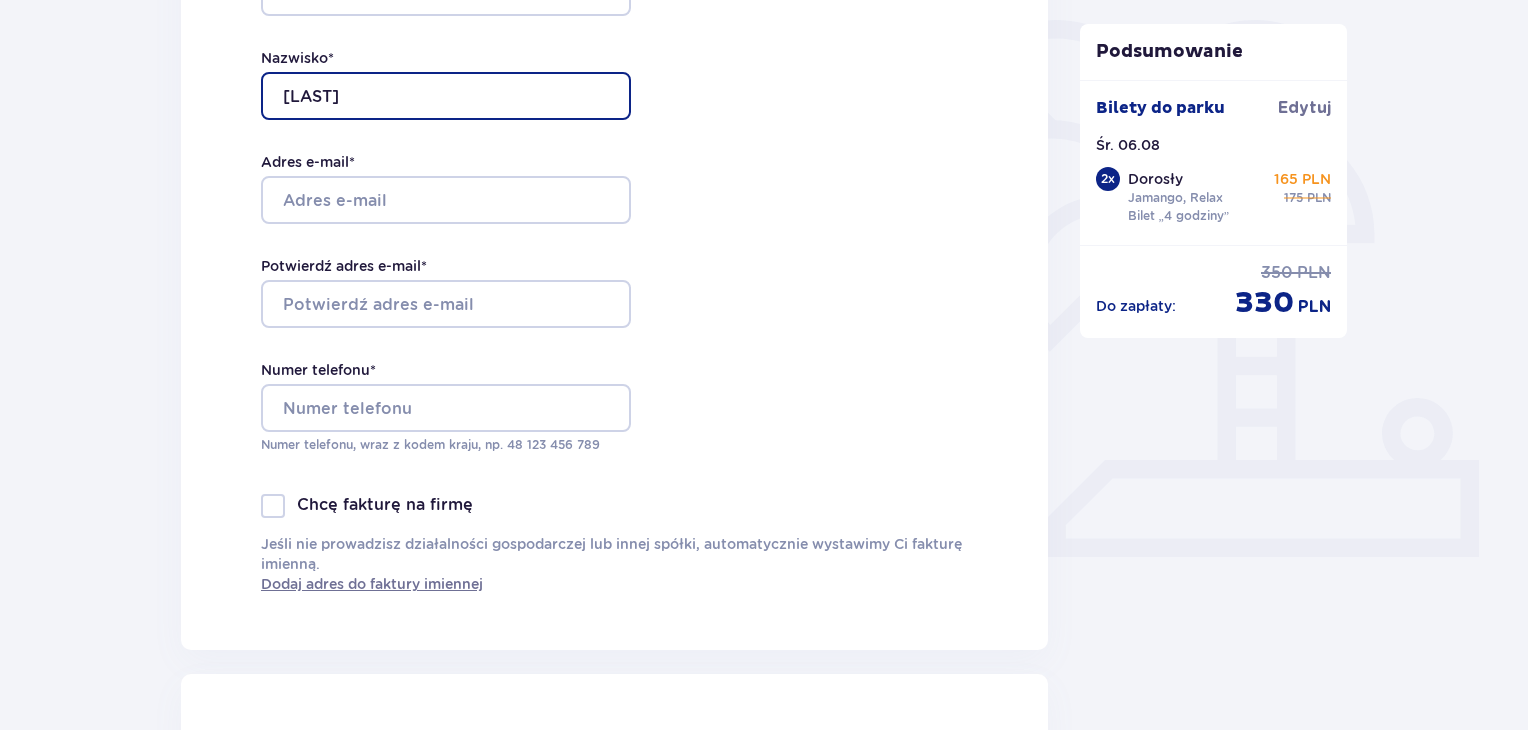 scroll, scrollTop: 472, scrollLeft: 0, axis: vertical 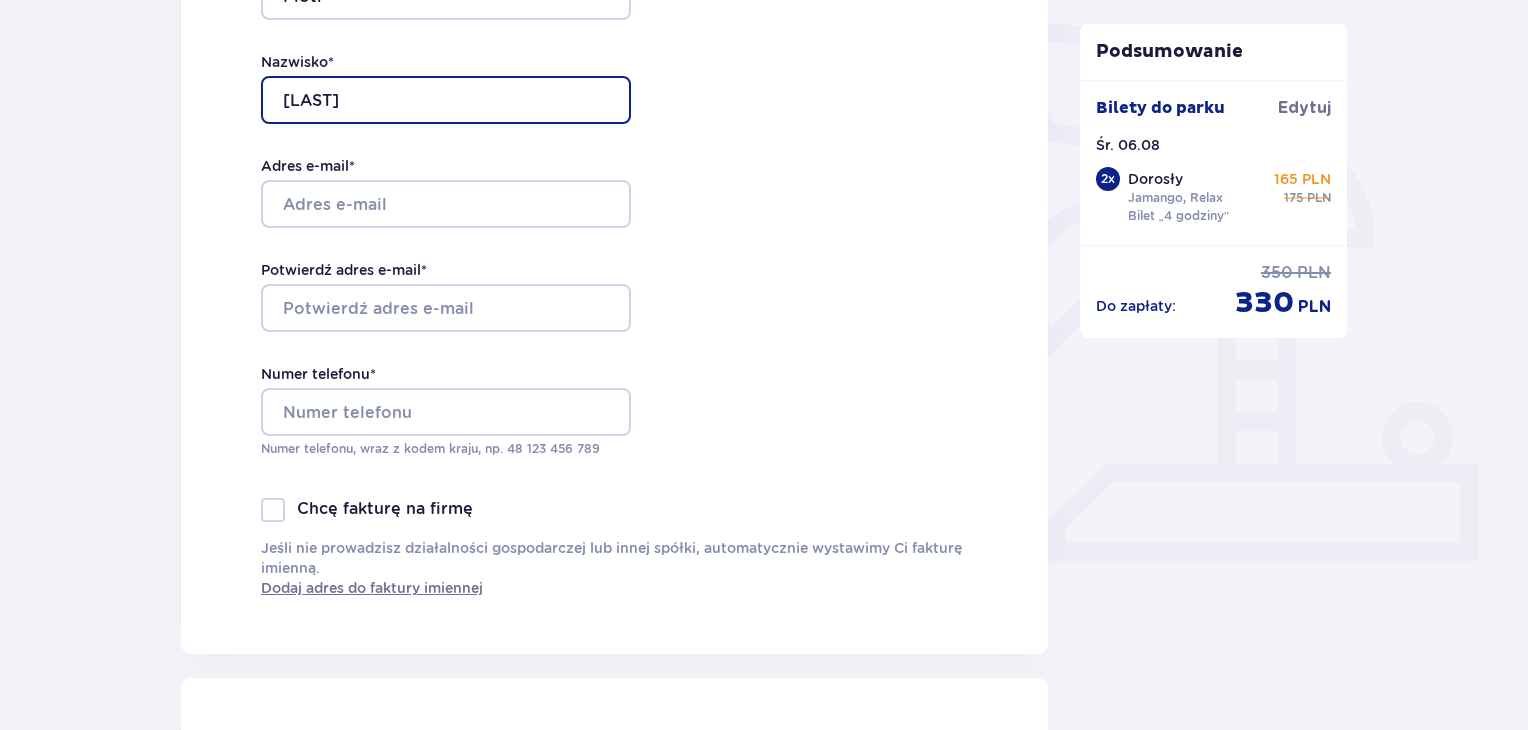 type on "Urbaniak" 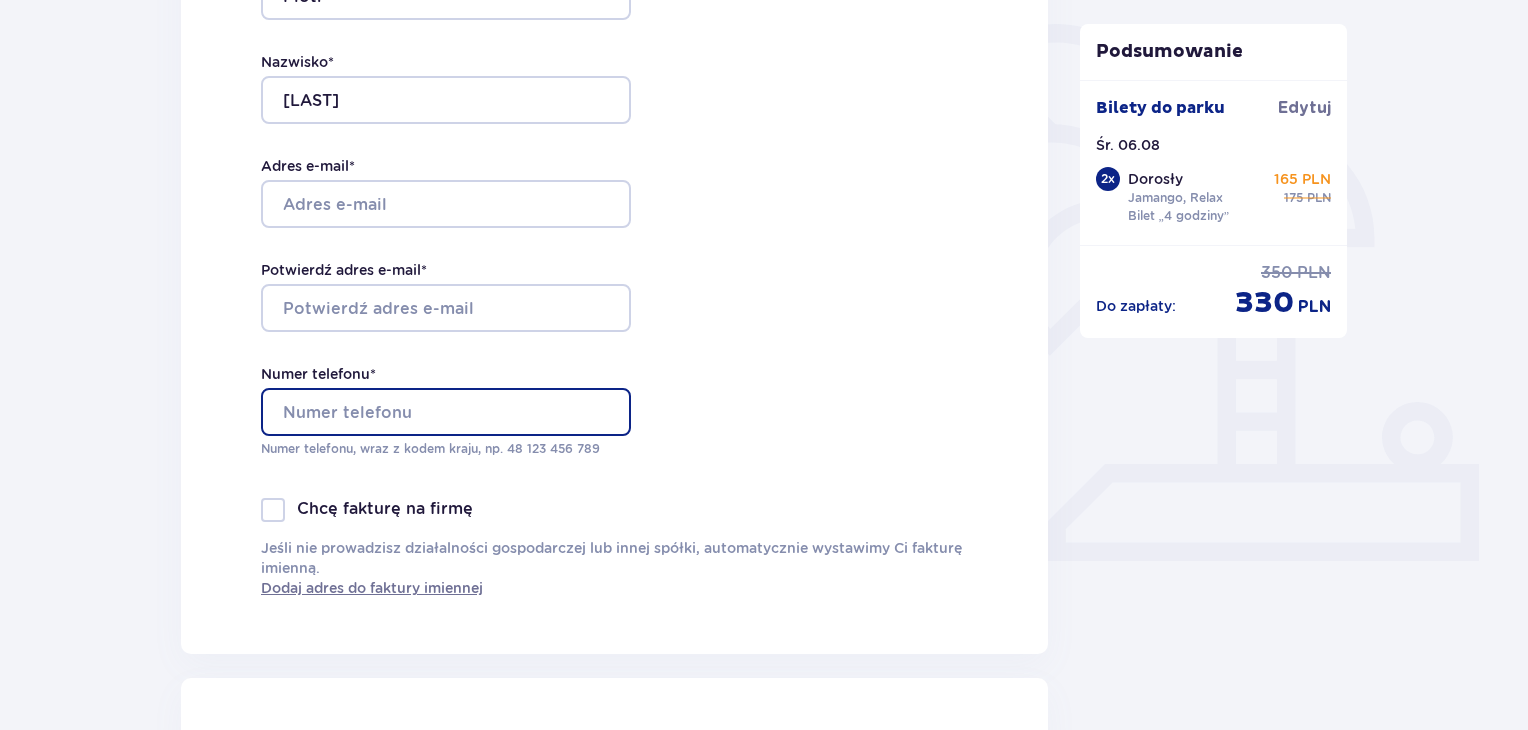 click on "Numer telefonu *" at bounding box center [446, 412] 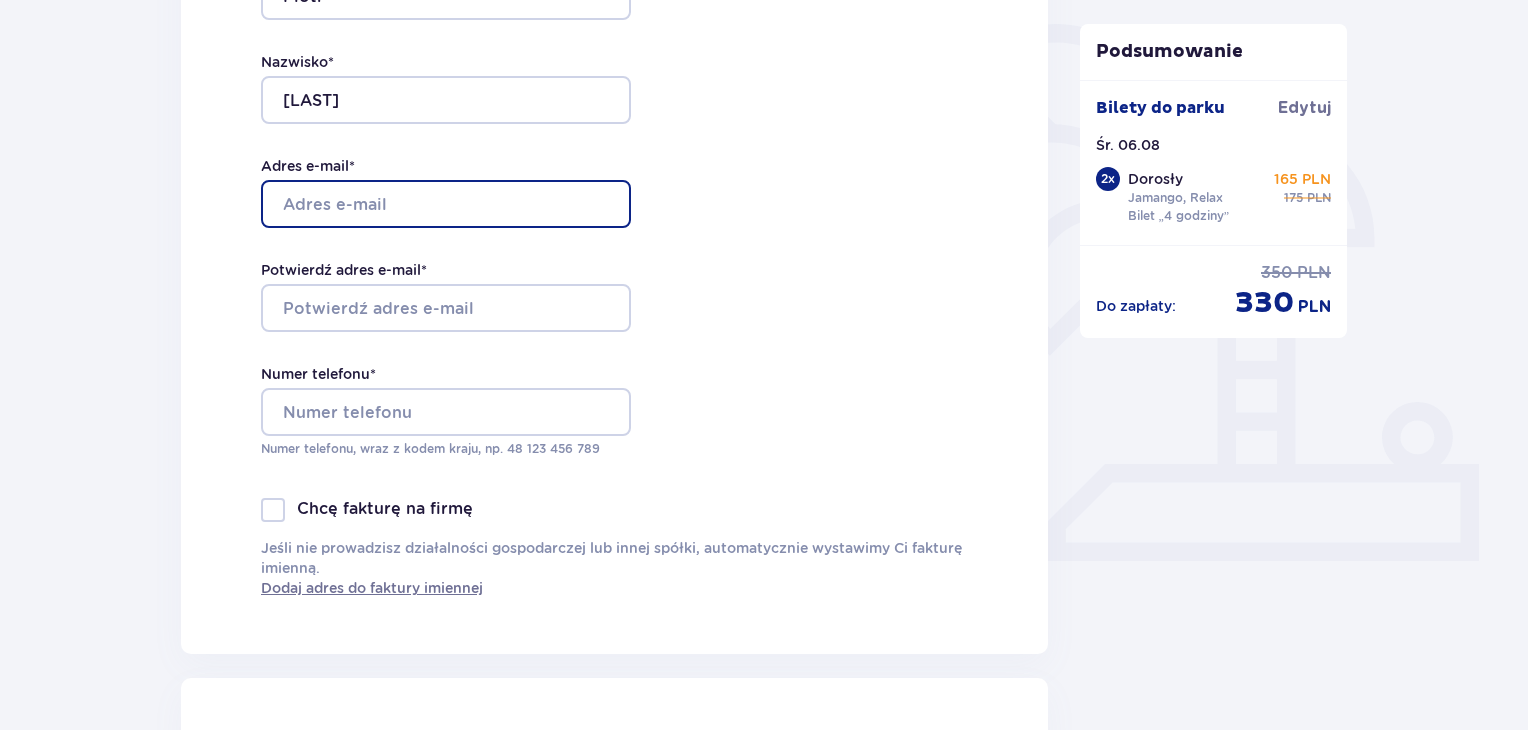 click on "Adres e-mail *" at bounding box center (446, 204) 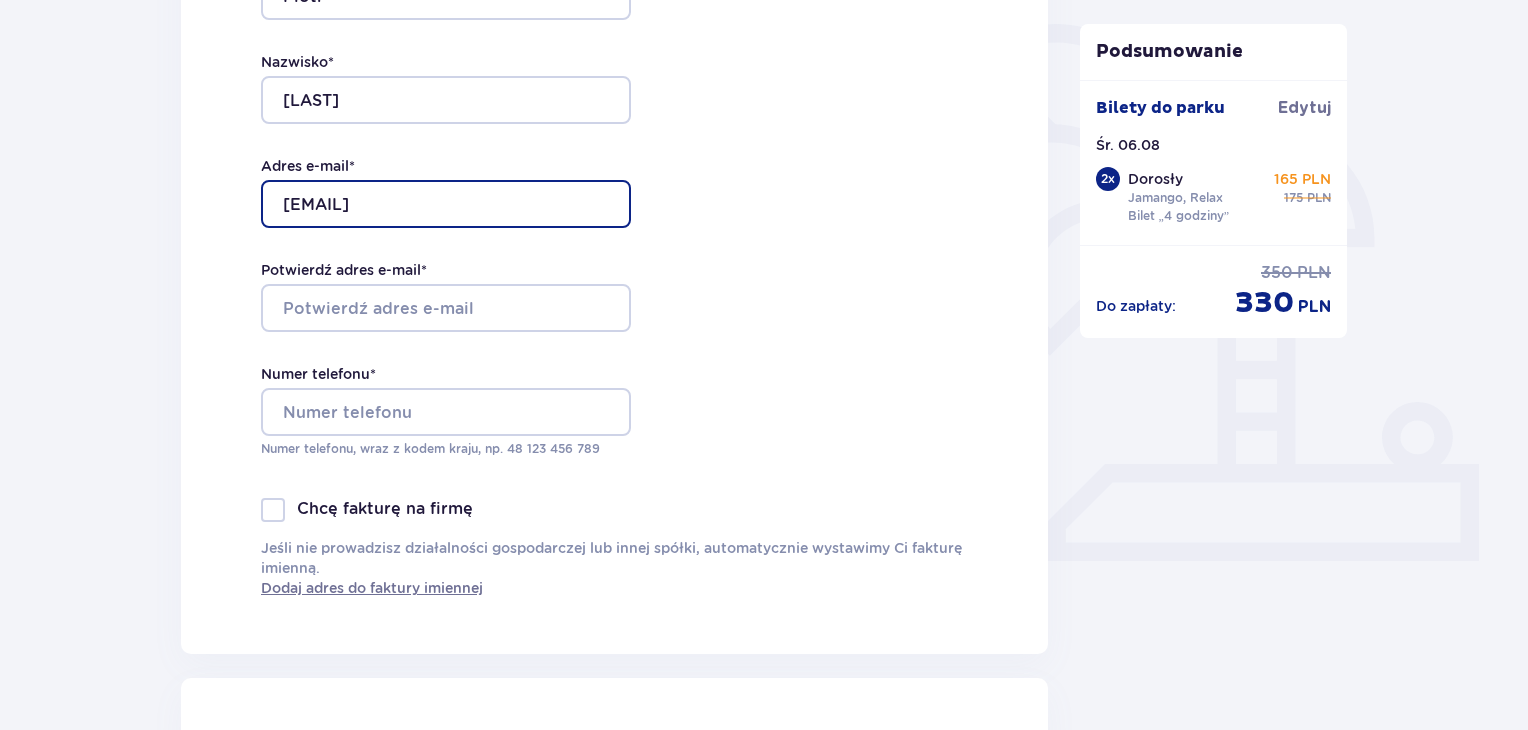 type on "[EMAIL]" 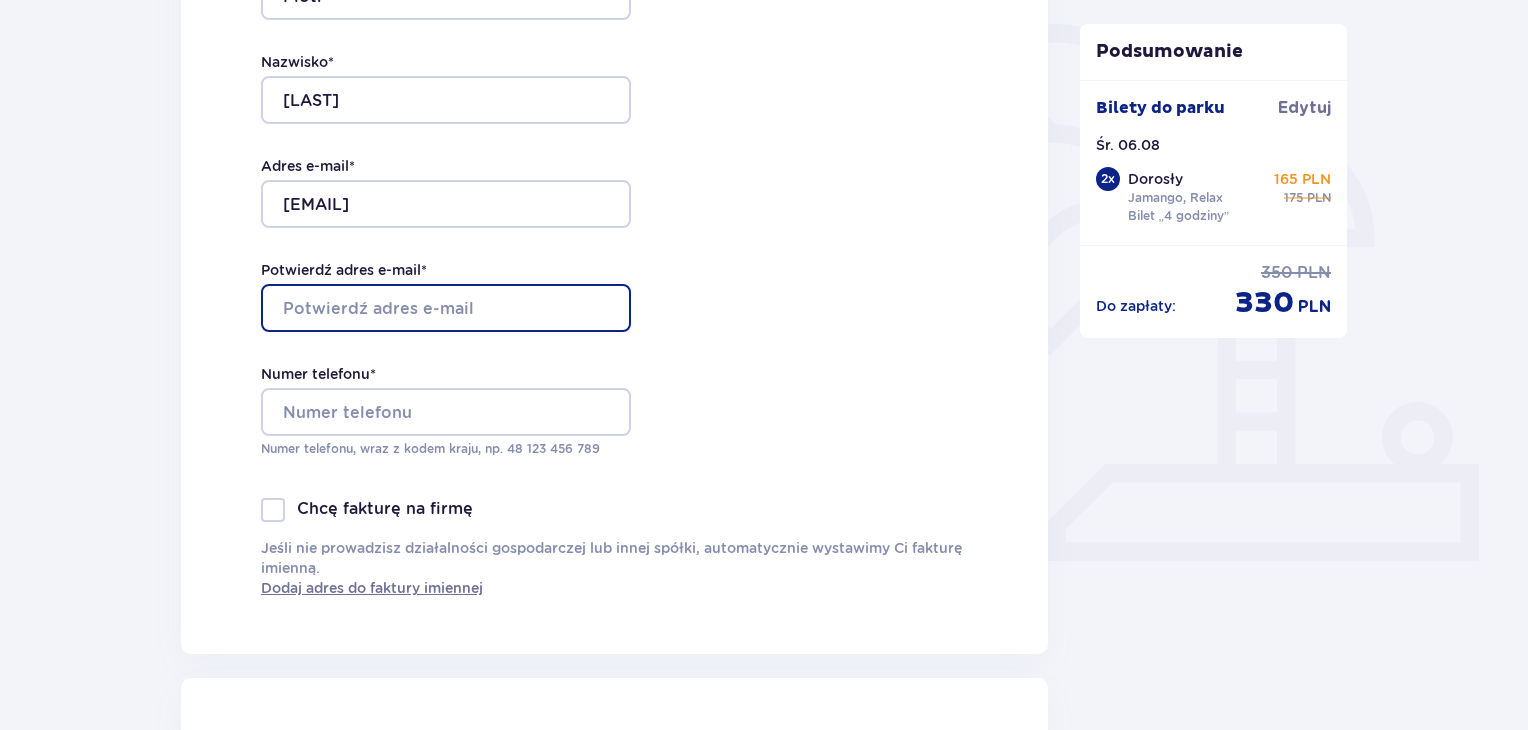 click on "Potwierdź adres e-mail *" at bounding box center (446, 308) 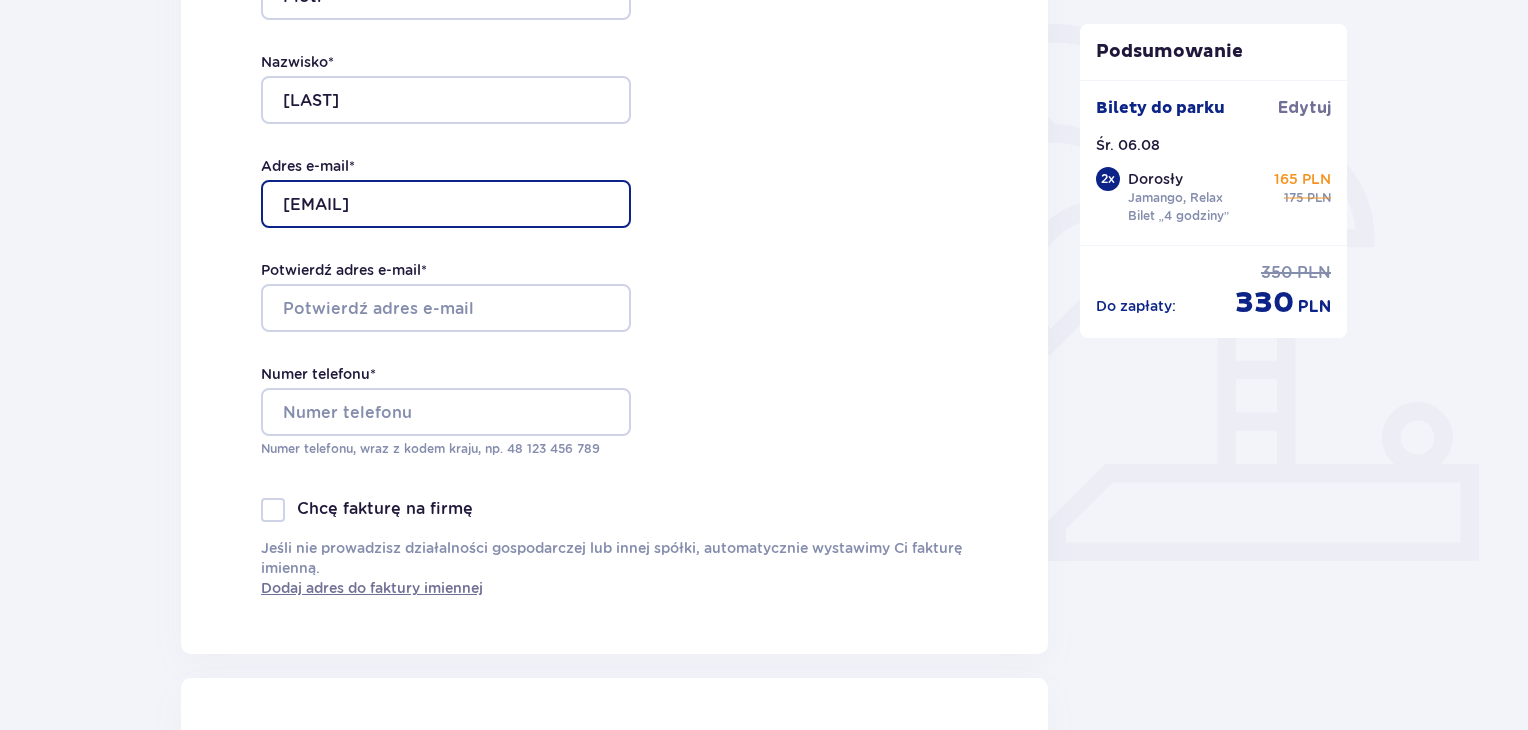 drag, startPoint x: 492, startPoint y: 204, endPoint x: 244, endPoint y: 235, distance: 249.93 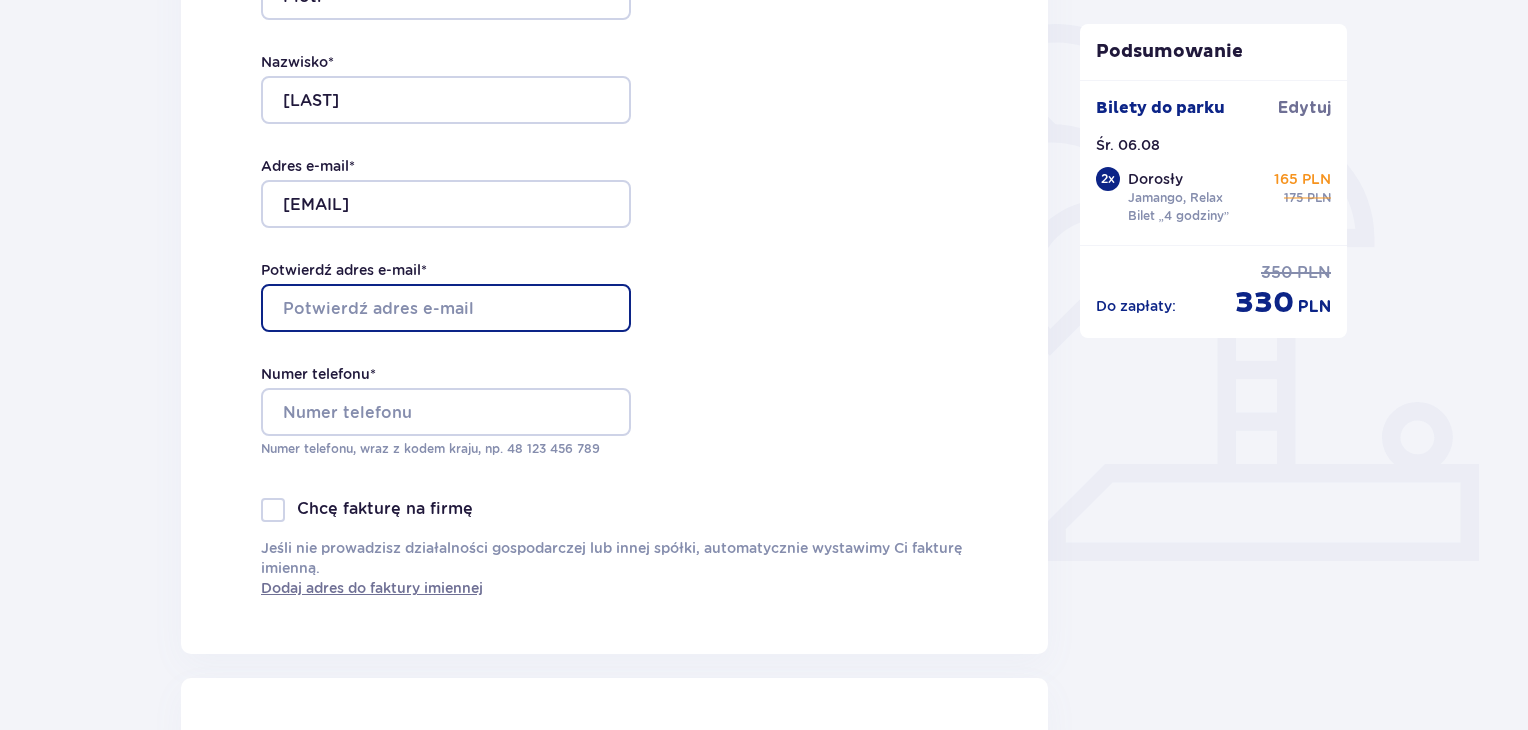 click on "Potwierdź adres e-mail *" at bounding box center [446, 308] 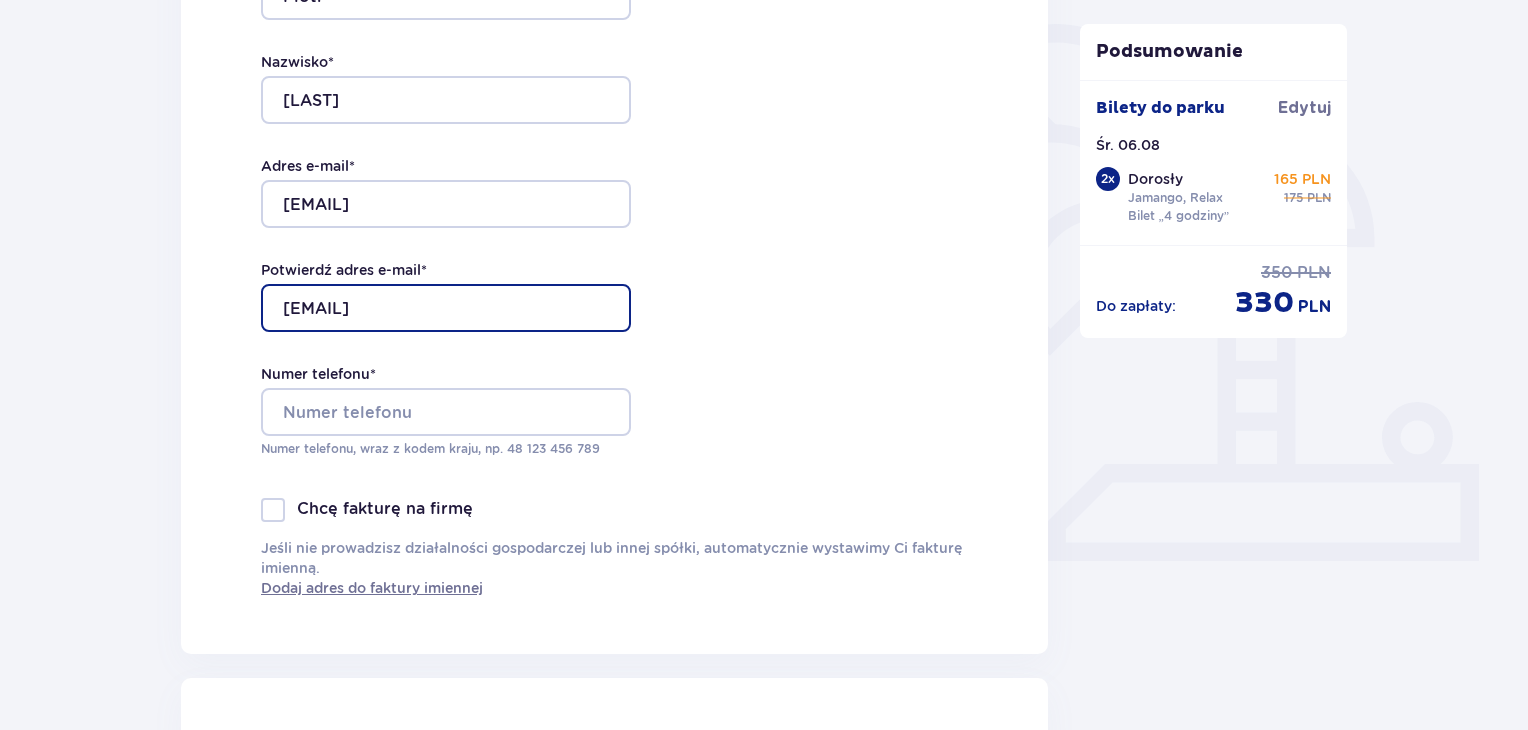 type on "[EMAIL]" 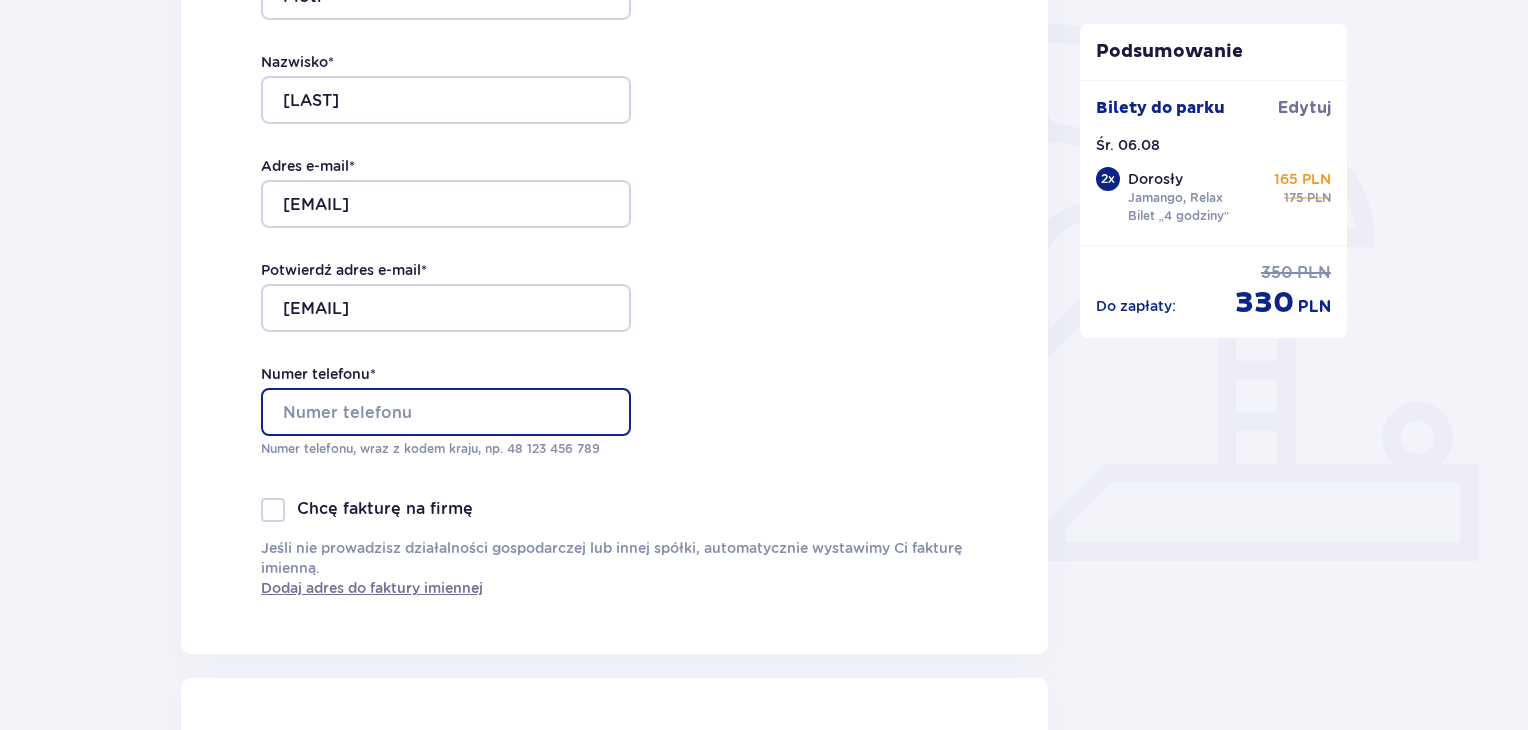 click on "Numer telefonu *" at bounding box center [446, 412] 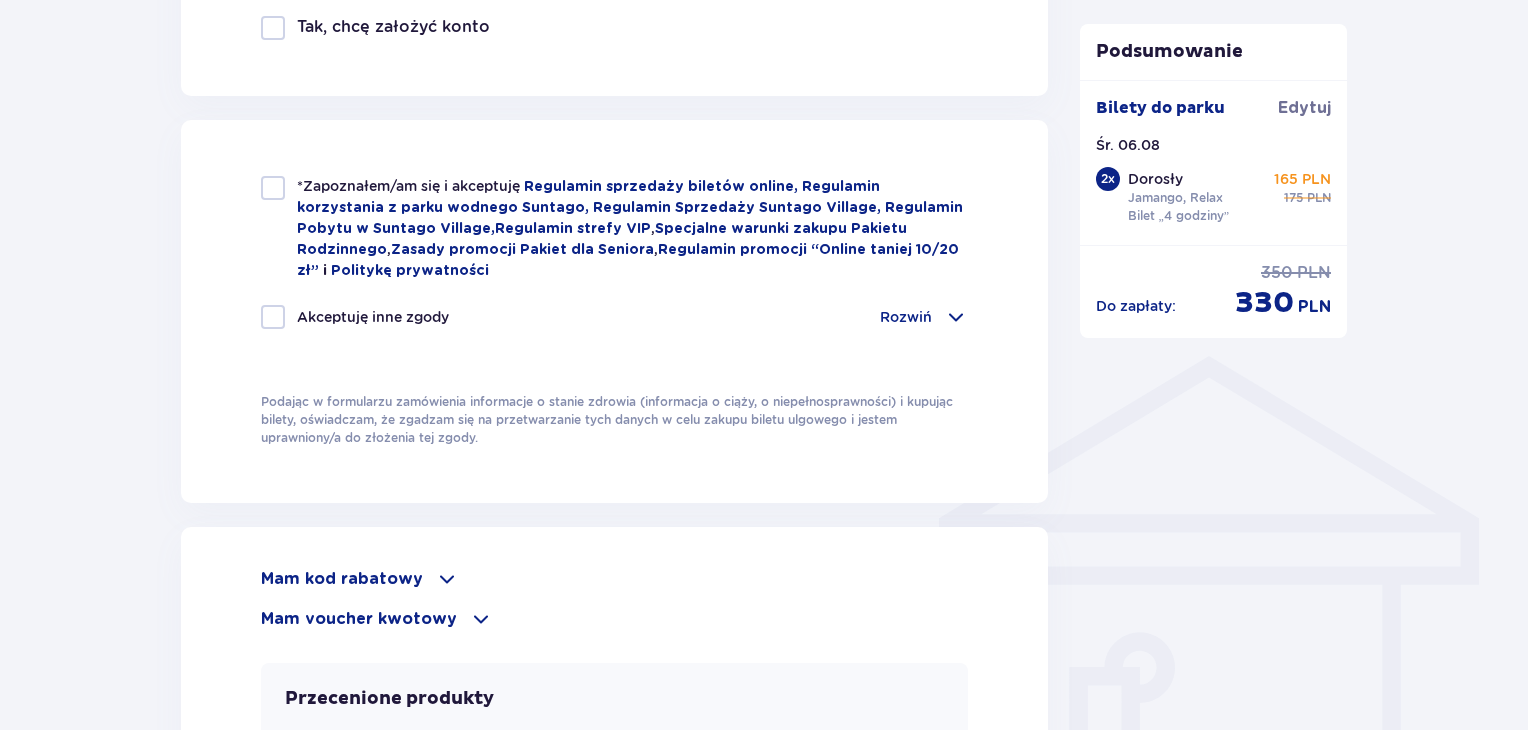 scroll, scrollTop: 1262, scrollLeft: 0, axis: vertical 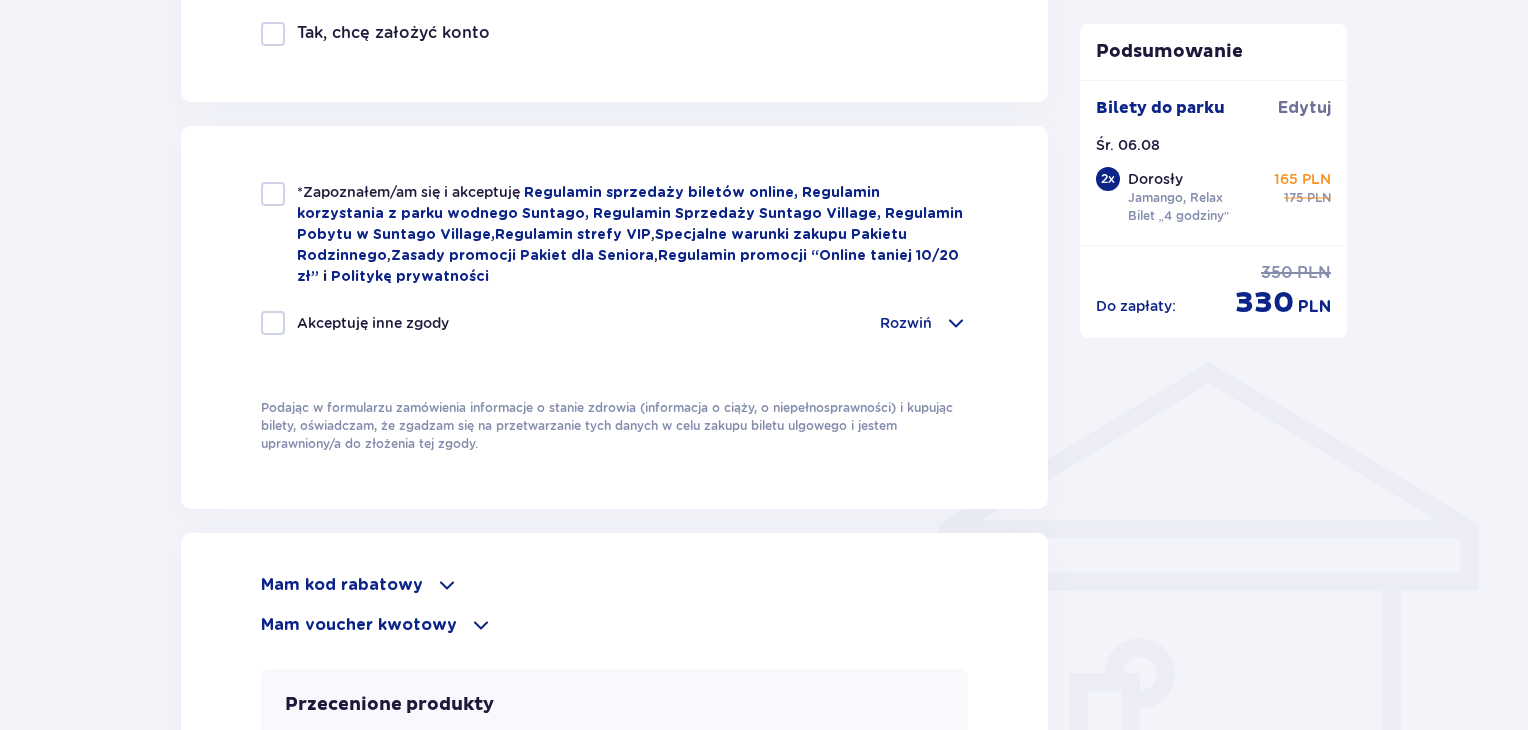 type on "506122128" 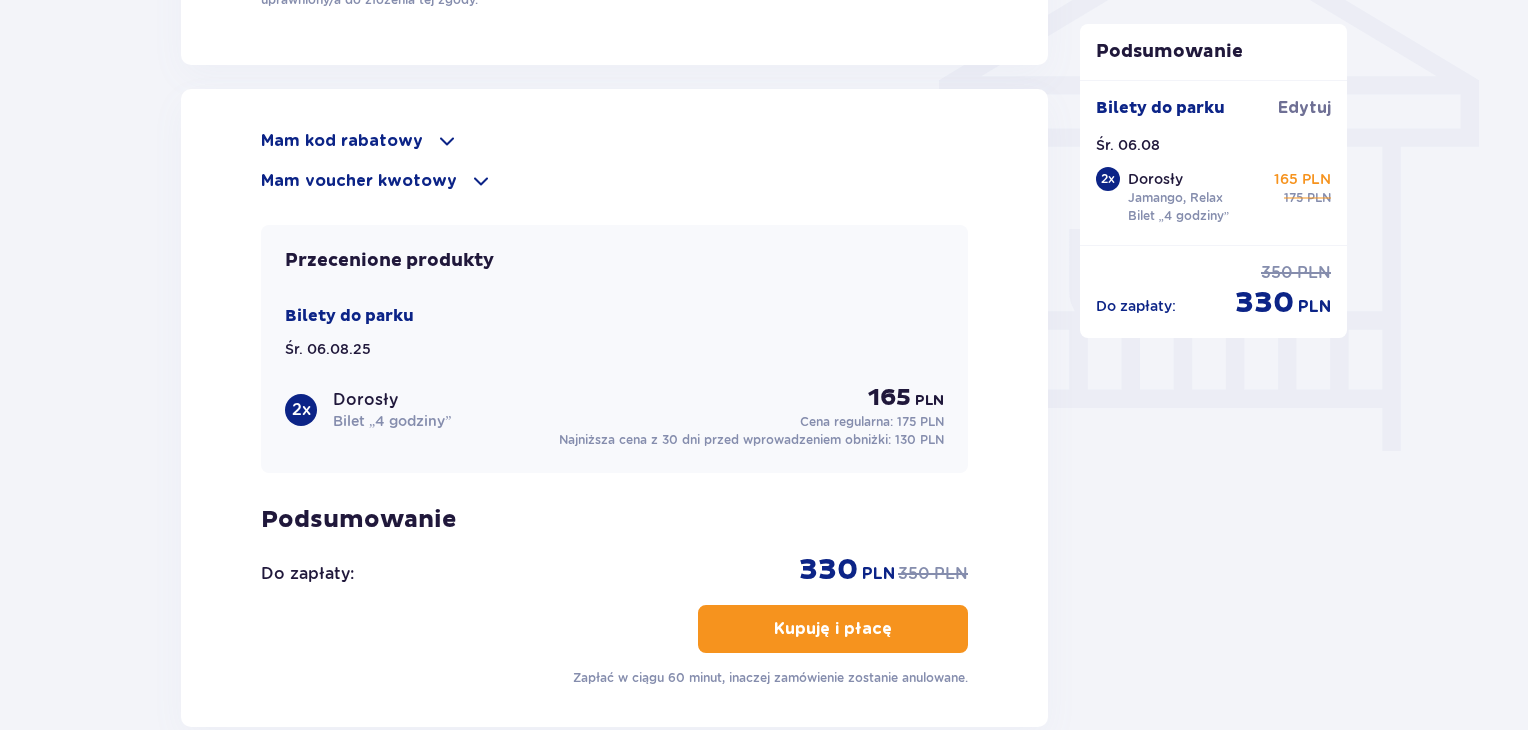 scroll, scrollTop: 1918, scrollLeft: 0, axis: vertical 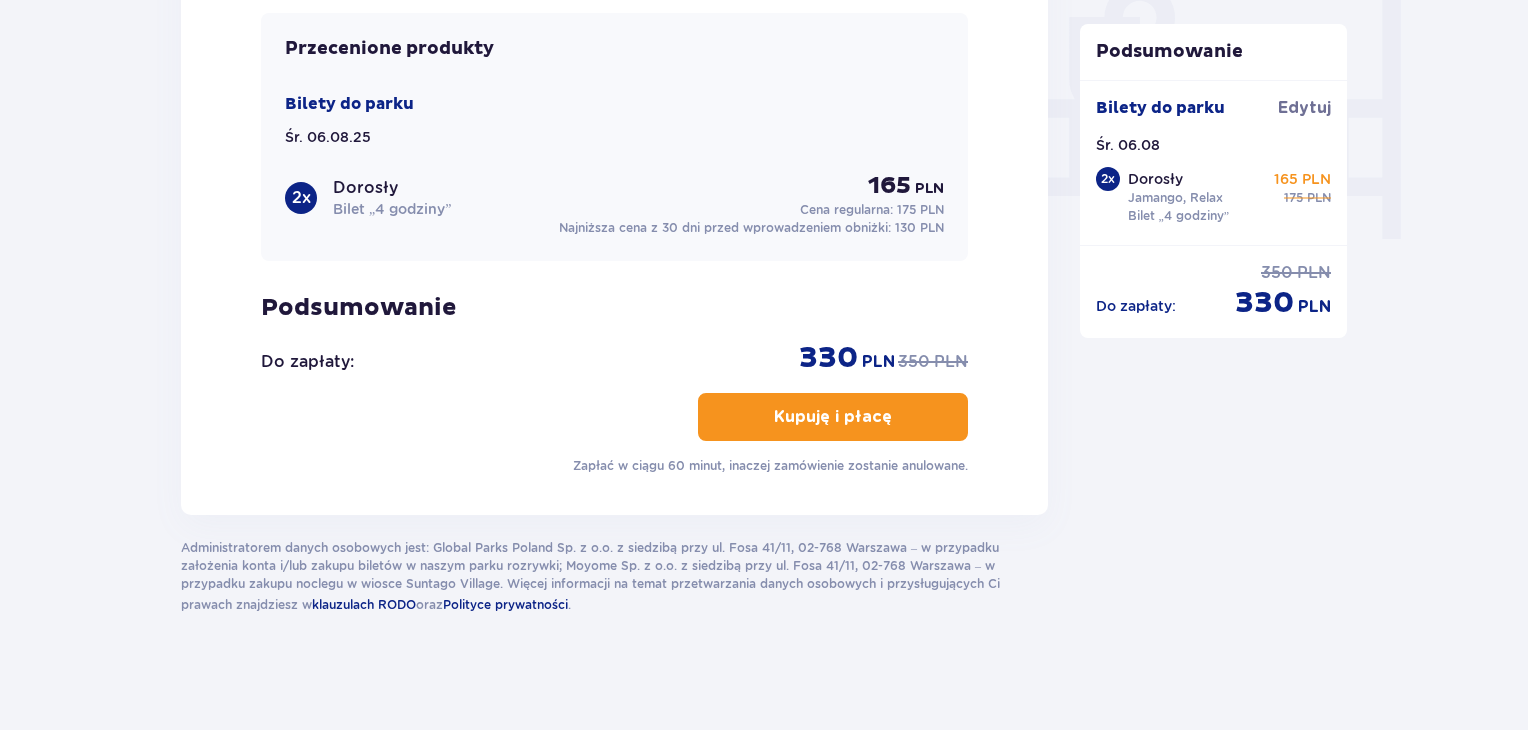 click on "Kupuję i płacę" at bounding box center (833, 417) 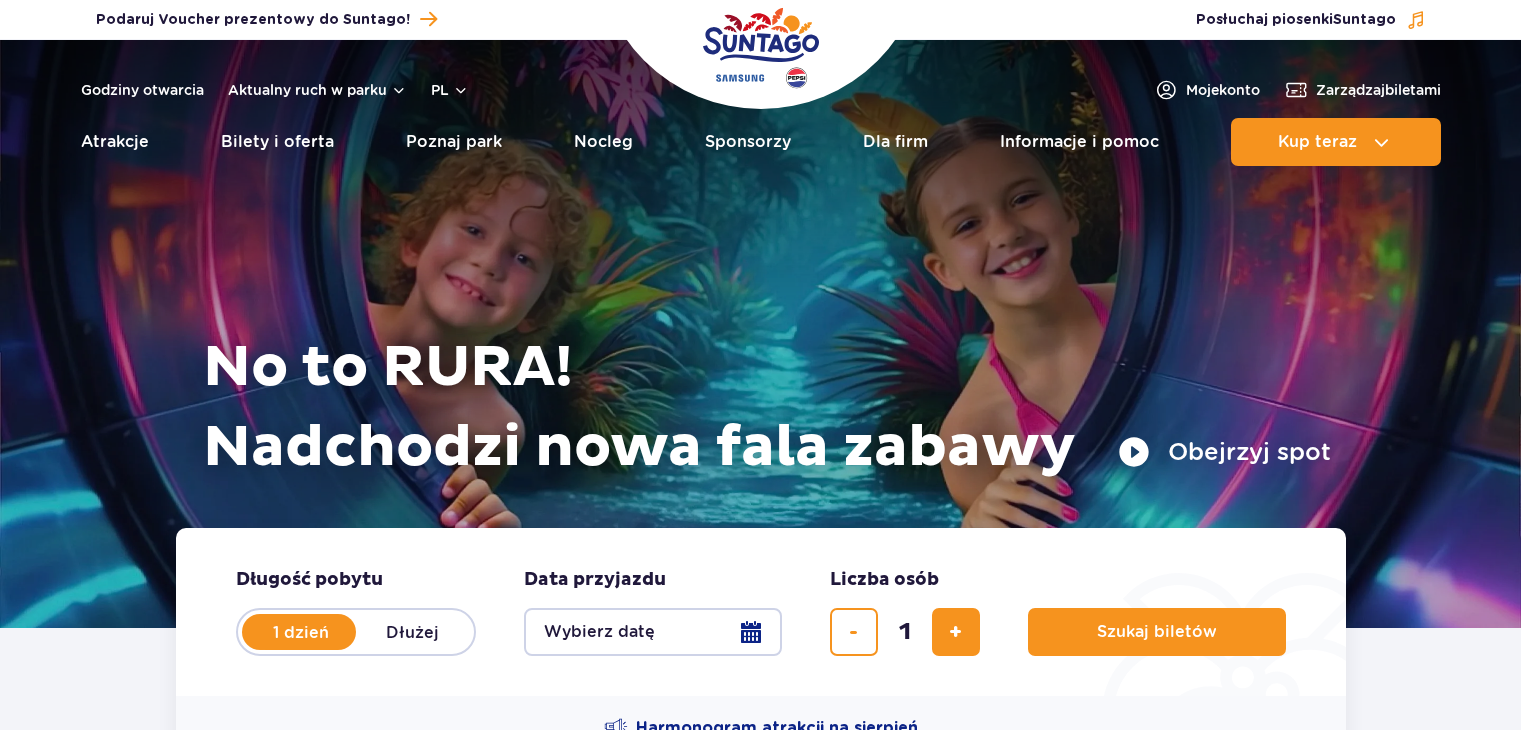 scroll, scrollTop: 0, scrollLeft: 0, axis: both 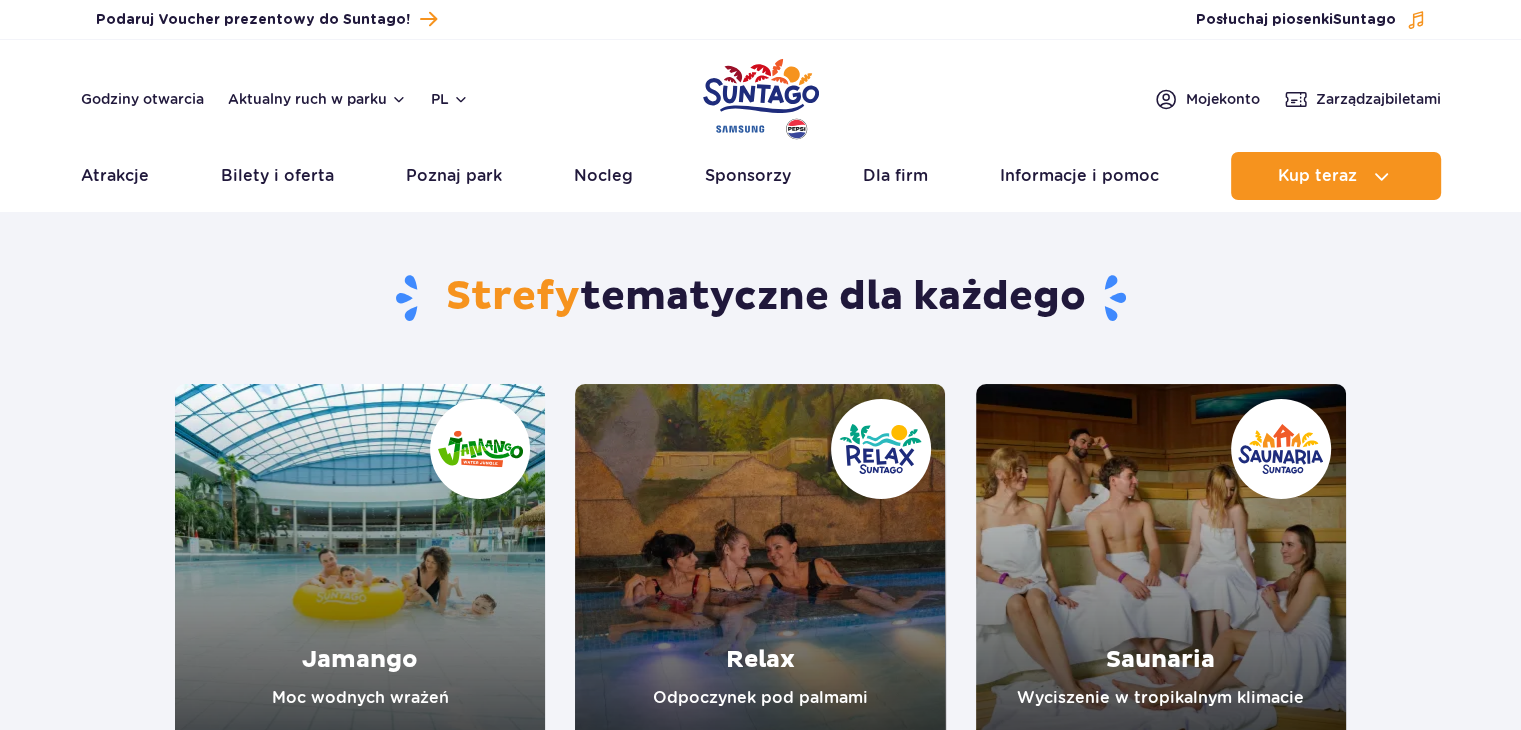 click at bounding box center (360, 569) 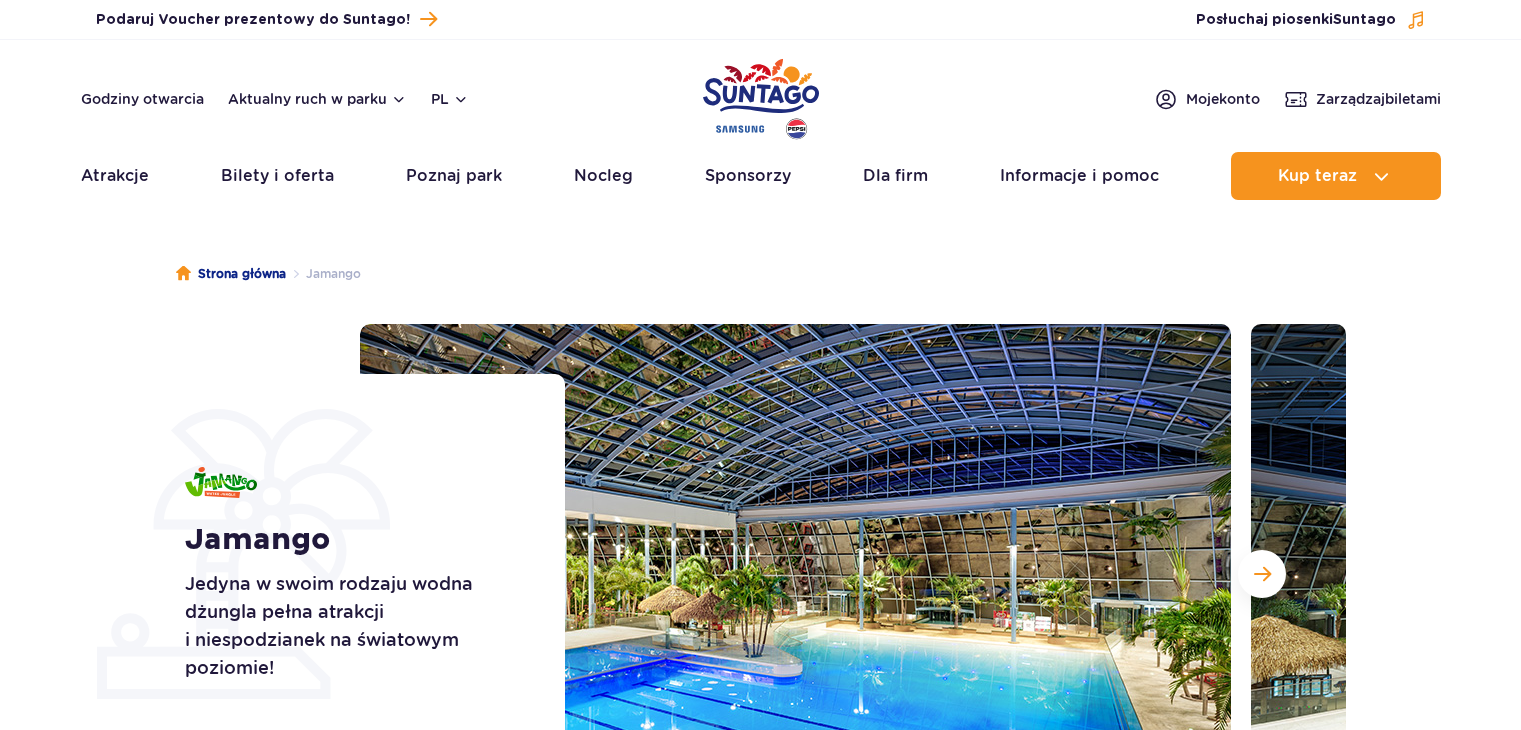 scroll, scrollTop: 0, scrollLeft: 0, axis: both 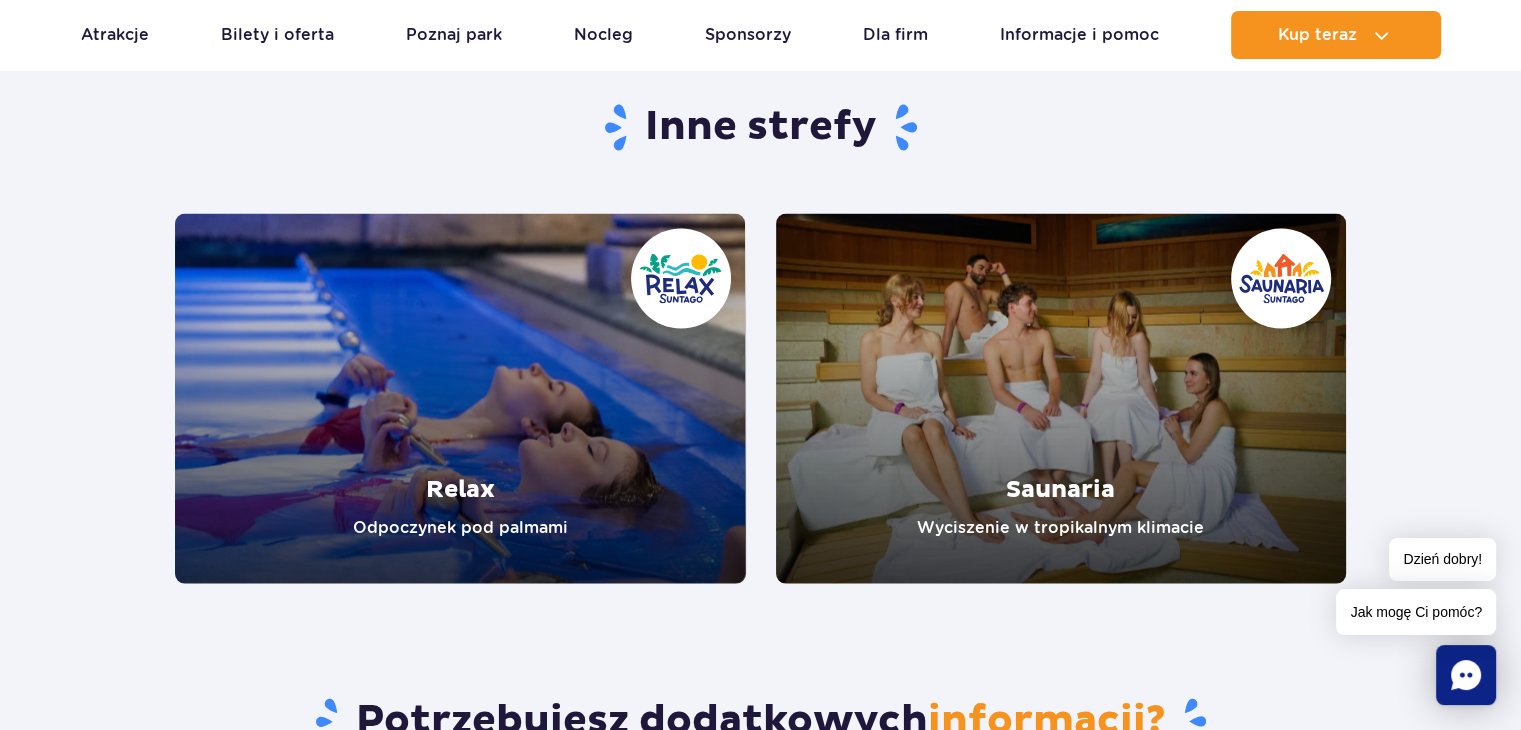 click at bounding box center [460, 399] 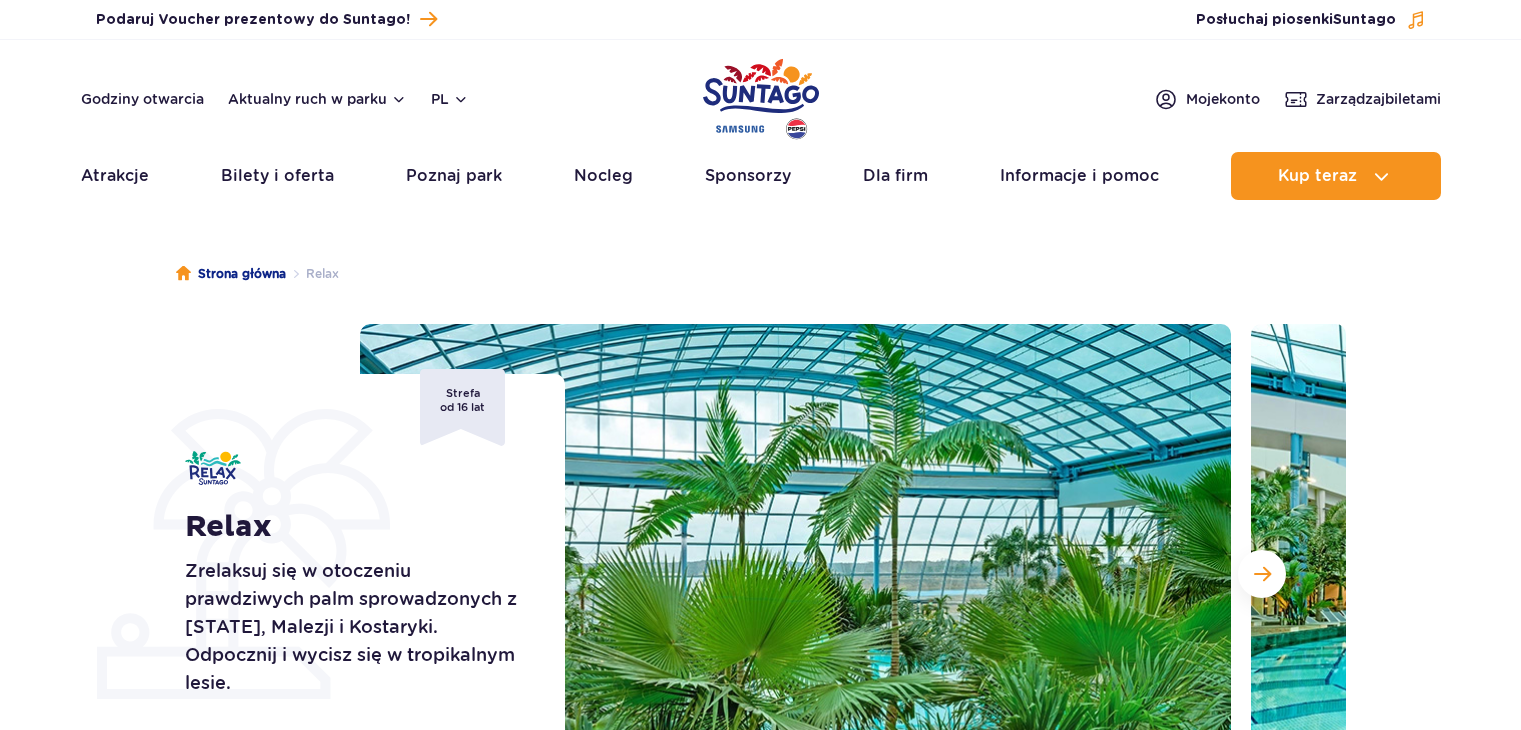 scroll, scrollTop: 0, scrollLeft: 0, axis: both 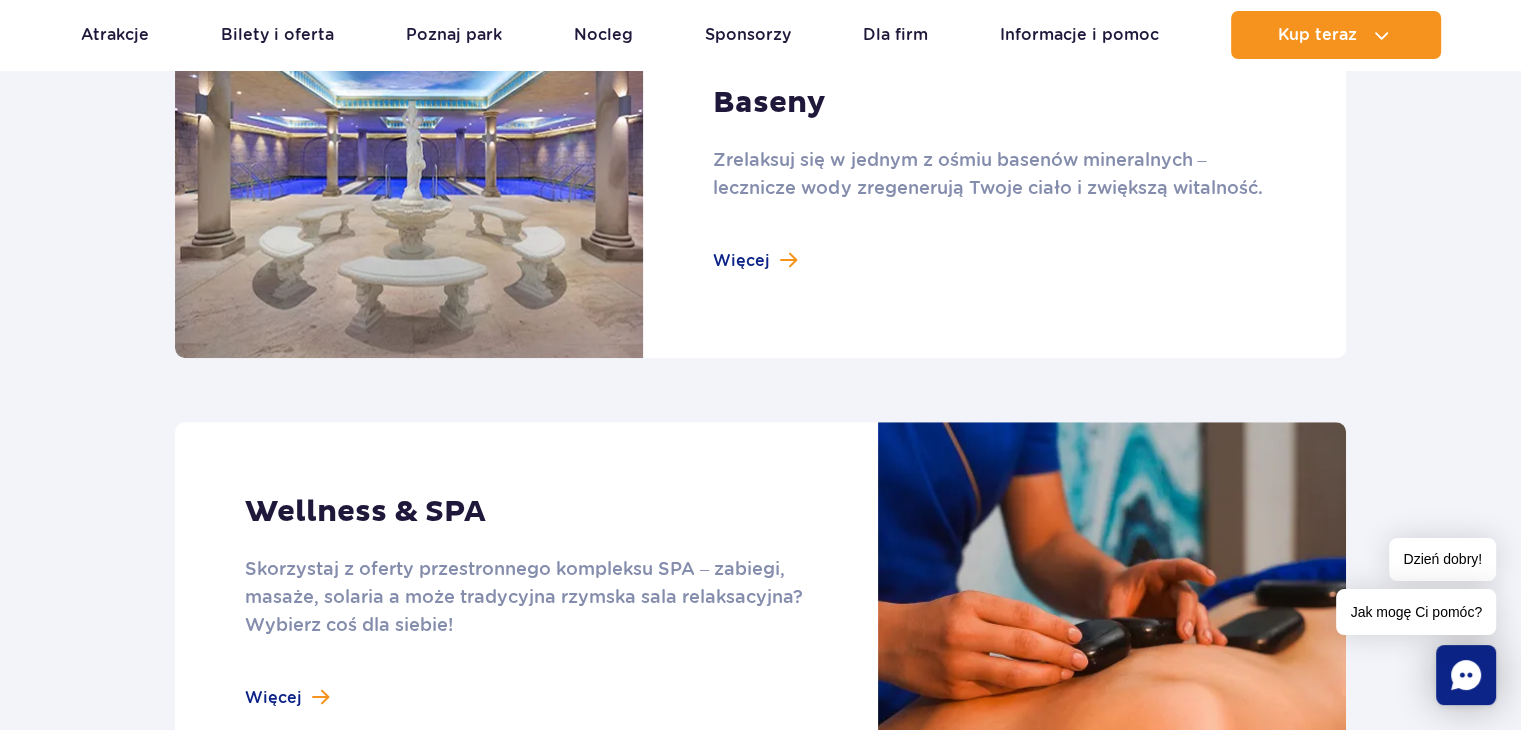 click at bounding box center [760, 178] 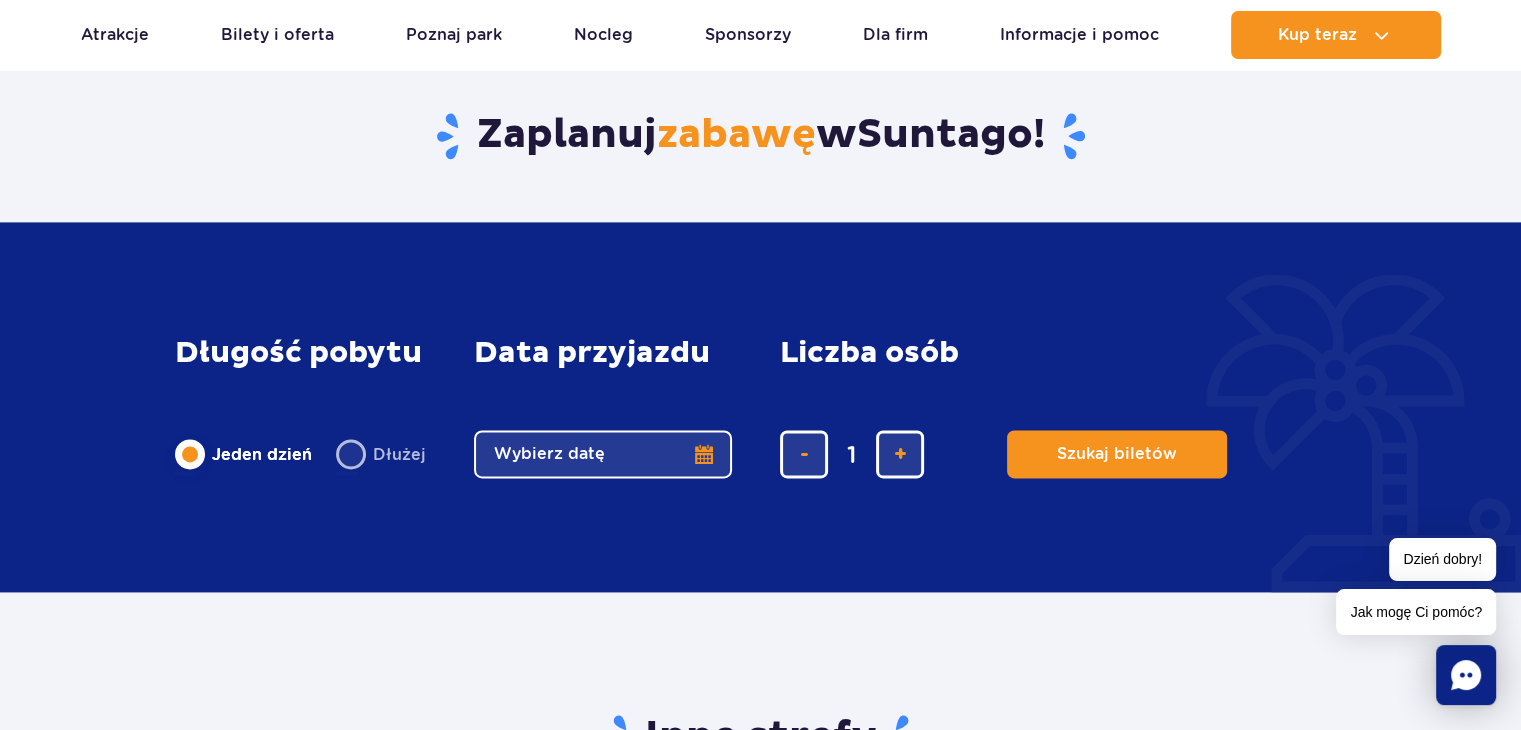 scroll, scrollTop: 3374, scrollLeft: 0, axis: vertical 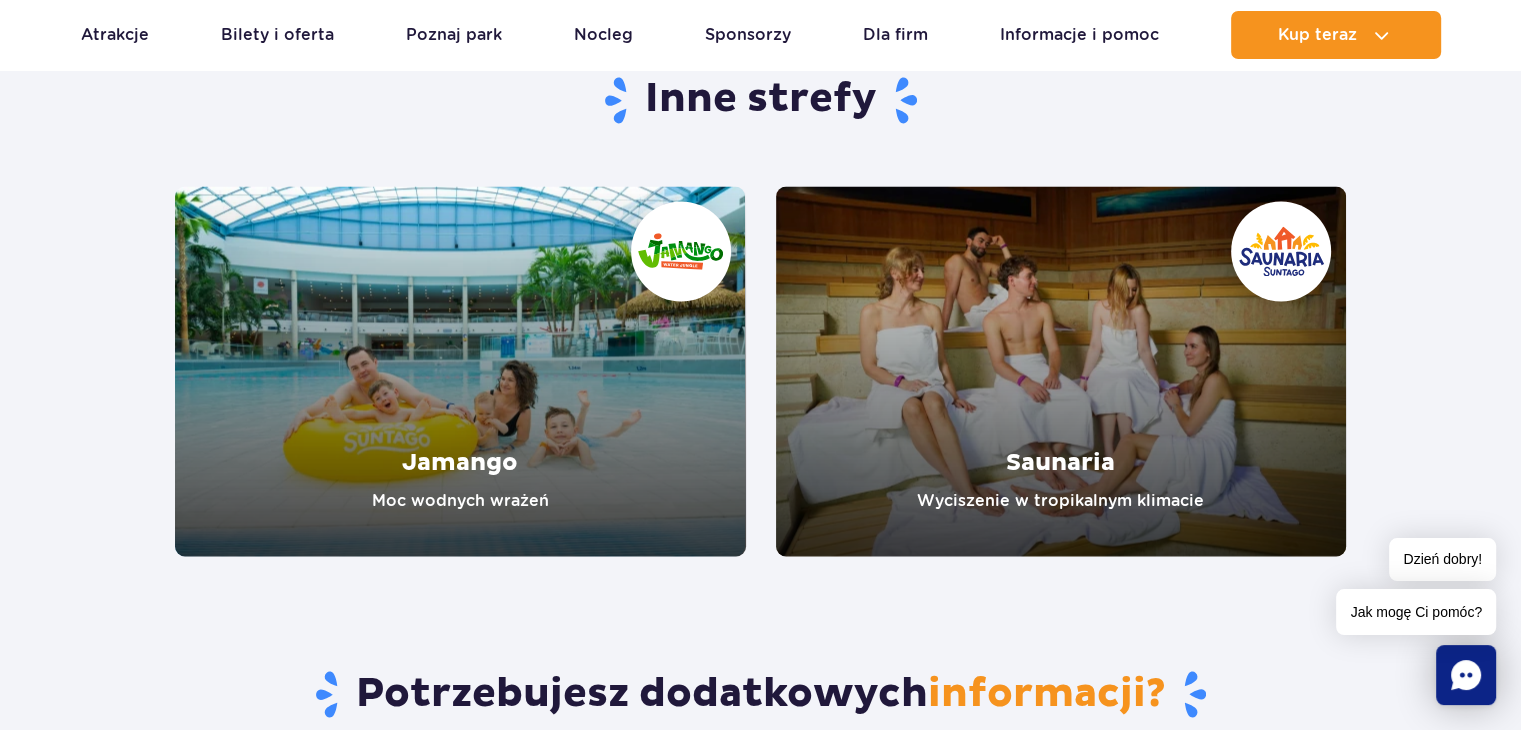 click at bounding box center [460, 371] 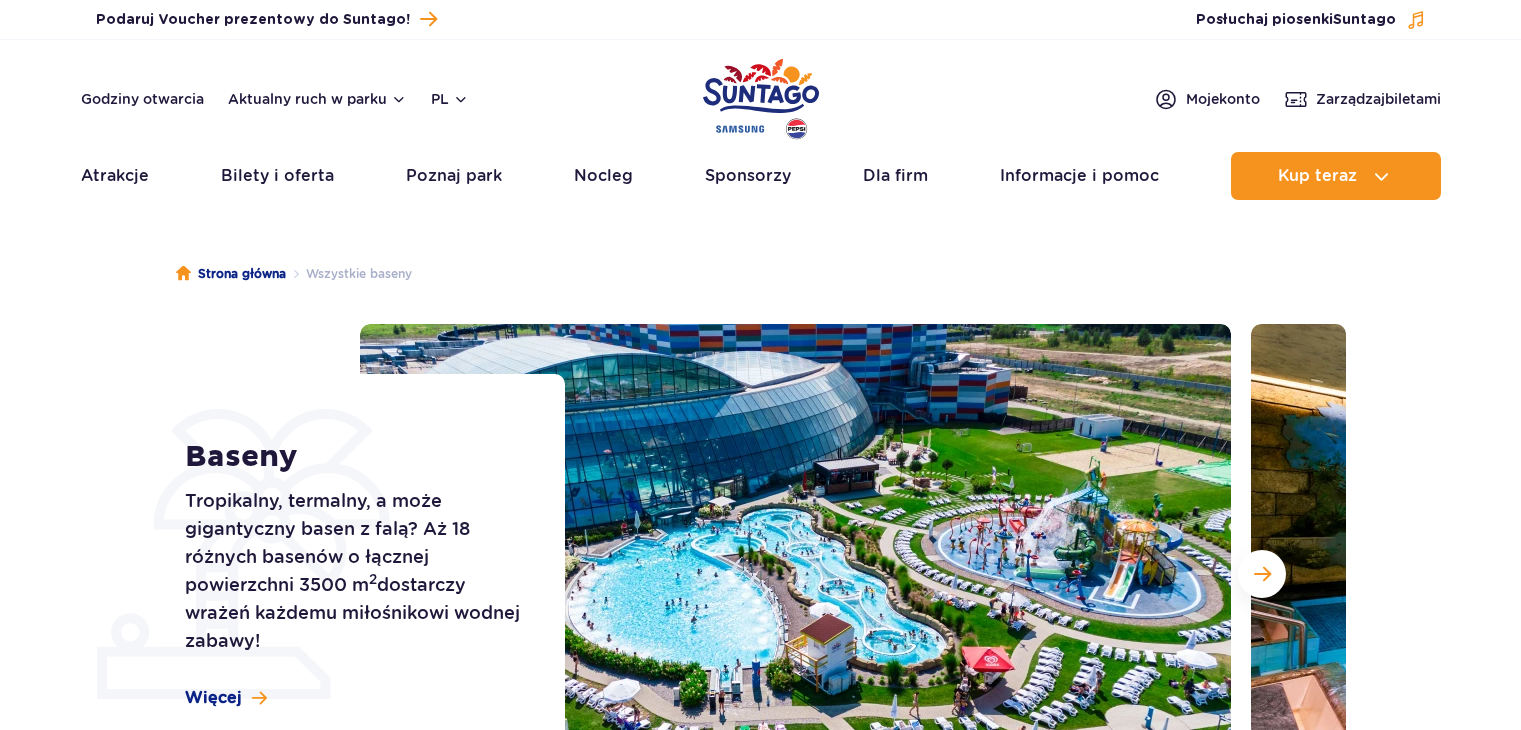 scroll, scrollTop: 0, scrollLeft: 0, axis: both 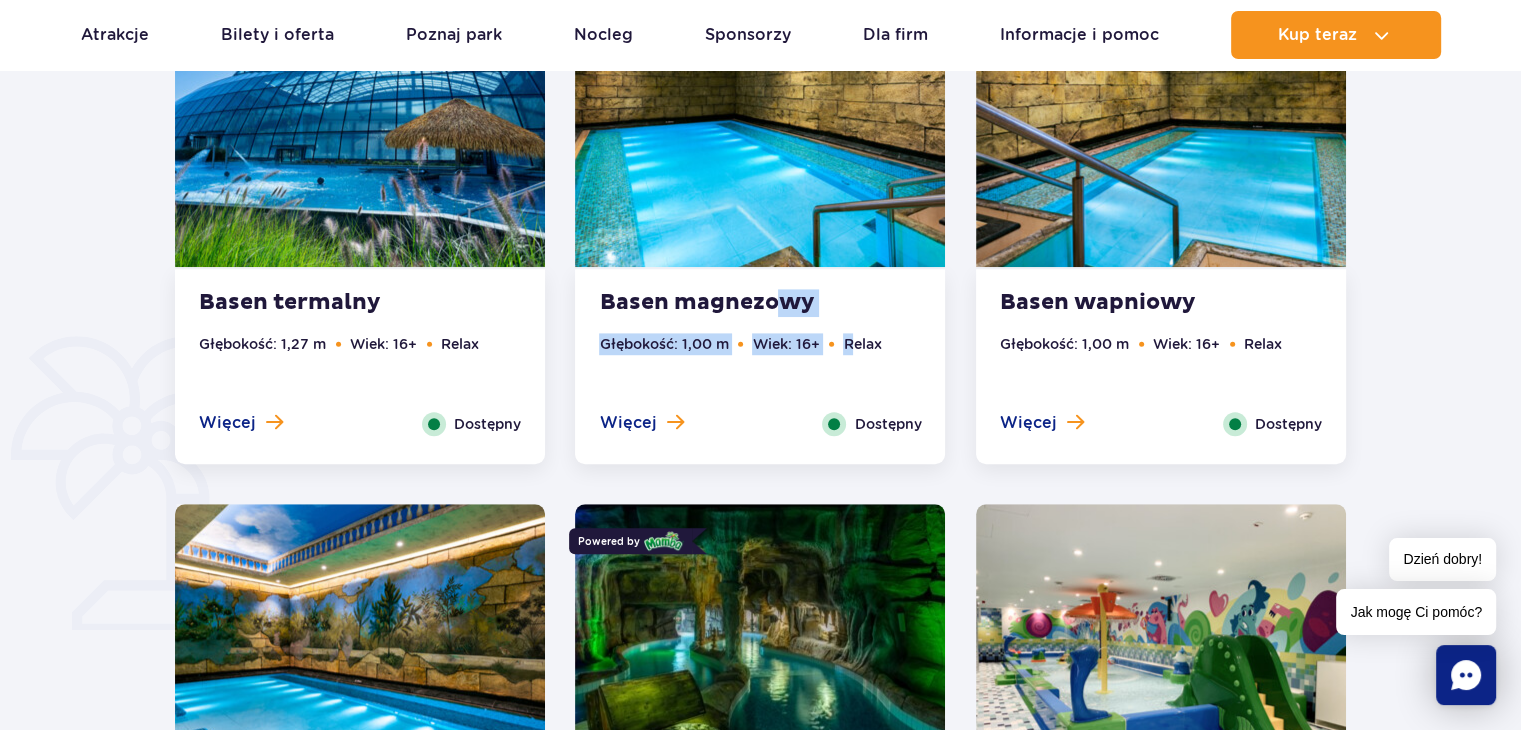 drag, startPoint x: 1535, startPoint y: 5, endPoint x: 771, endPoint y: 291, distance: 815.7769 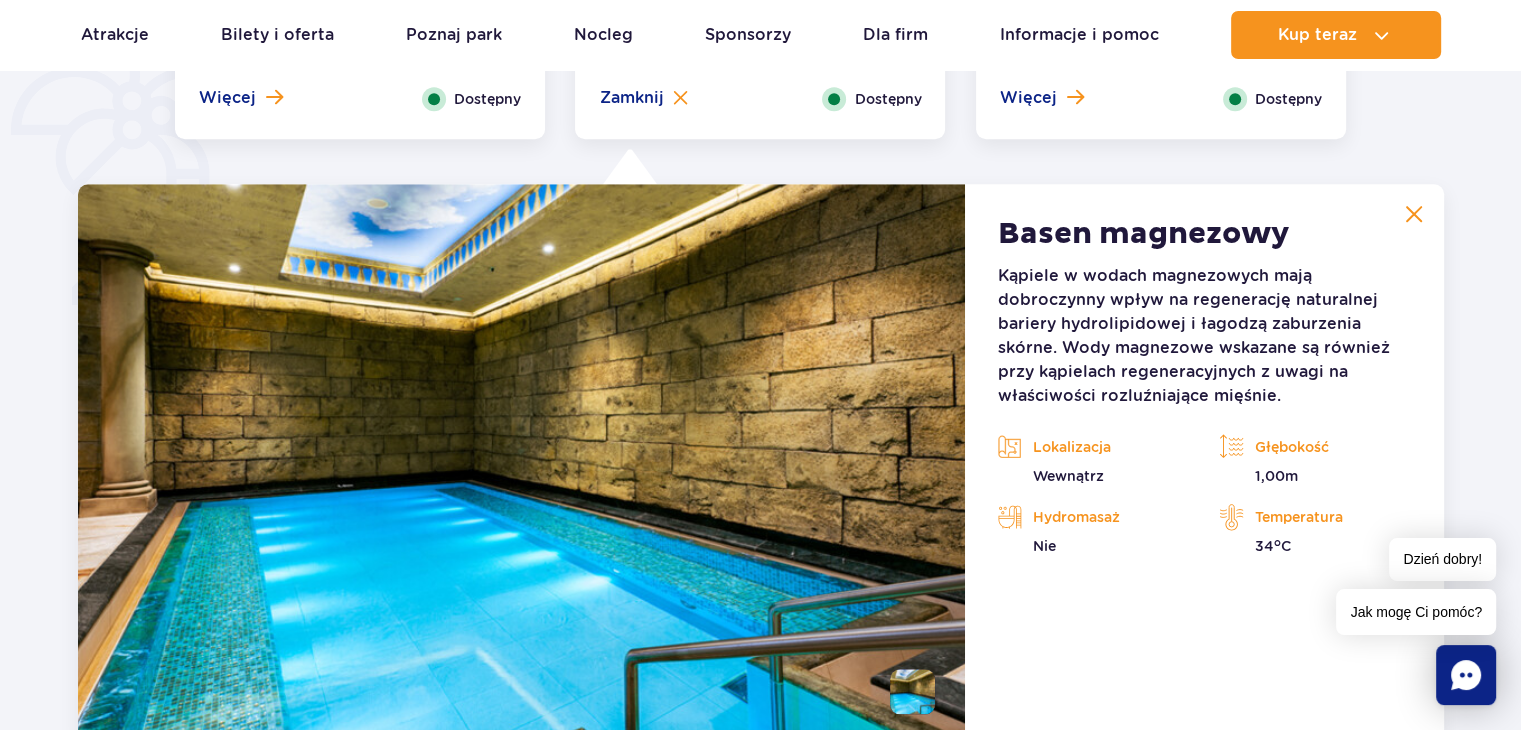 scroll, scrollTop: 1675, scrollLeft: 0, axis: vertical 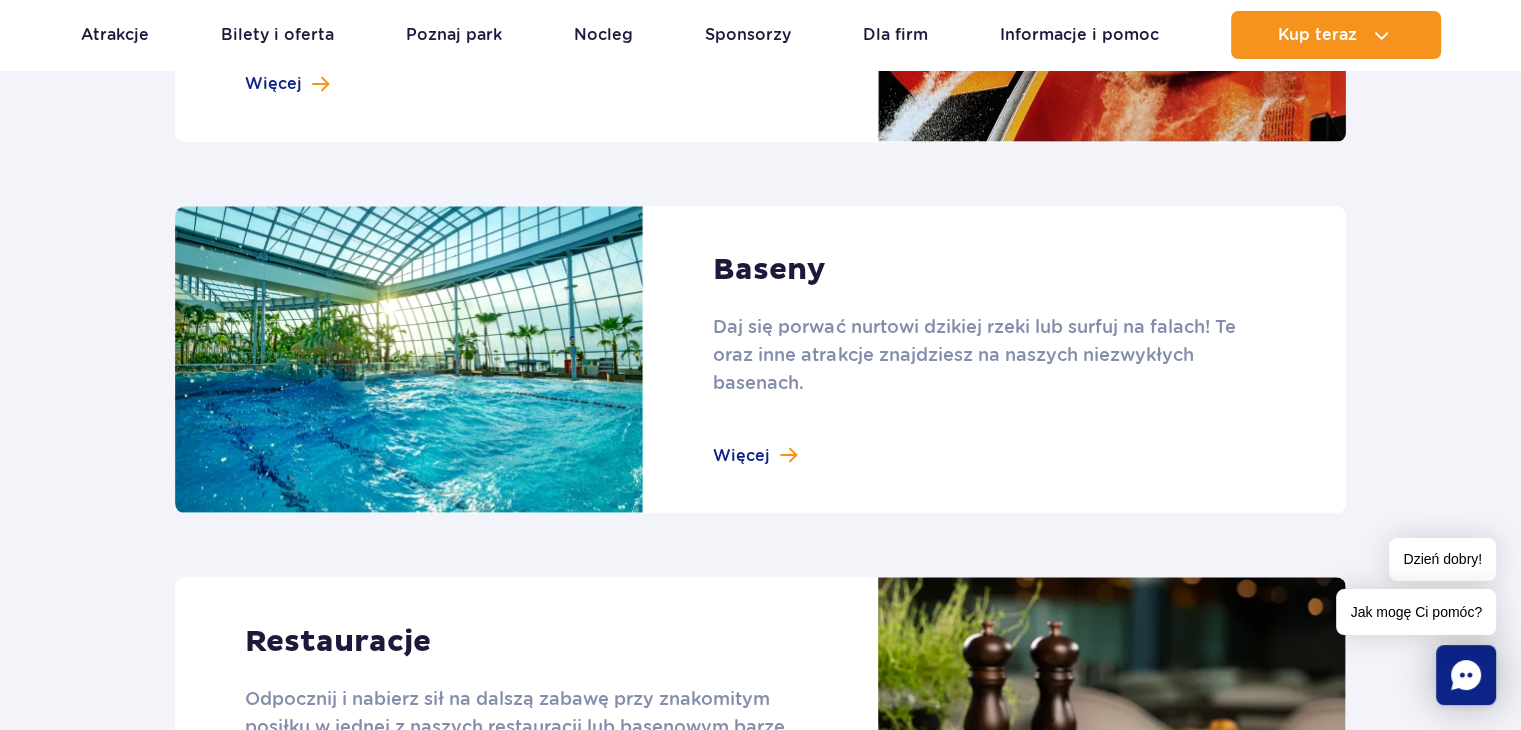 click at bounding box center [760, 360] 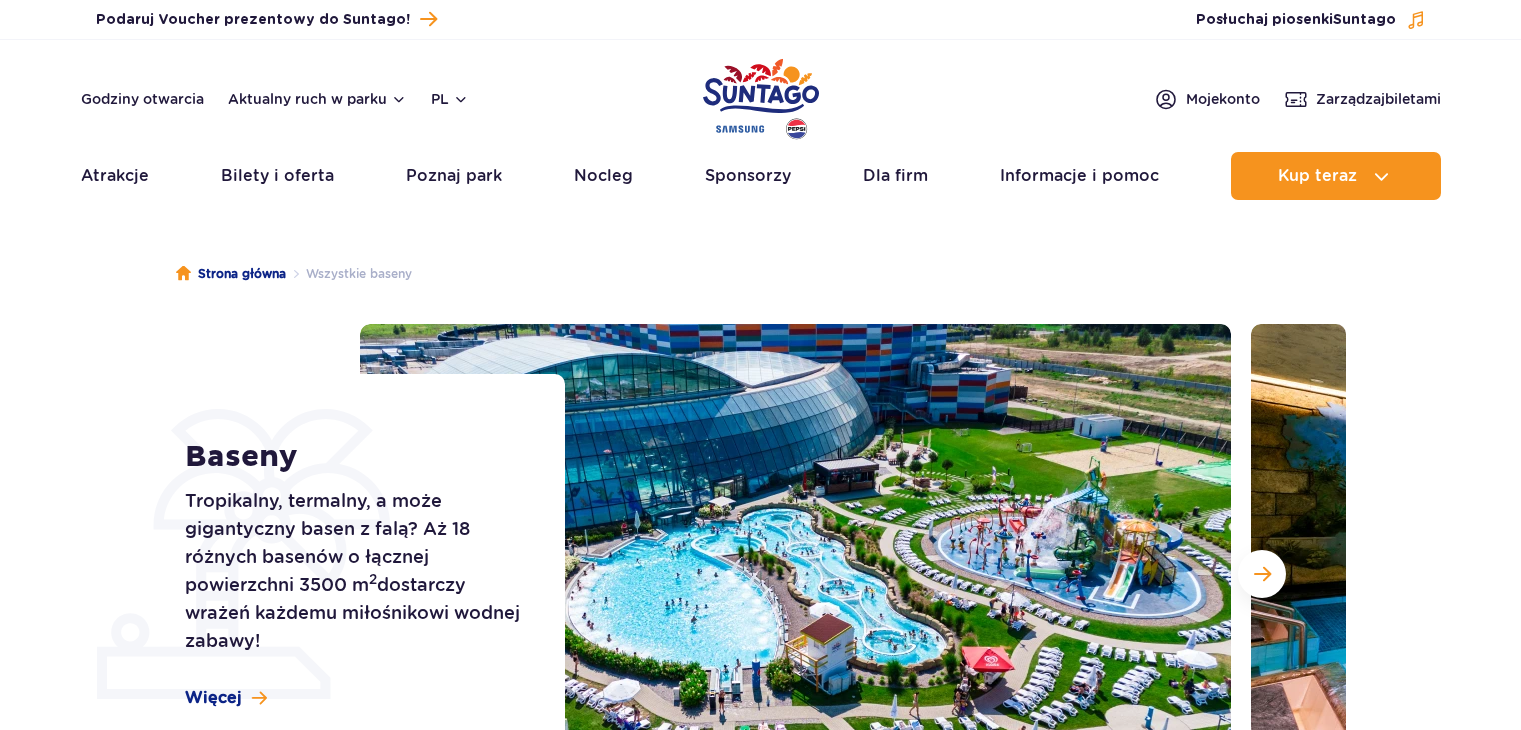 scroll, scrollTop: 0, scrollLeft: 0, axis: both 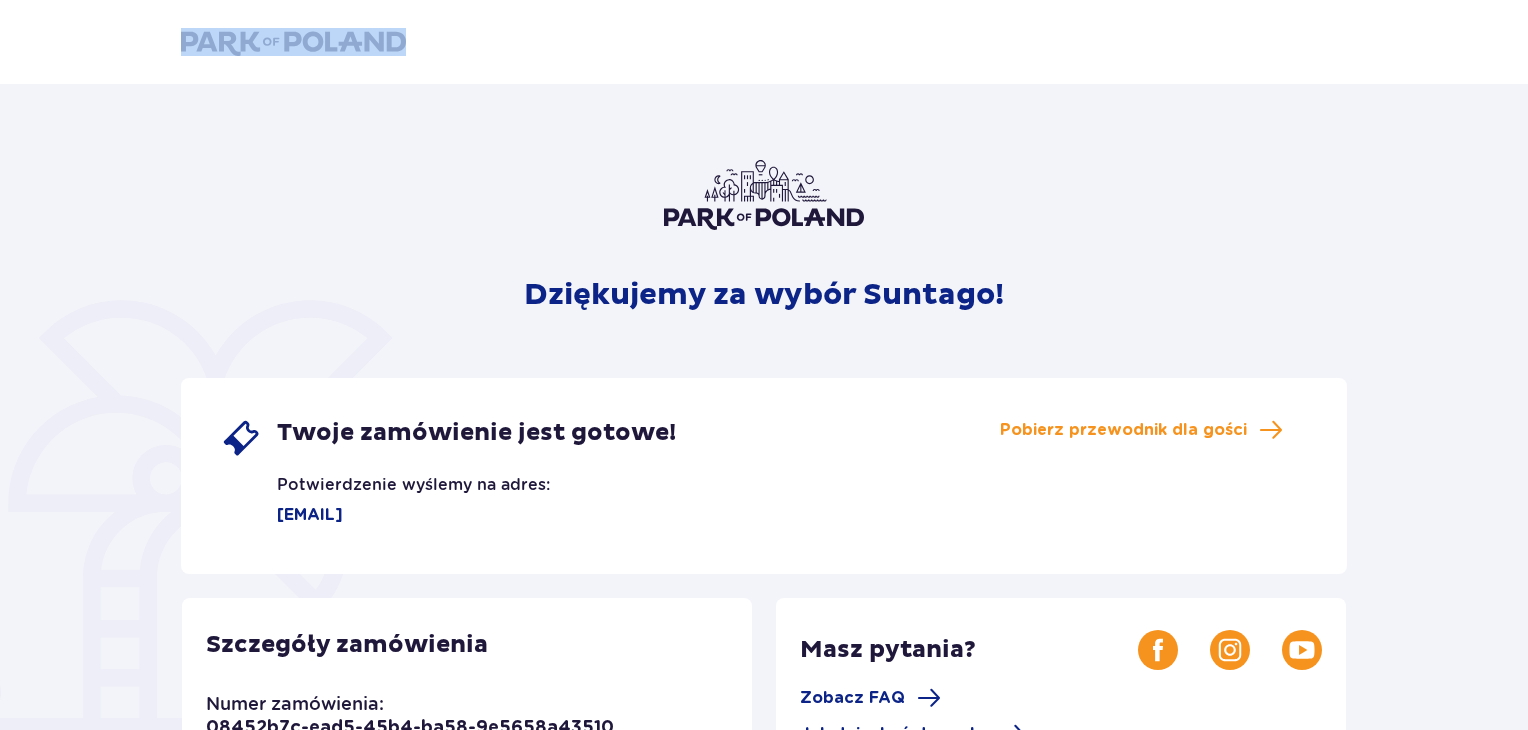 click on "Dziękujemy za wybór Suntago! Twoje zamówienie jest gotowe!   Potwierdzenie wyślemy na adres: [EMAIL] Pobierz przewodnik dla gości Szczegóły zamówienia Numer zamówienia: 08452b7c-ead5-45b4-ba58-9e5658a43510 Numer płatności: TR-VRC-HKZ2LCX Masz pytania? Zobacz FAQ Jak dojechać do parku Dla głodnych   nie tylko wrażeń! Restauracje i bary Wybierz się w kulinarną podróż dookoła świata – w parku czeka aż 5 restauracji i 4 basenowe koktajl bary. Więcej A może   dłuższy pobyt? Suntago Village Suntago Village to miejsce dla wielbicieli zabawy i tropikalnego klimatu, chcących dłużej cieszyć się pobytem w Parku. Więcej" at bounding box center (764, 365) 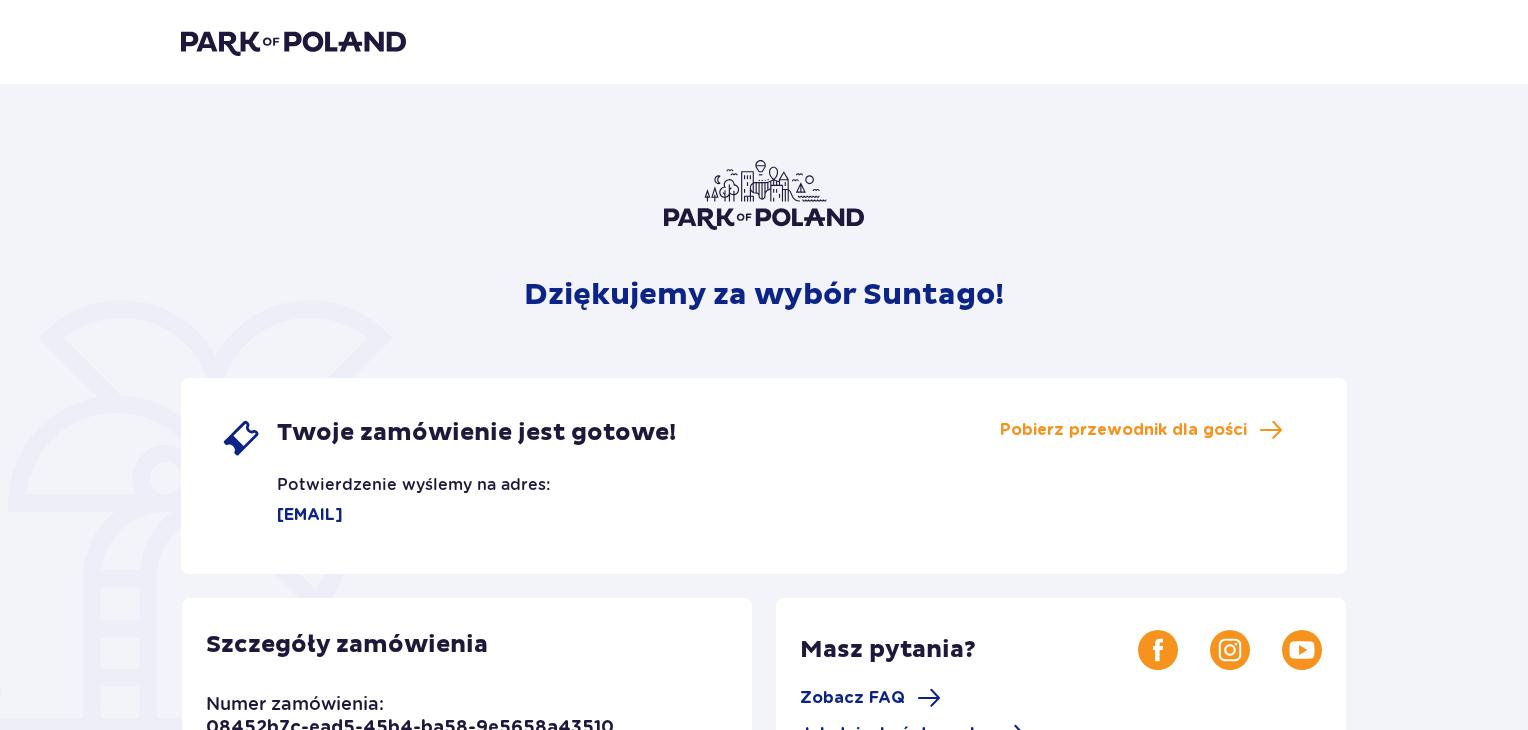 drag, startPoint x: 1492, startPoint y: 221, endPoint x: 1535, endPoint y: 183, distance: 57.384666 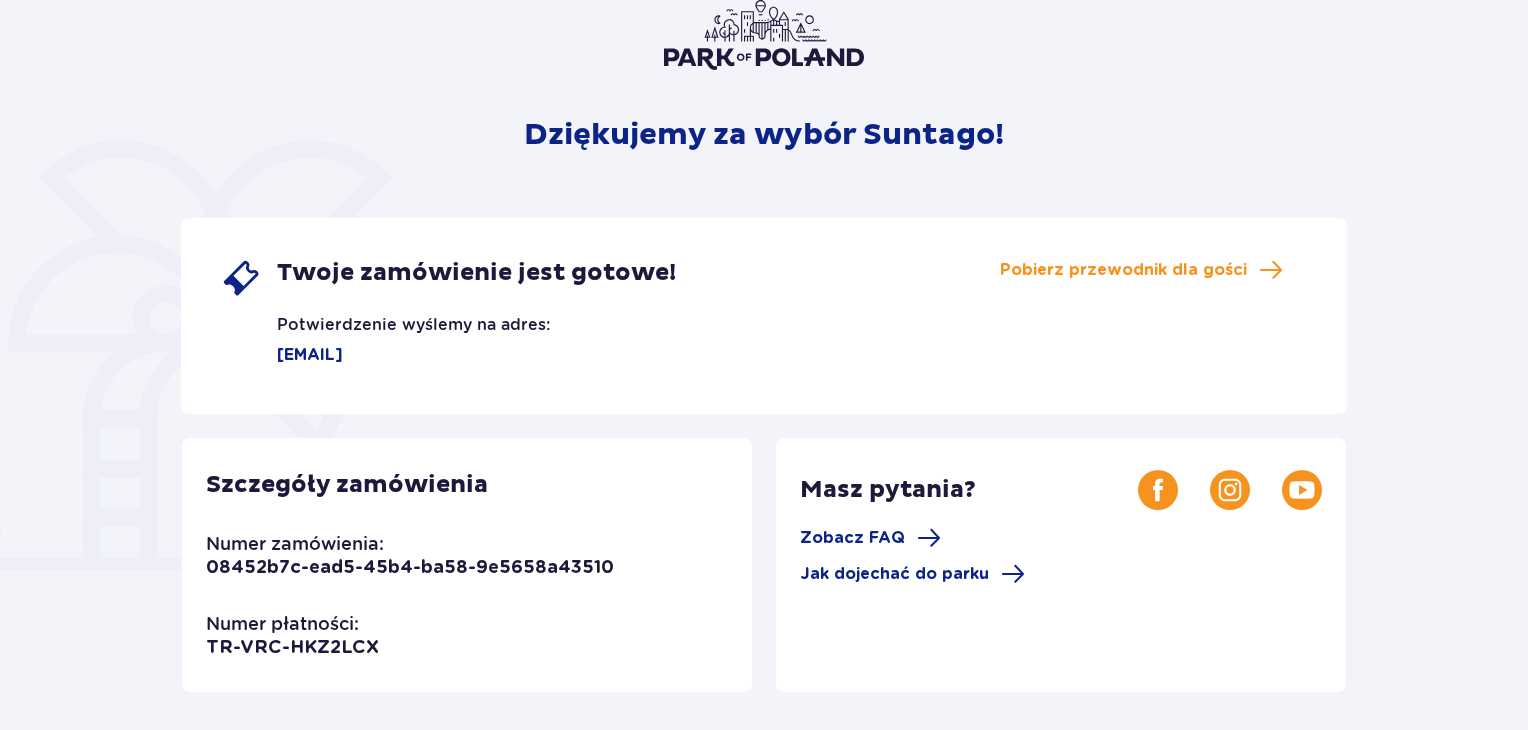 scroll, scrollTop: 141, scrollLeft: 0, axis: vertical 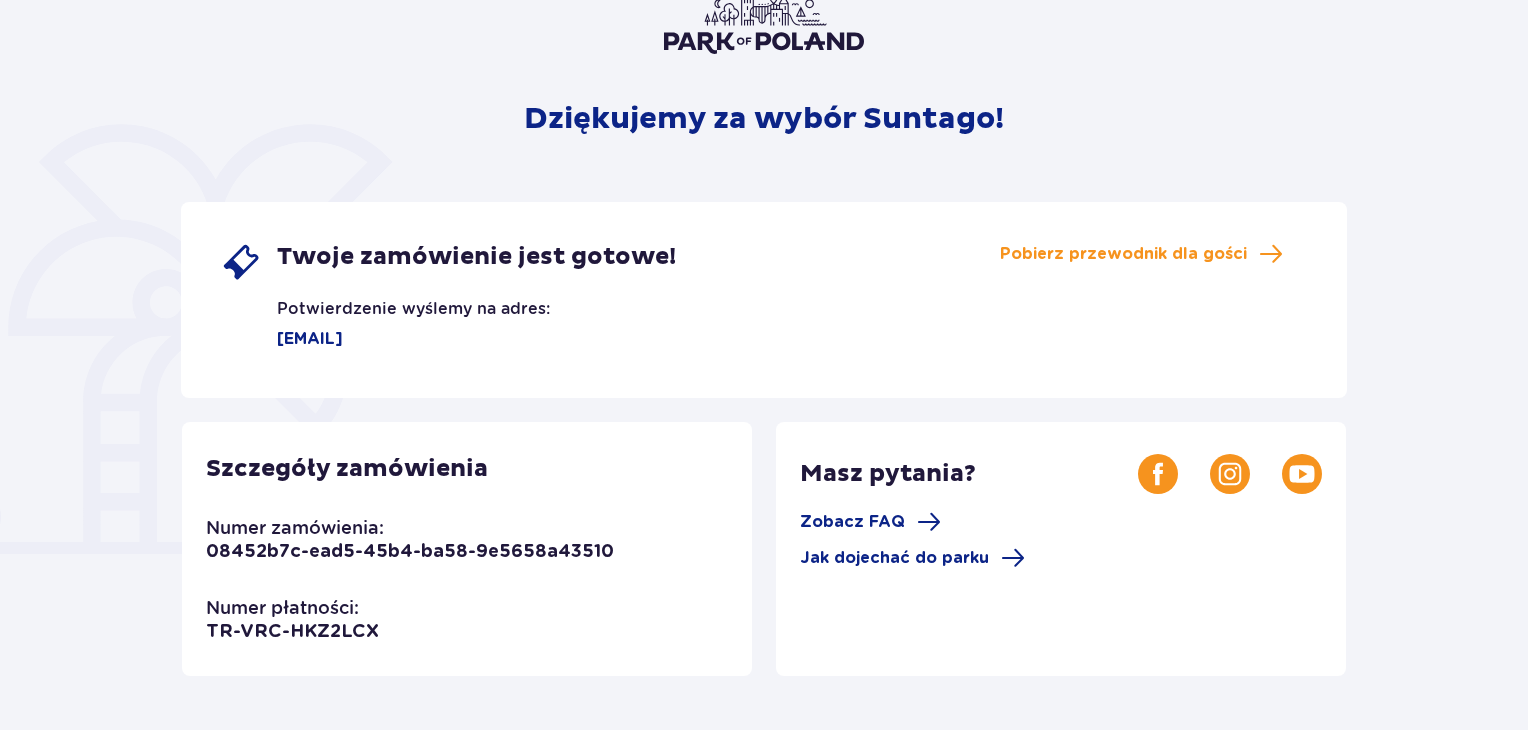 click on "Dziękujemy za wybór Suntago! Twoje zamówienie jest gotowe!   Potwierdzenie wyślemy na adres: [EMAIL] Pobierz przewodnik dla gości Szczegóły zamówienia Numer zamówienia: 08452b7c-ead5-45b4-ba58-9e5658a43510 Numer płatności: TR-VRC-HKZ2LCX Masz pytania? Zobacz FAQ Jak dojechać do parku Dla głodnych   nie tylko wrażeń! Restauracje i bary Wybierz się w kulinarną podróż dookoła świata – w parku czeka aż 5 restauracji i 4 basenowe koktajl bary. Więcej A może   dłuższy pobyt? Suntago Village Suntago Village to miejsce dla wielbicieli zabawy i tropikalnego klimatu, chcących dłużej cieszyć się pobytem w Parku. Więcej" at bounding box center [764, 513] 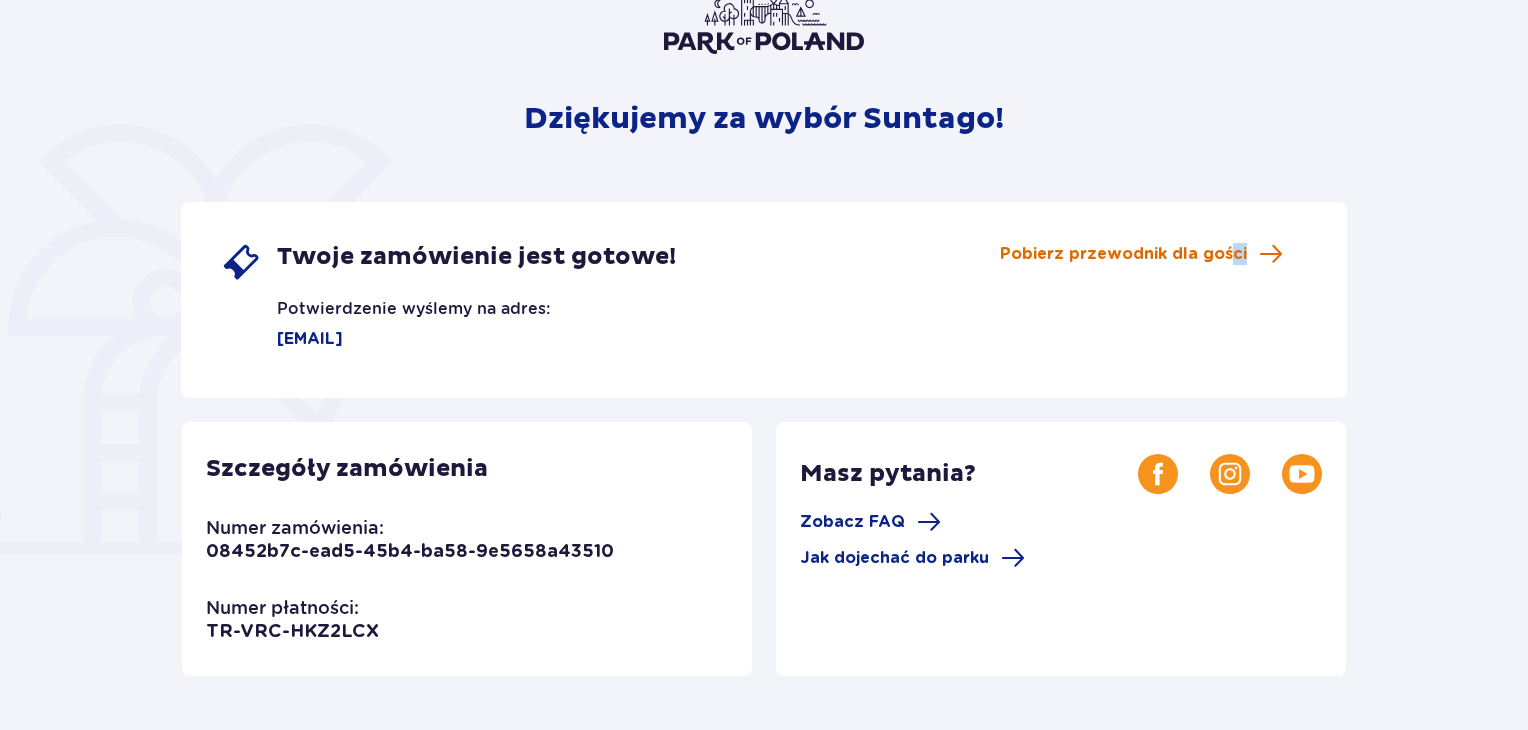 drag, startPoint x: 1502, startPoint y: 283, endPoint x: 1235, endPoint y: 247, distance: 269.41605 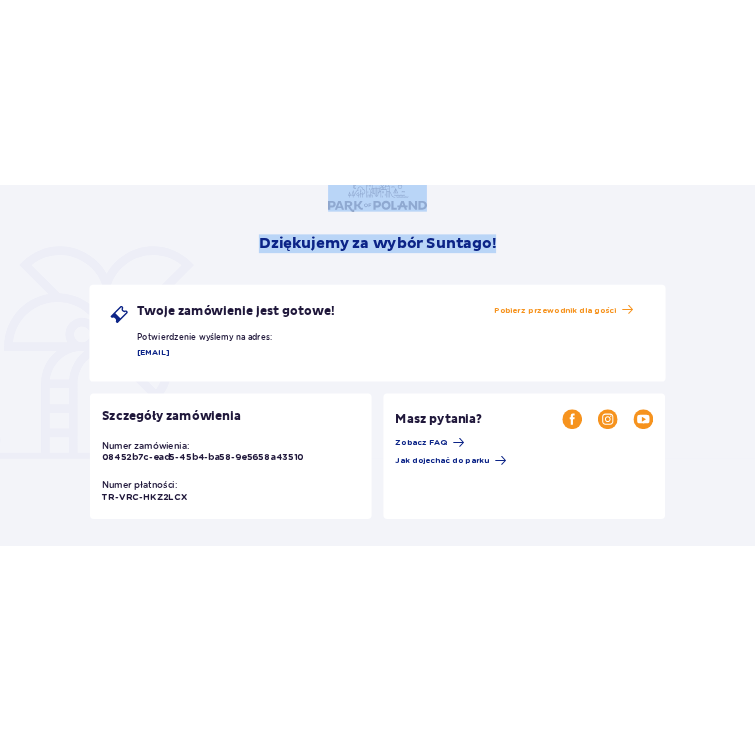 scroll, scrollTop: 0, scrollLeft: 0, axis: both 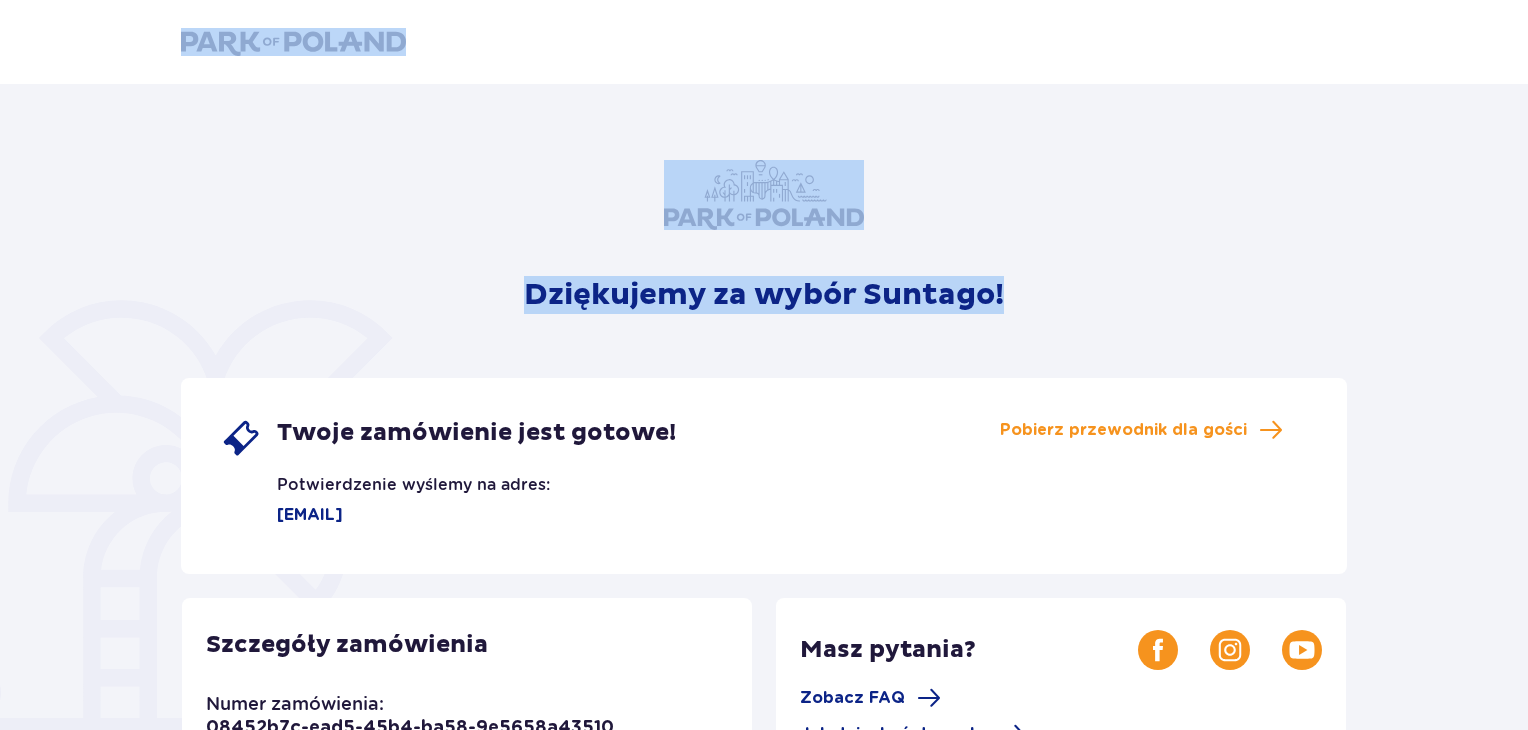 drag, startPoint x: 1000, startPoint y: 49, endPoint x: 753, endPoint y: -36, distance: 261.2164 